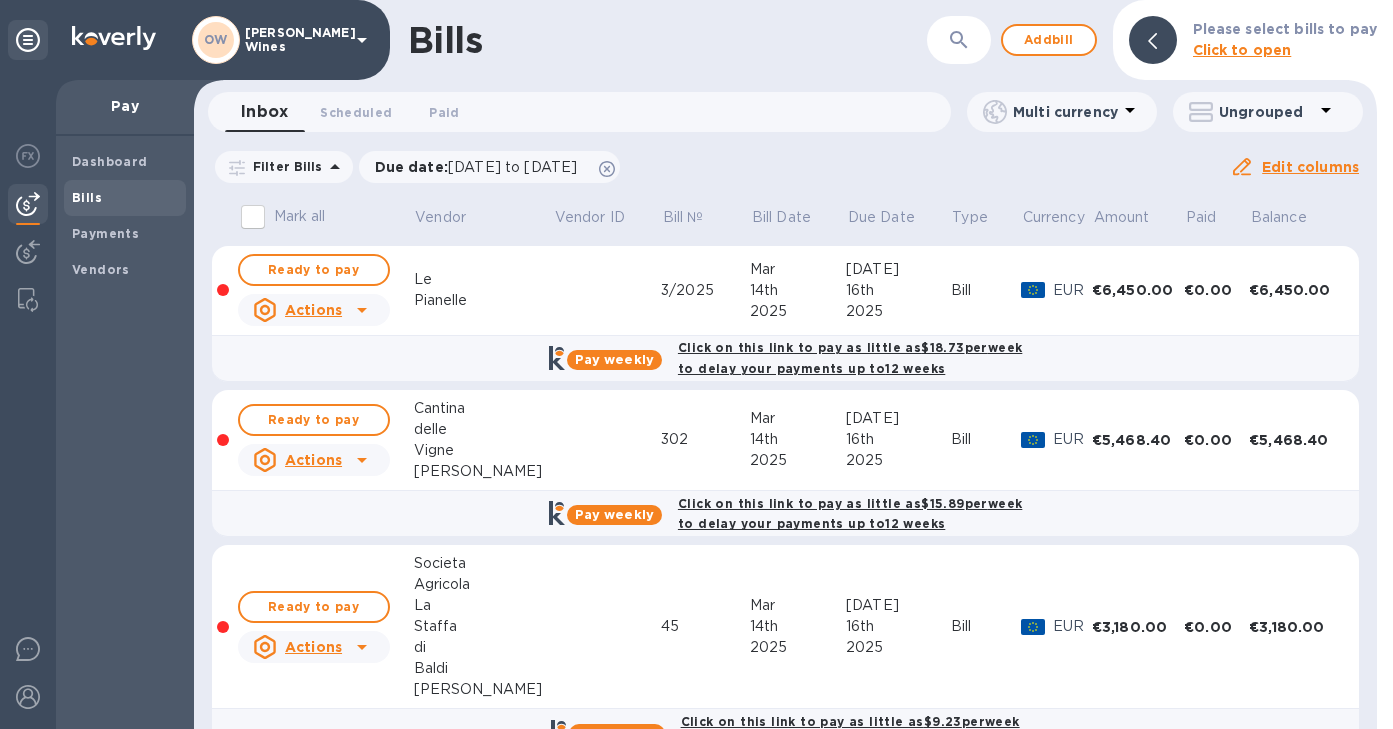 scroll, scrollTop: 0, scrollLeft: 0, axis: both 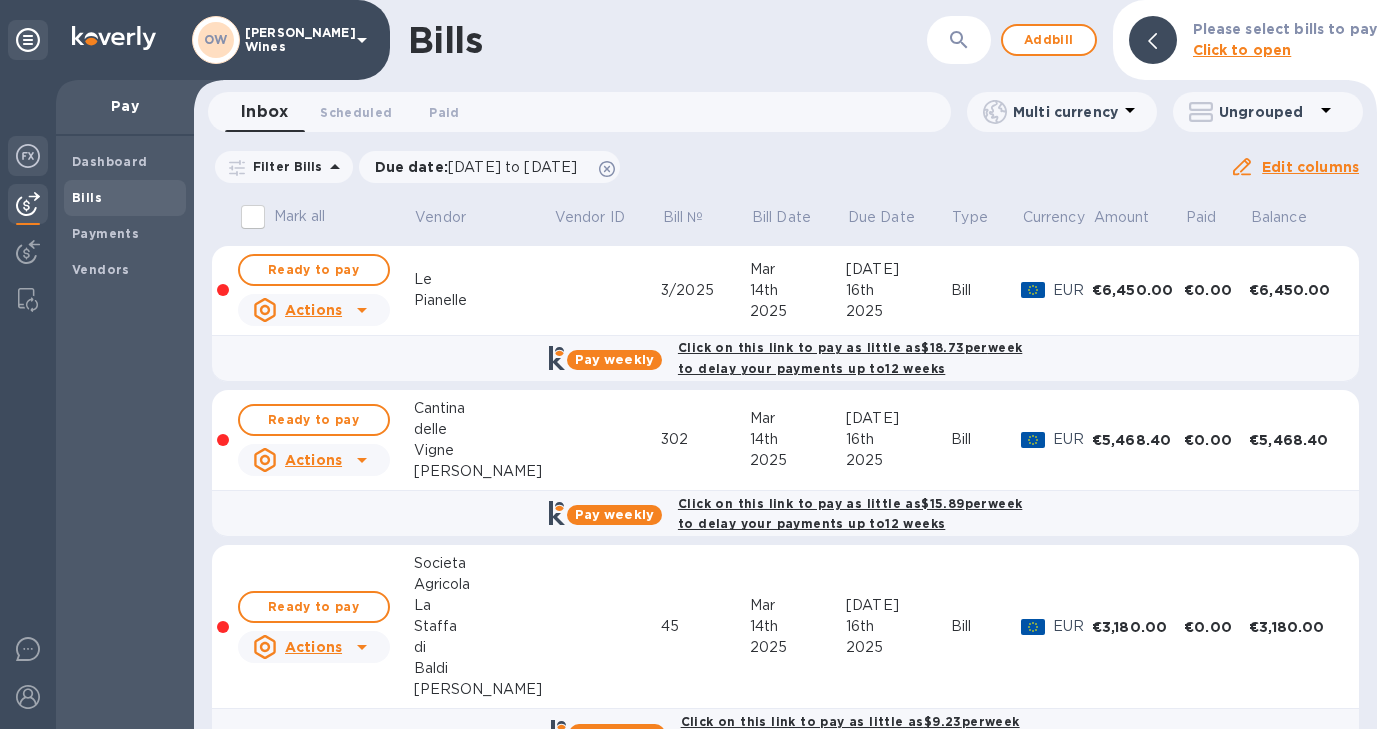 click at bounding box center (28, 156) 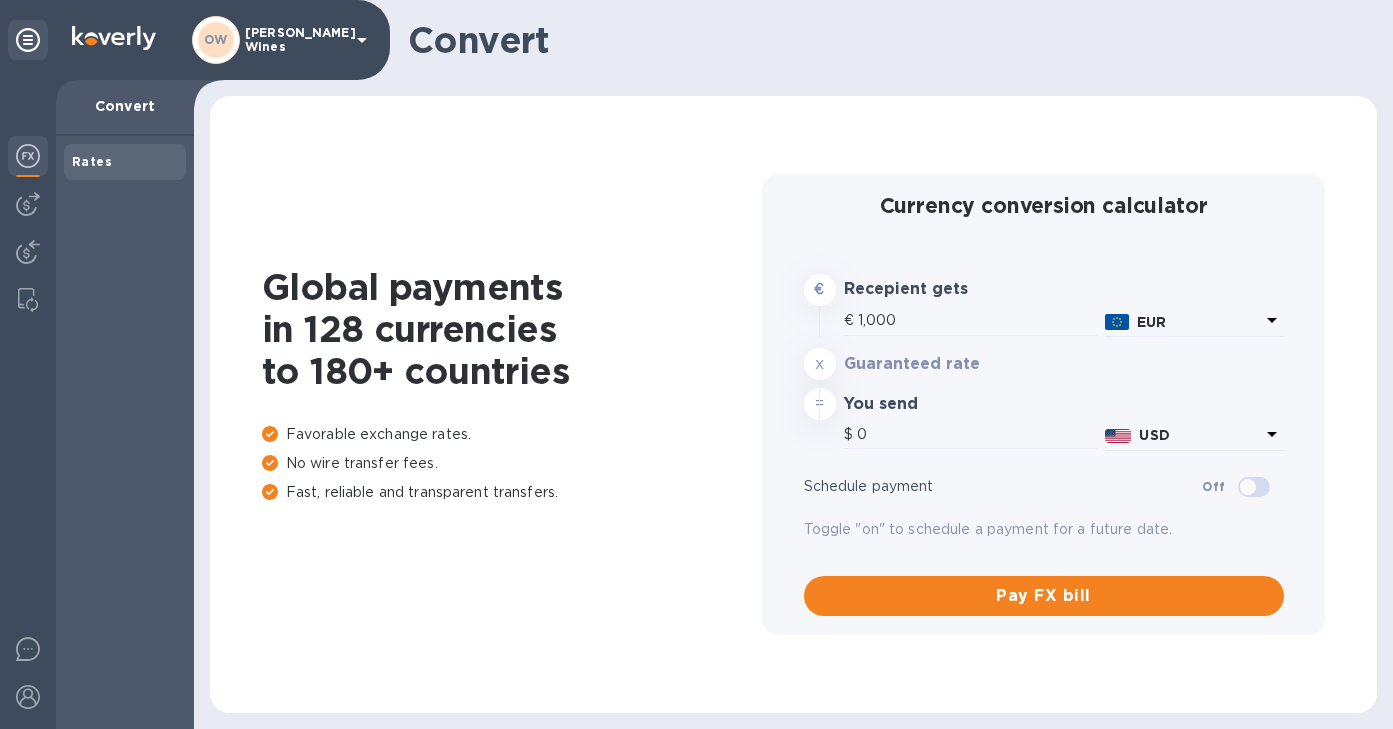 type on "1,159.5" 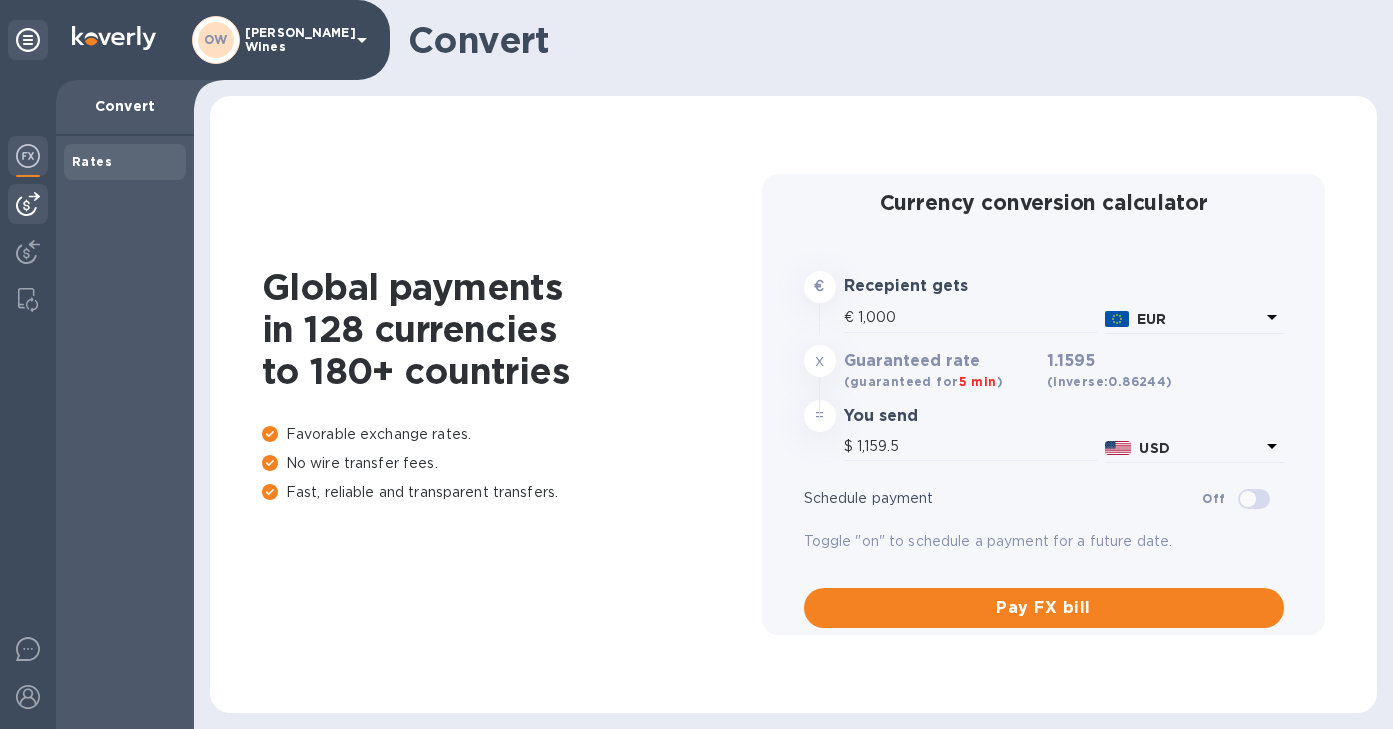 click at bounding box center [28, 204] 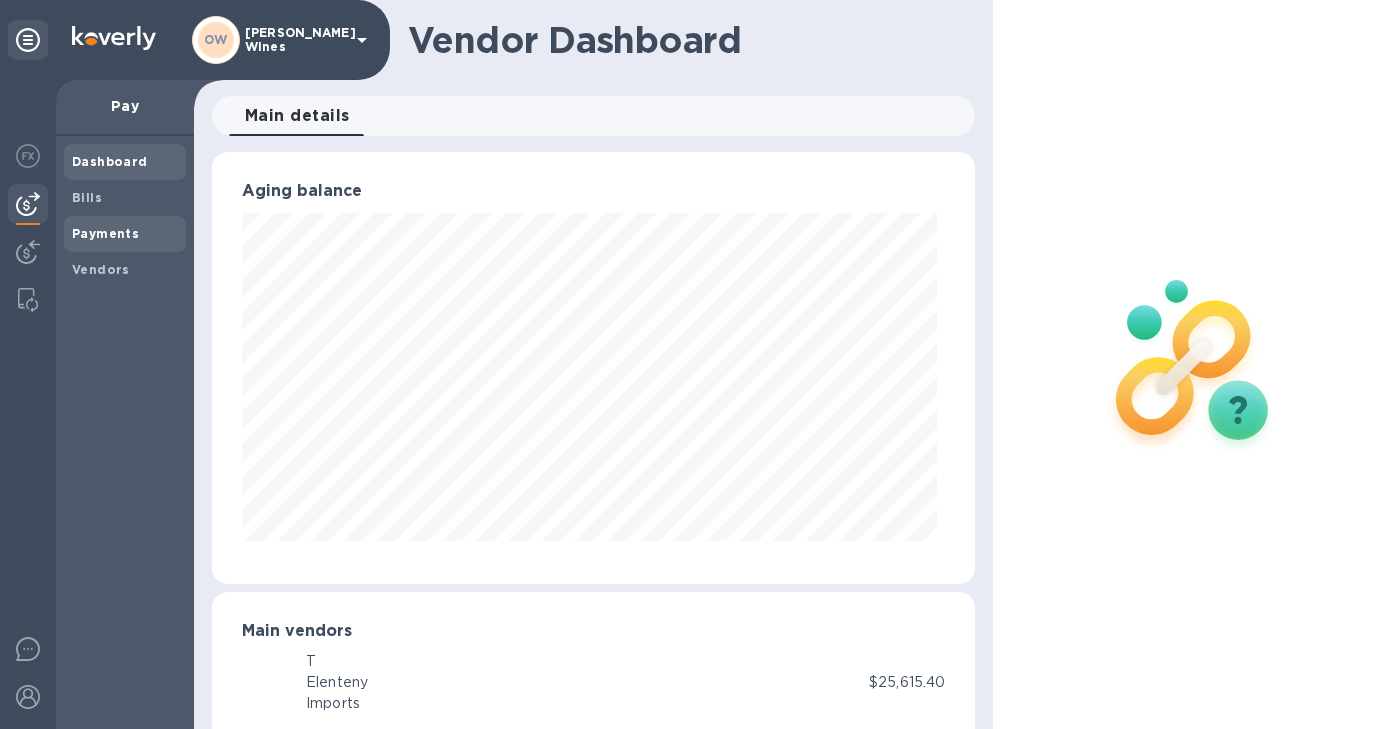 scroll, scrollTop: 999568, scrollLeft: 999244, axis: both 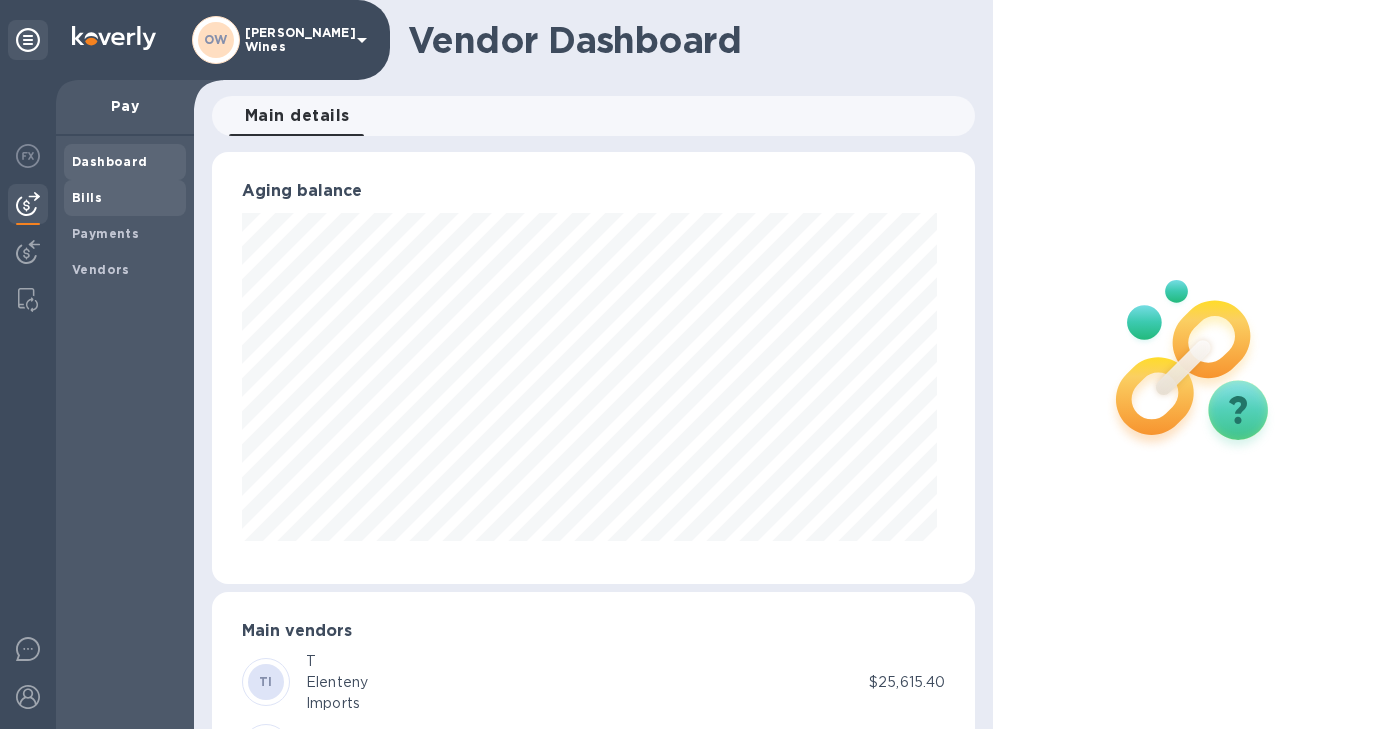 click on "Bills" at bounding box center (125, 198) 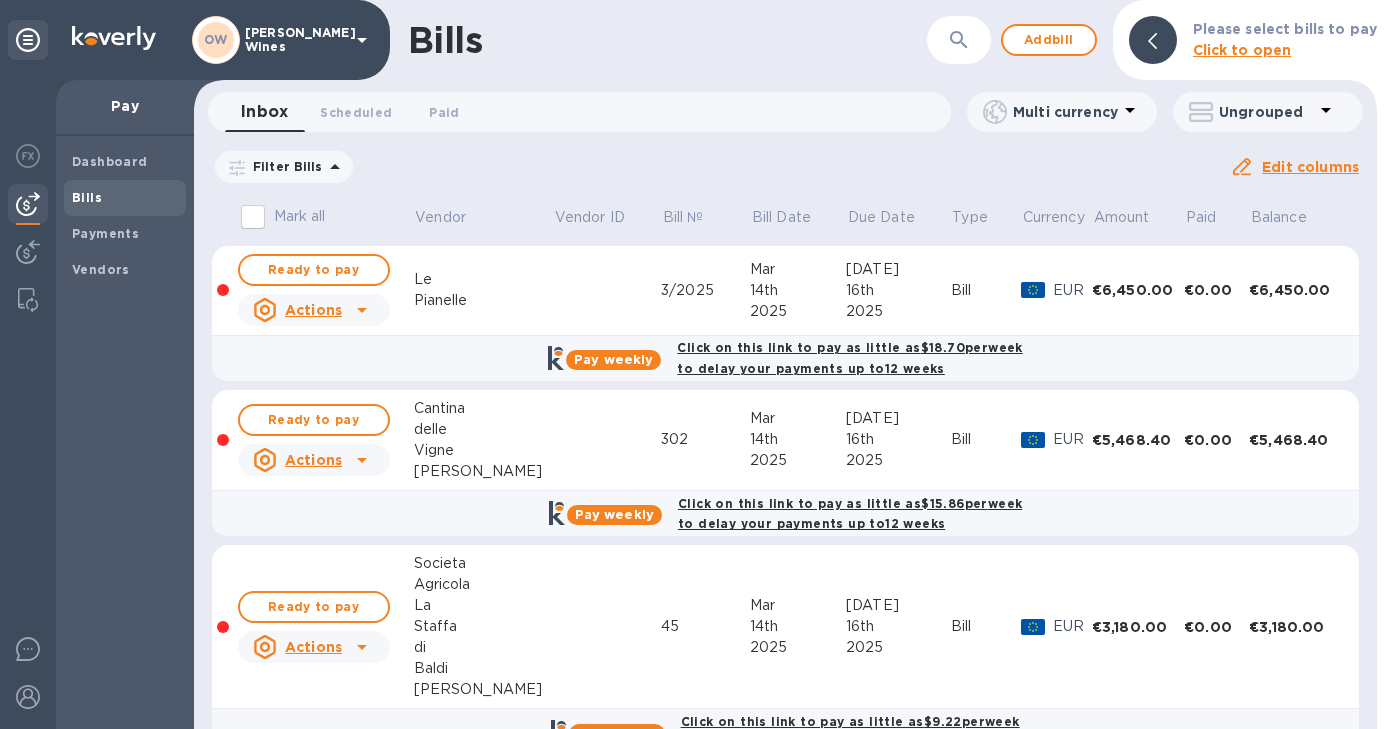 drag, startPoint x: 1377, startPoint y: 217, endPoint x: 1376, endPoint y: 254, distance: 37.01351 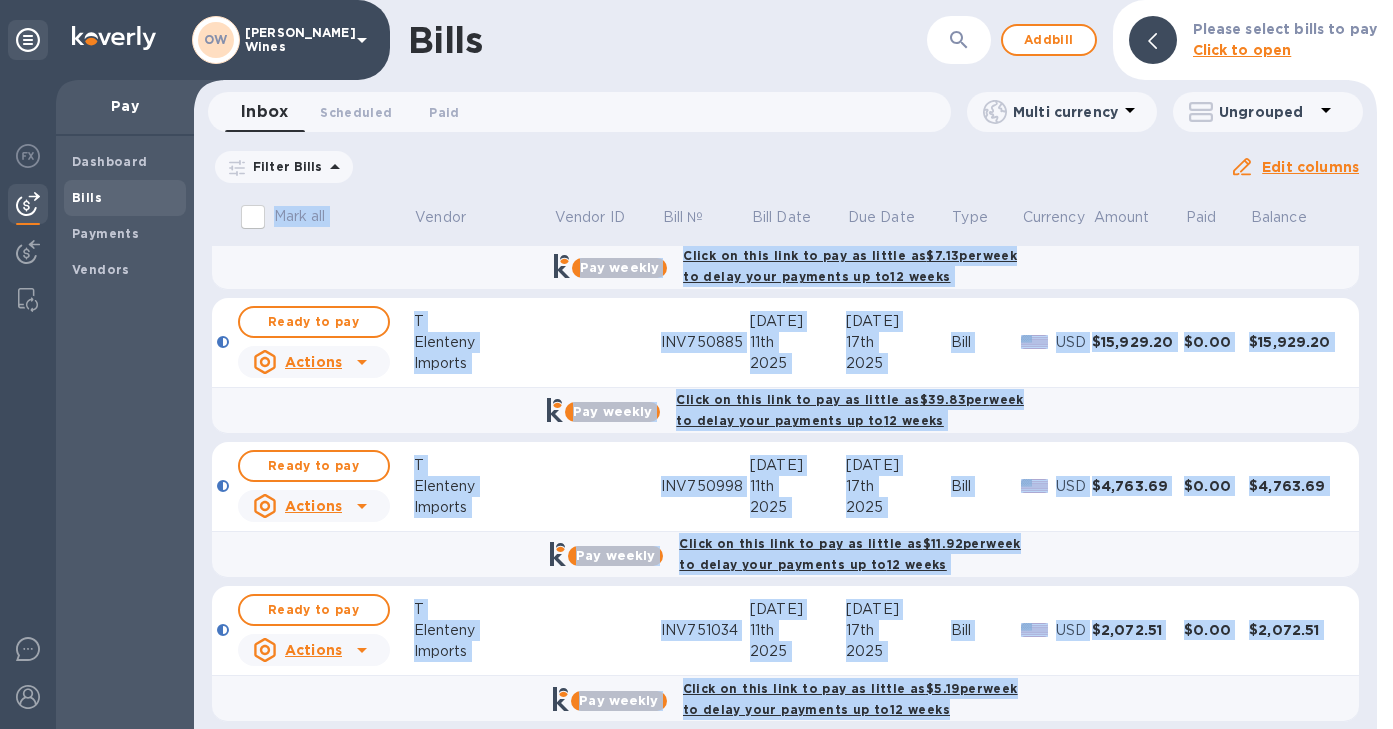 scroll, scrollTop: 1704, scrollLeft: 0, axis: vertical 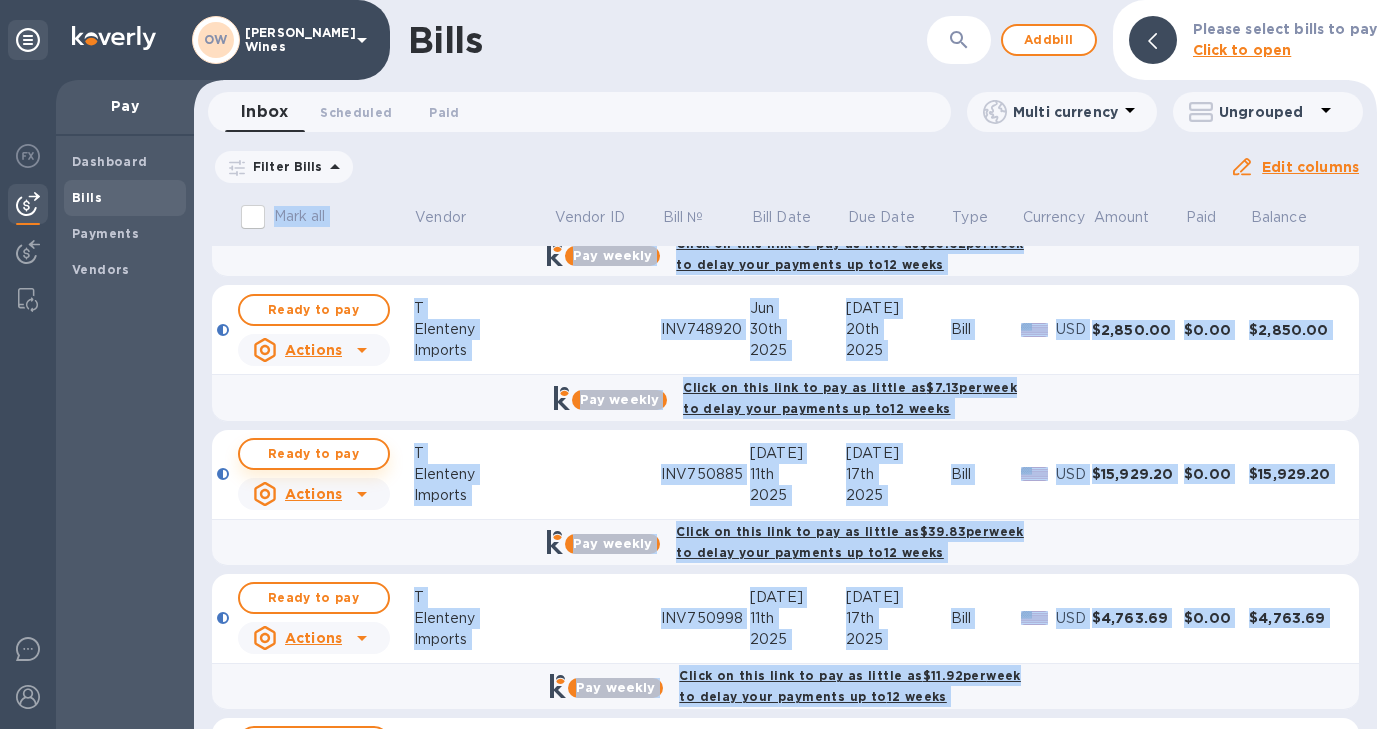 click on "Ready to pay" at bounding box center (314, 454) 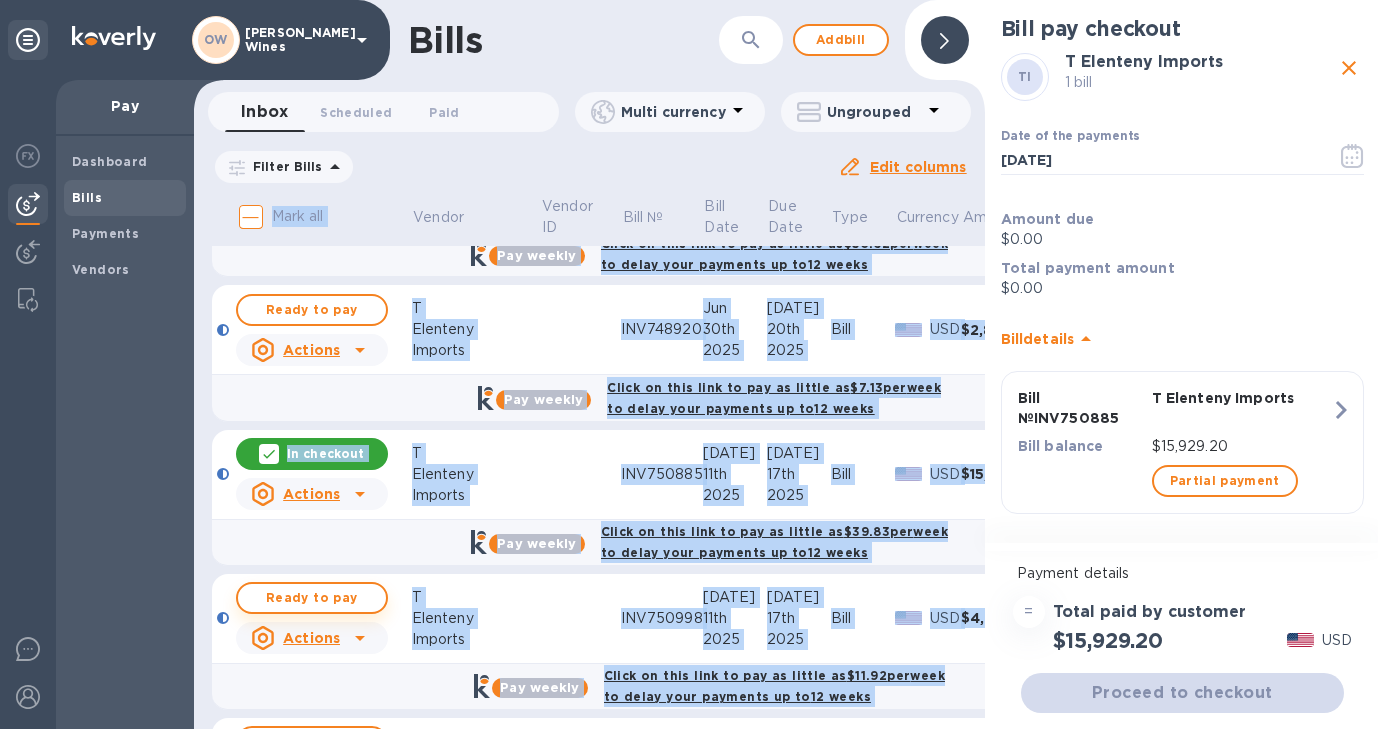 click on "Ready to pay" at bounding box center (312, 598) 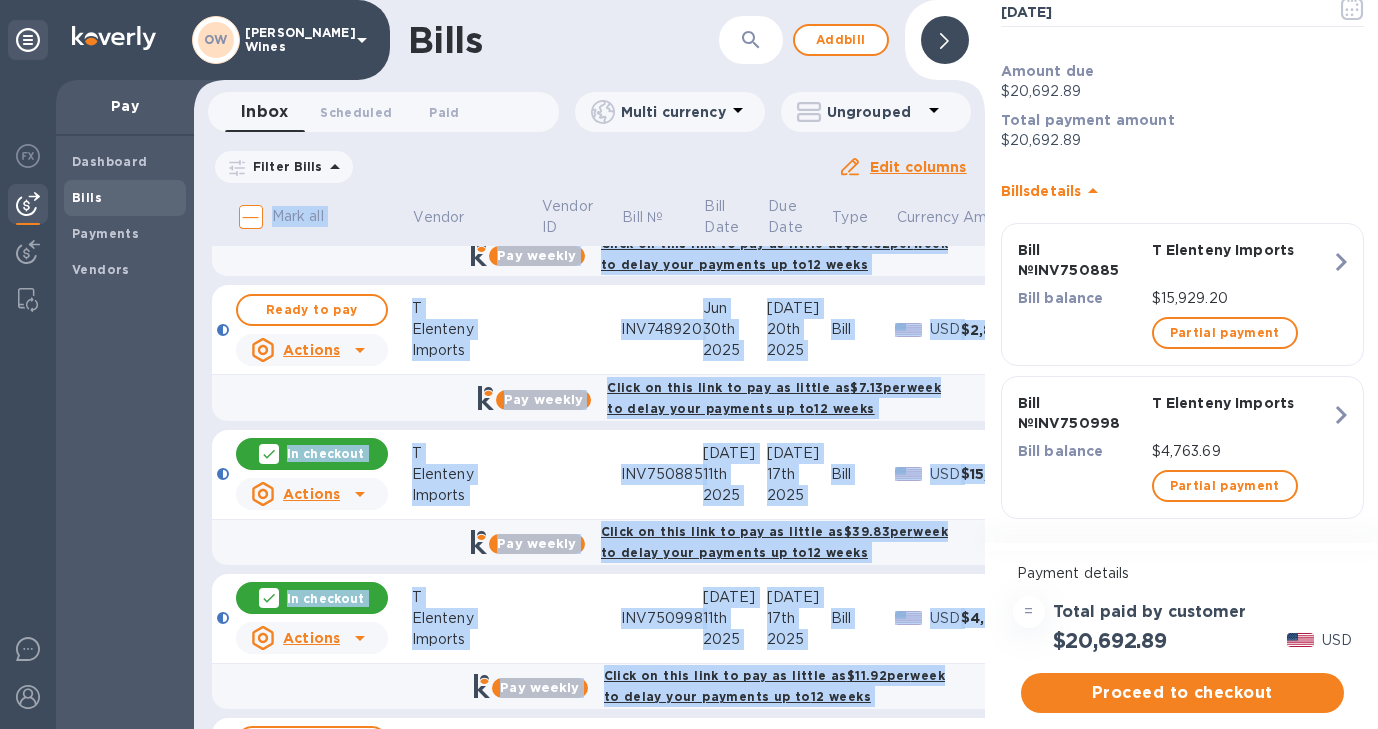 scroll, scrollTop: 162, scrollLeft: 0, axis: vertical 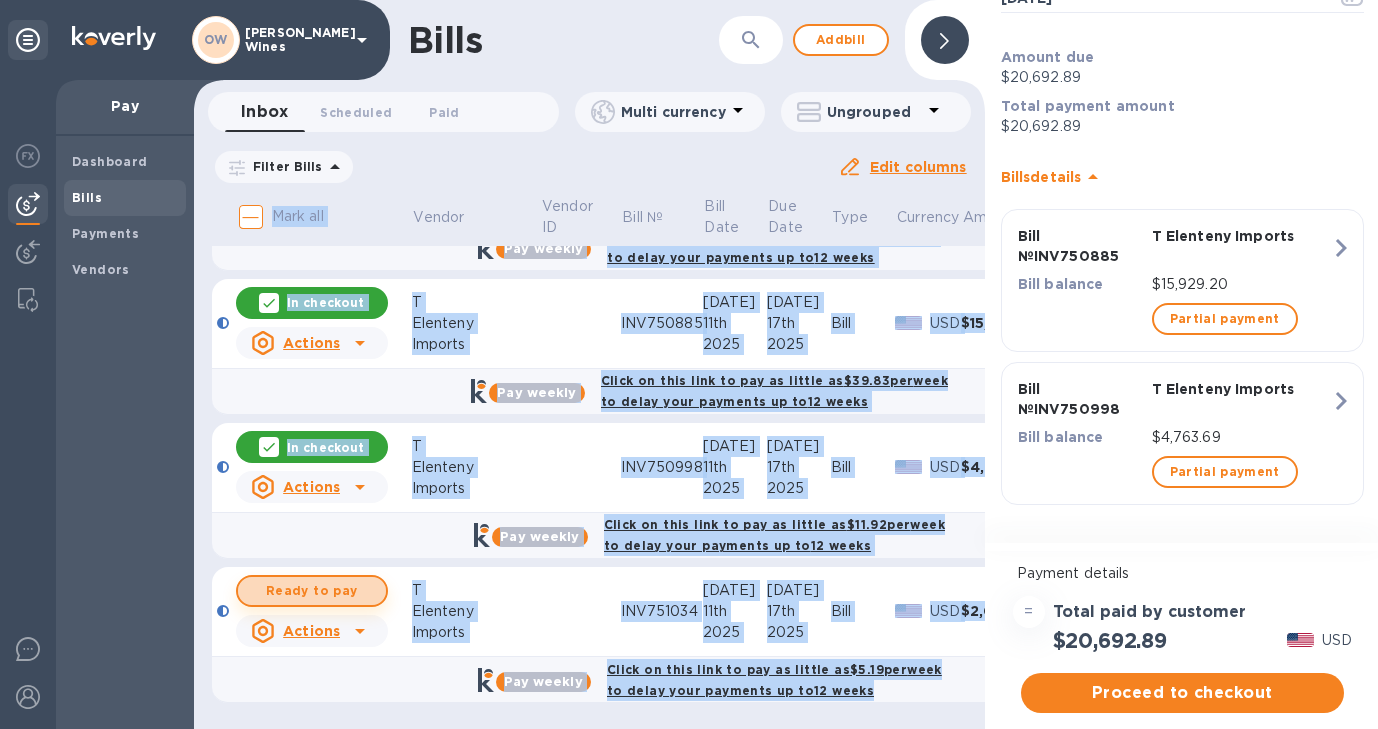 click on "Ready to pay" at bounding box center [312, 591] 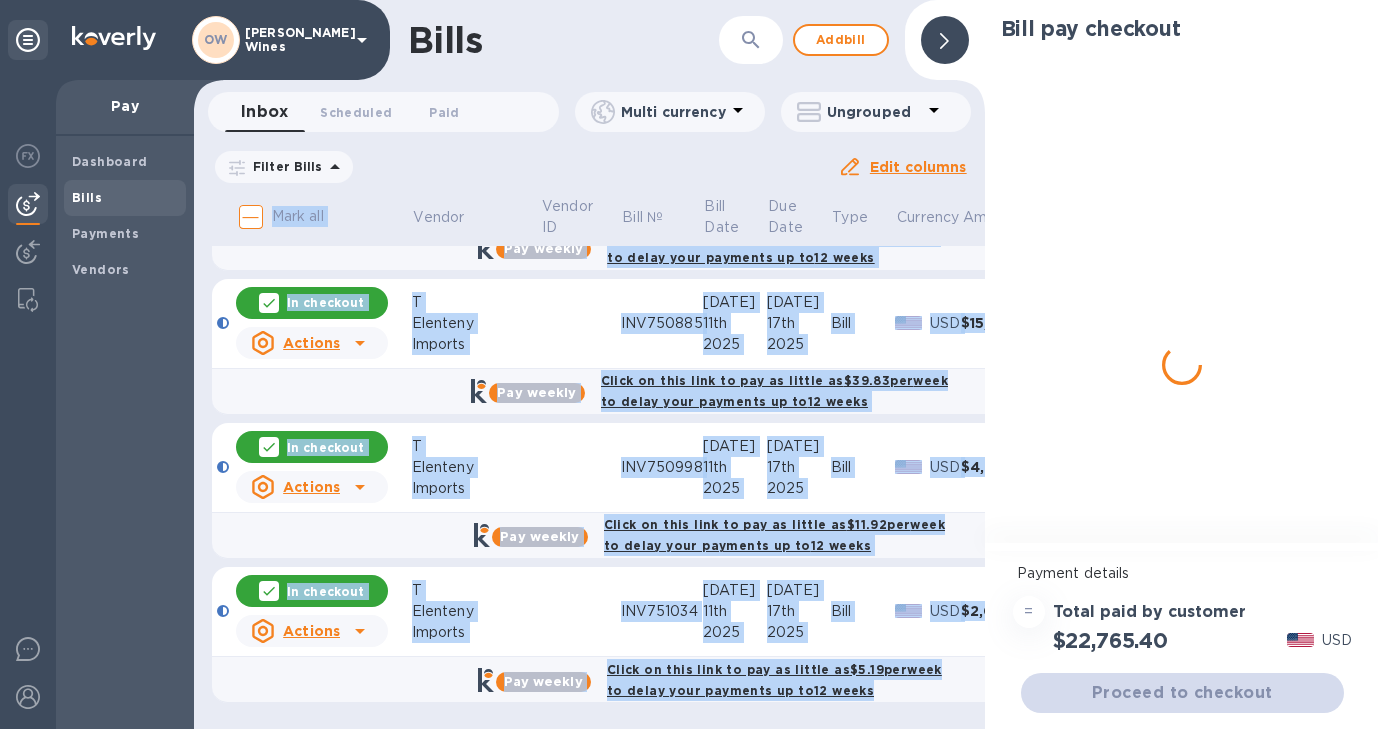 scroll, scrollTop: 0, scrollLeft: 0, axis: both 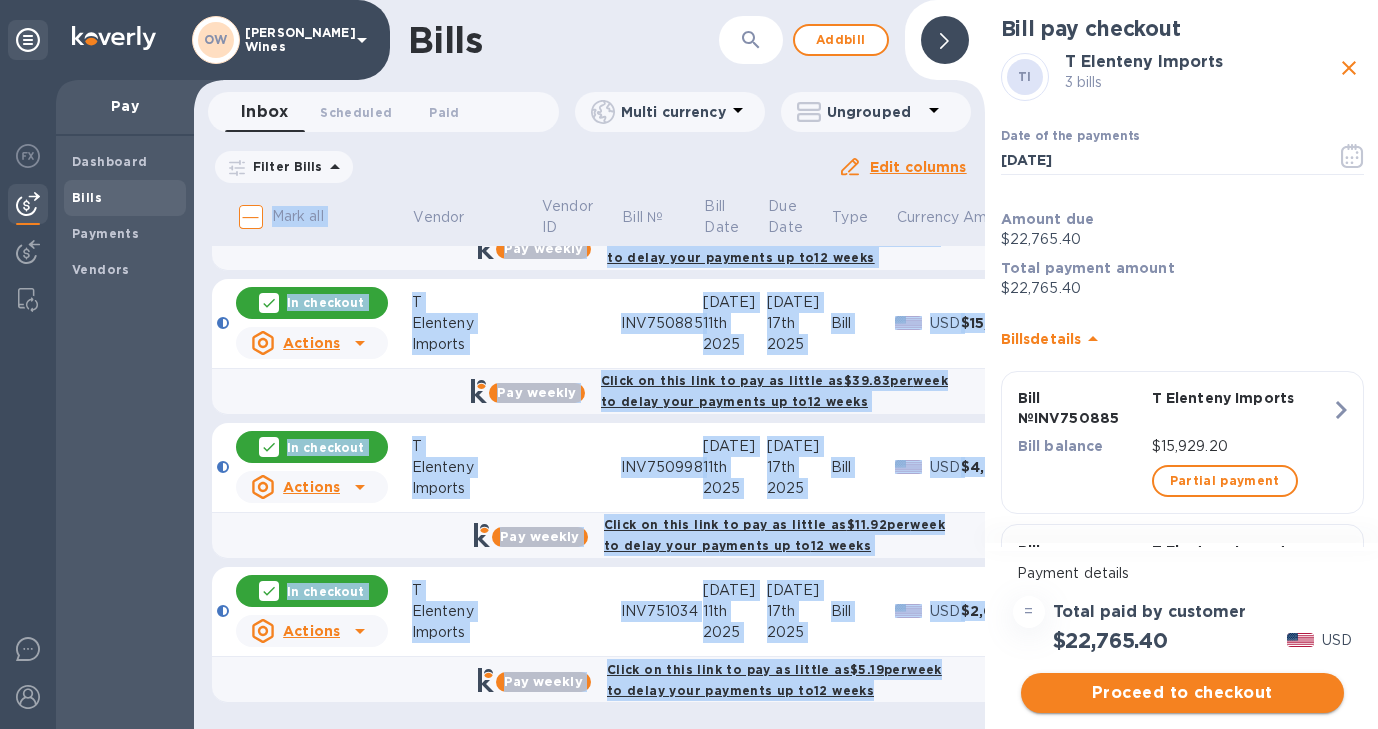 click on "Proceed to checkout" at bounding box center (1182, 693) 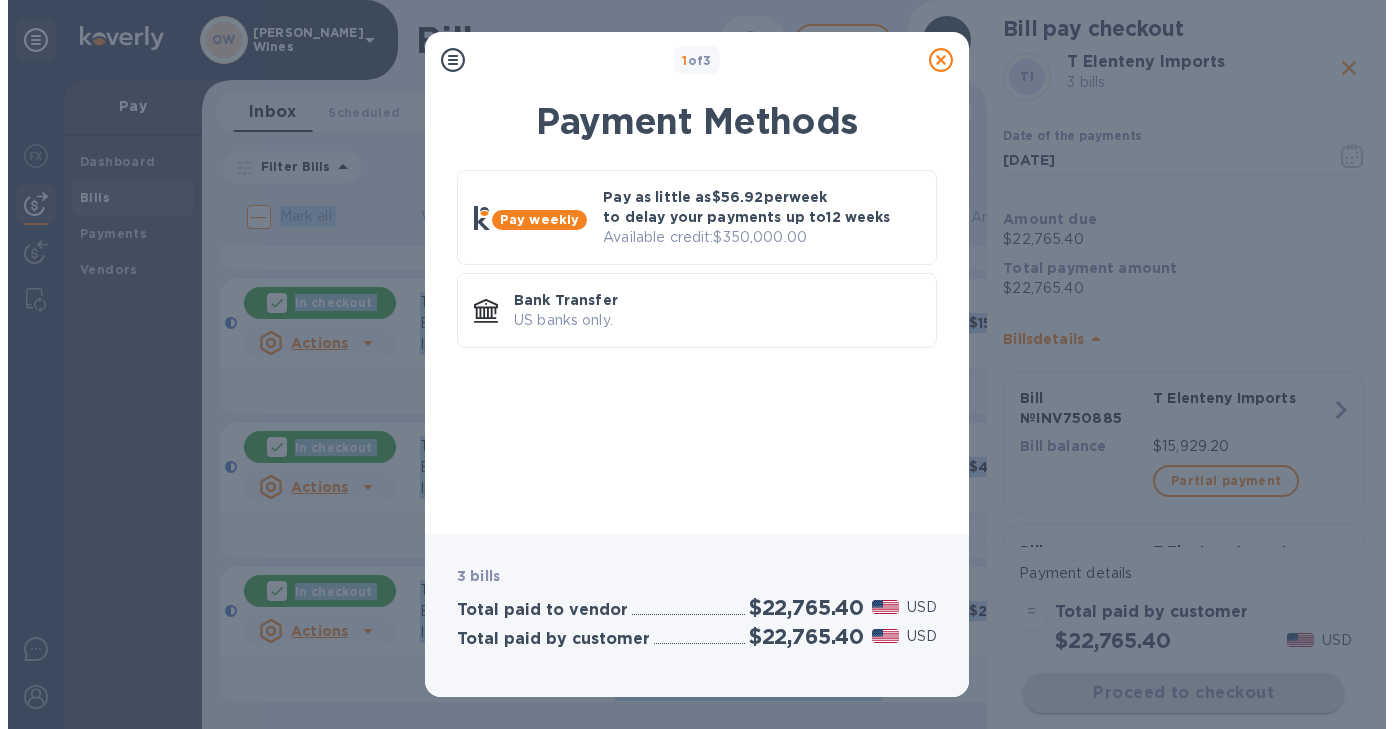 scroll, scrollTop: 0, scrollLeft: 0, axis: both 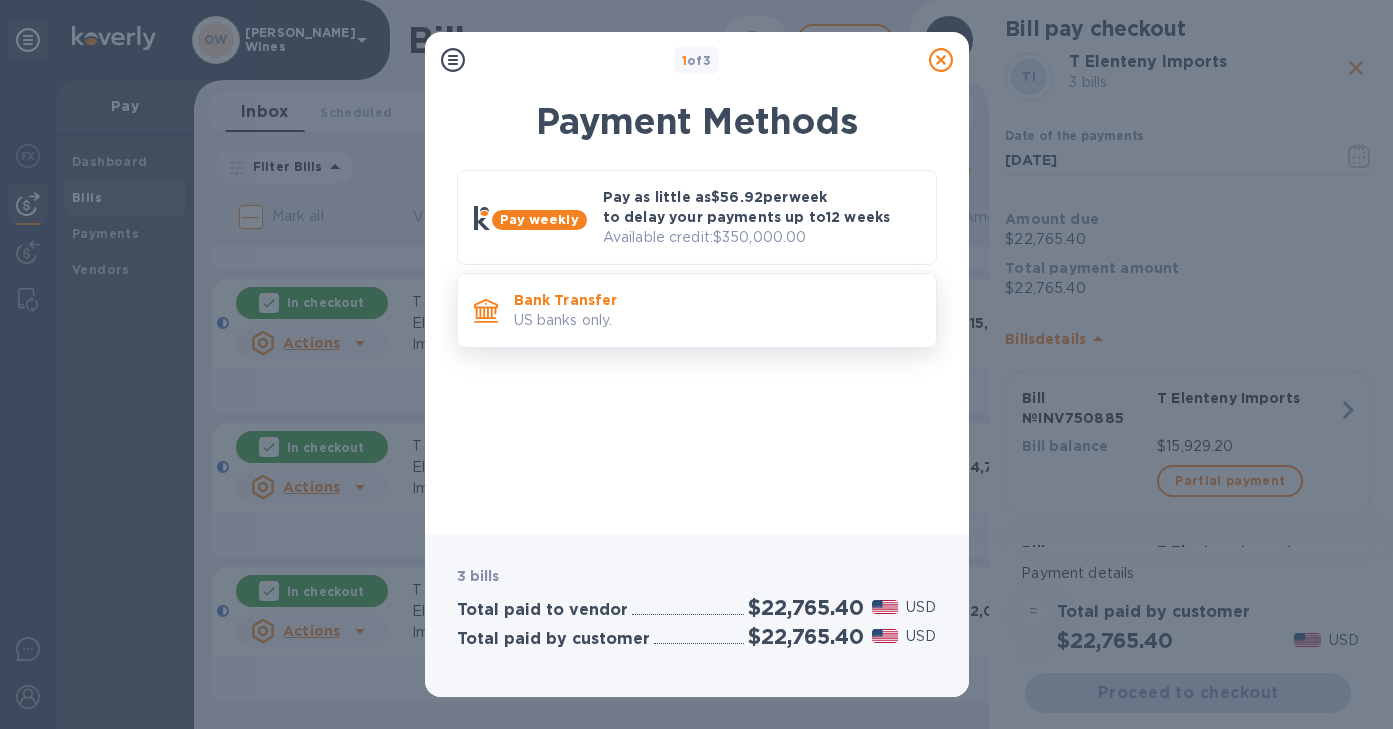 click on "Bank Transfer US banks only." at bounding box center (717, 310) 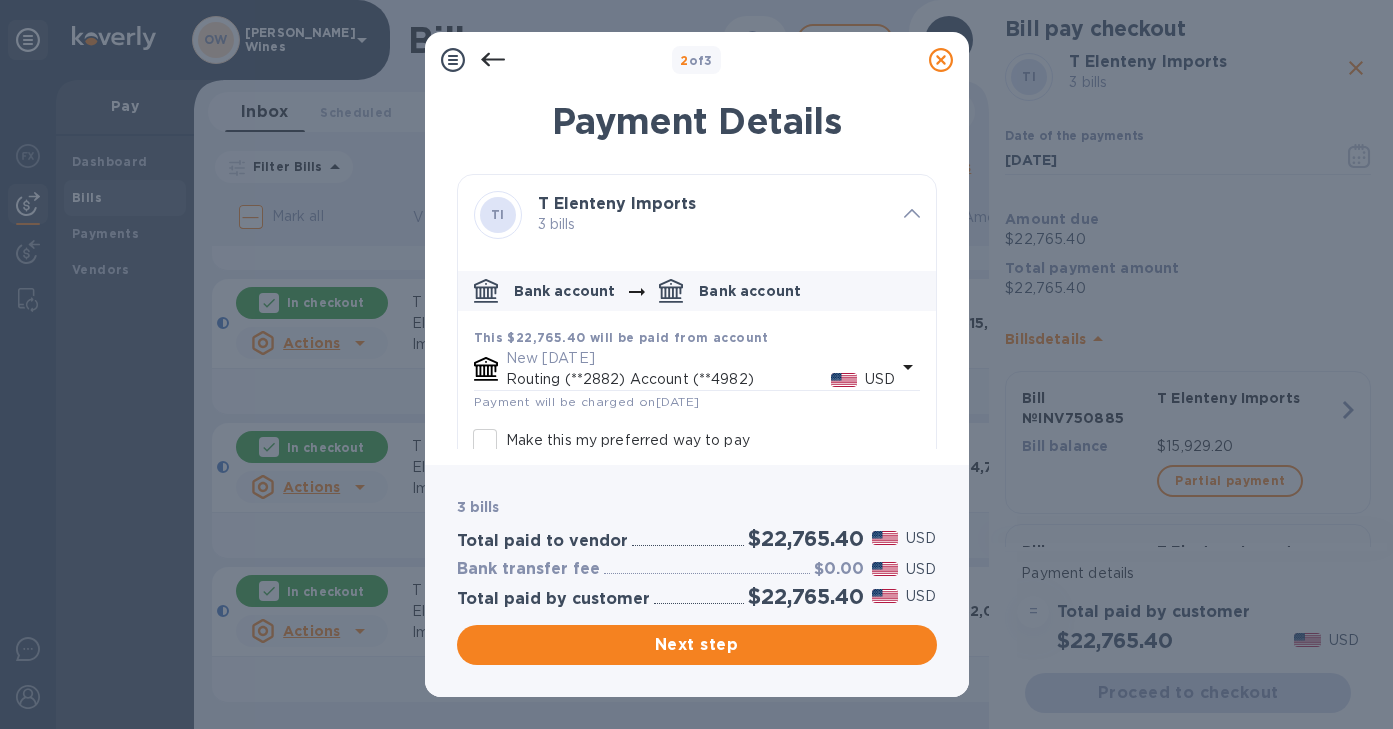 scroll, scrollTop: 111, scrollLeft: 0, axis: vertical 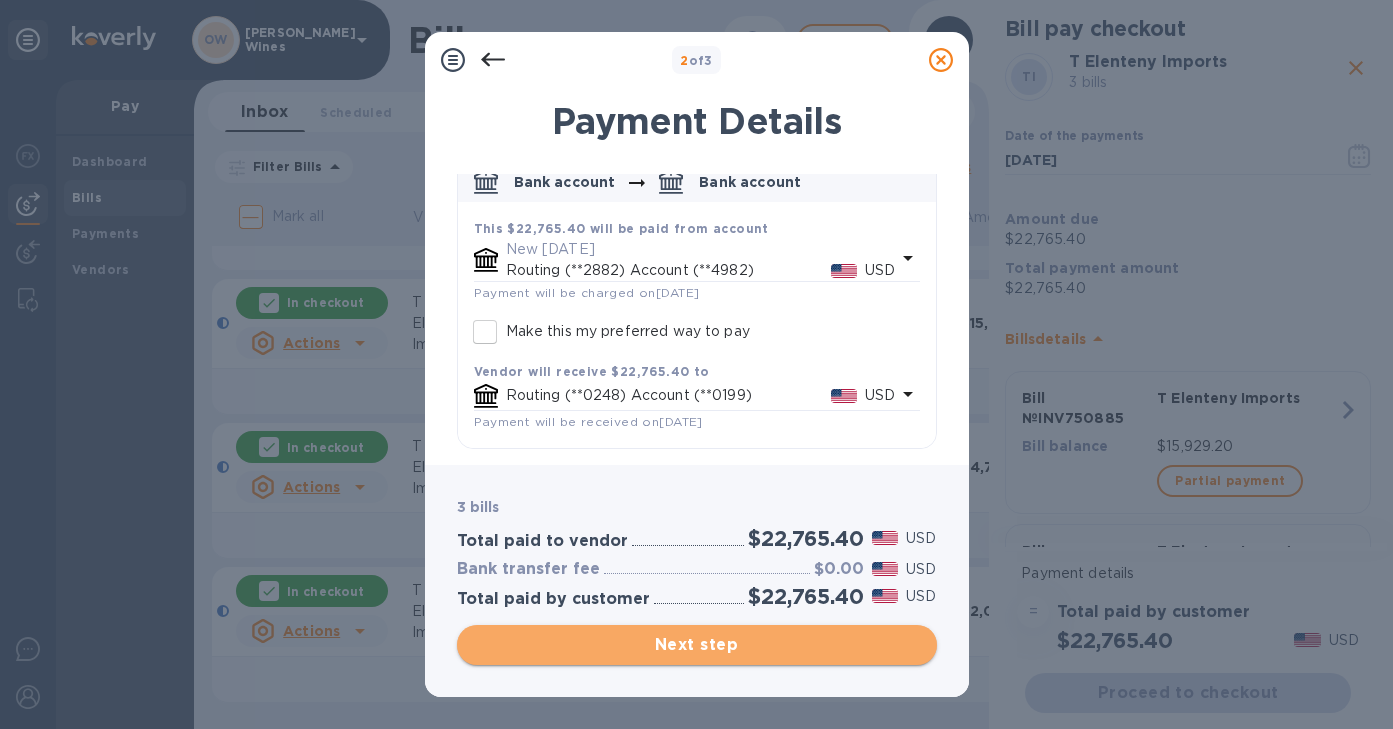 click on "Next step" at bounding box center (697, 645) 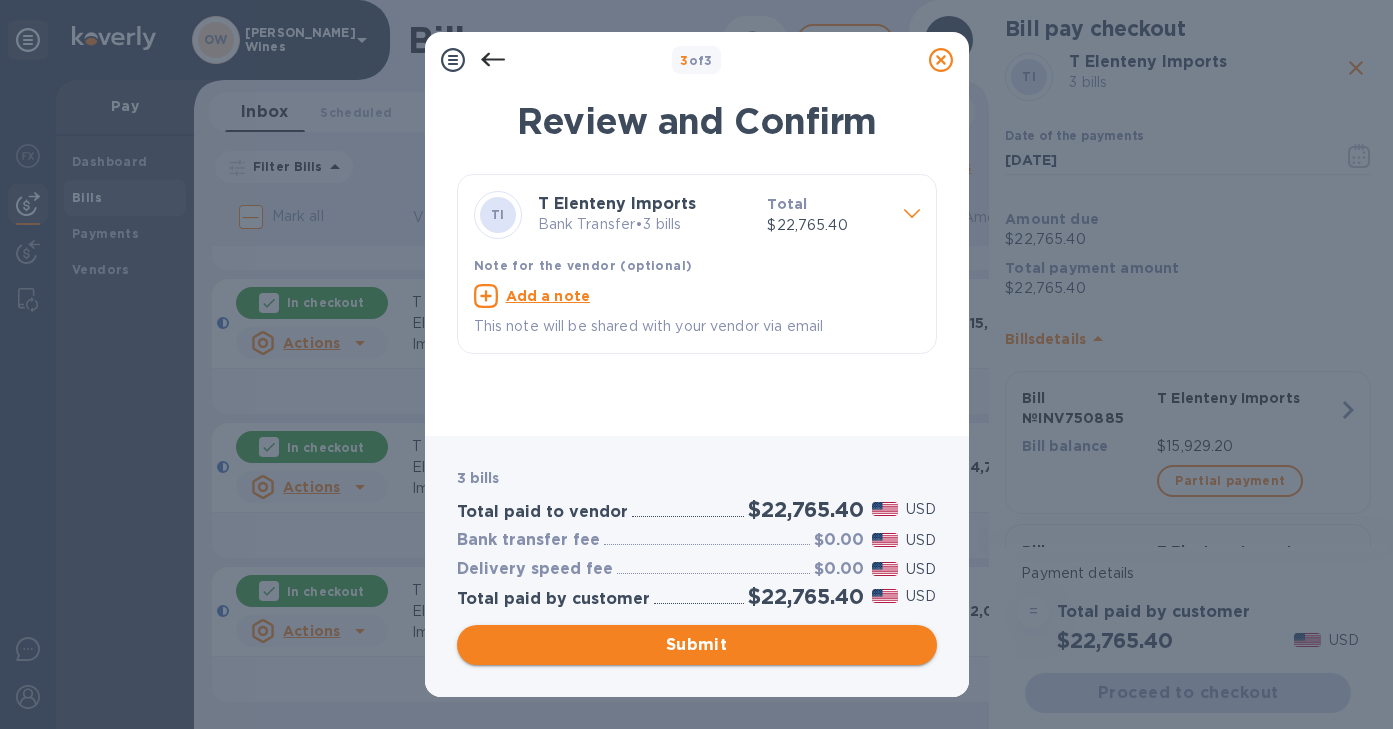 click on "Submit" at bounding box center [697, 645] 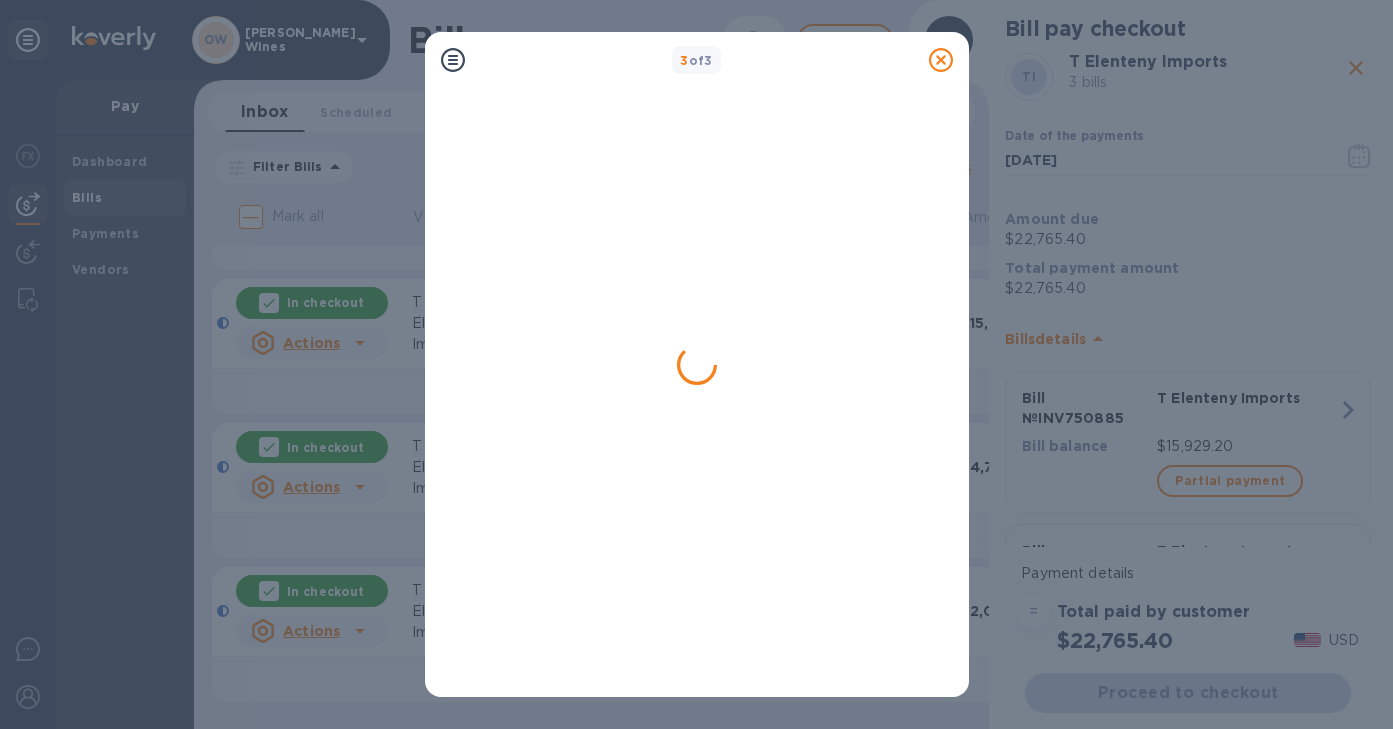 scroll, scrollTop: 0, scrollLeft: 0, axis: both 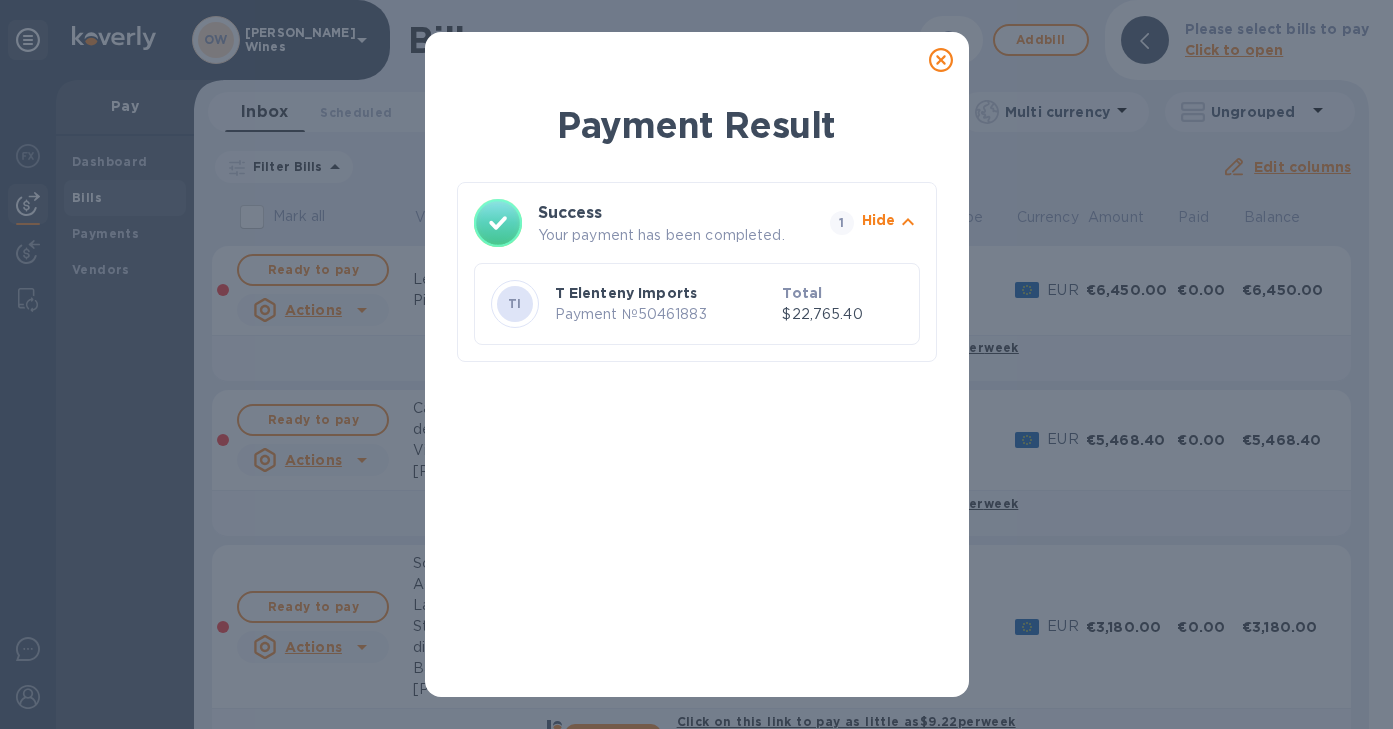 click 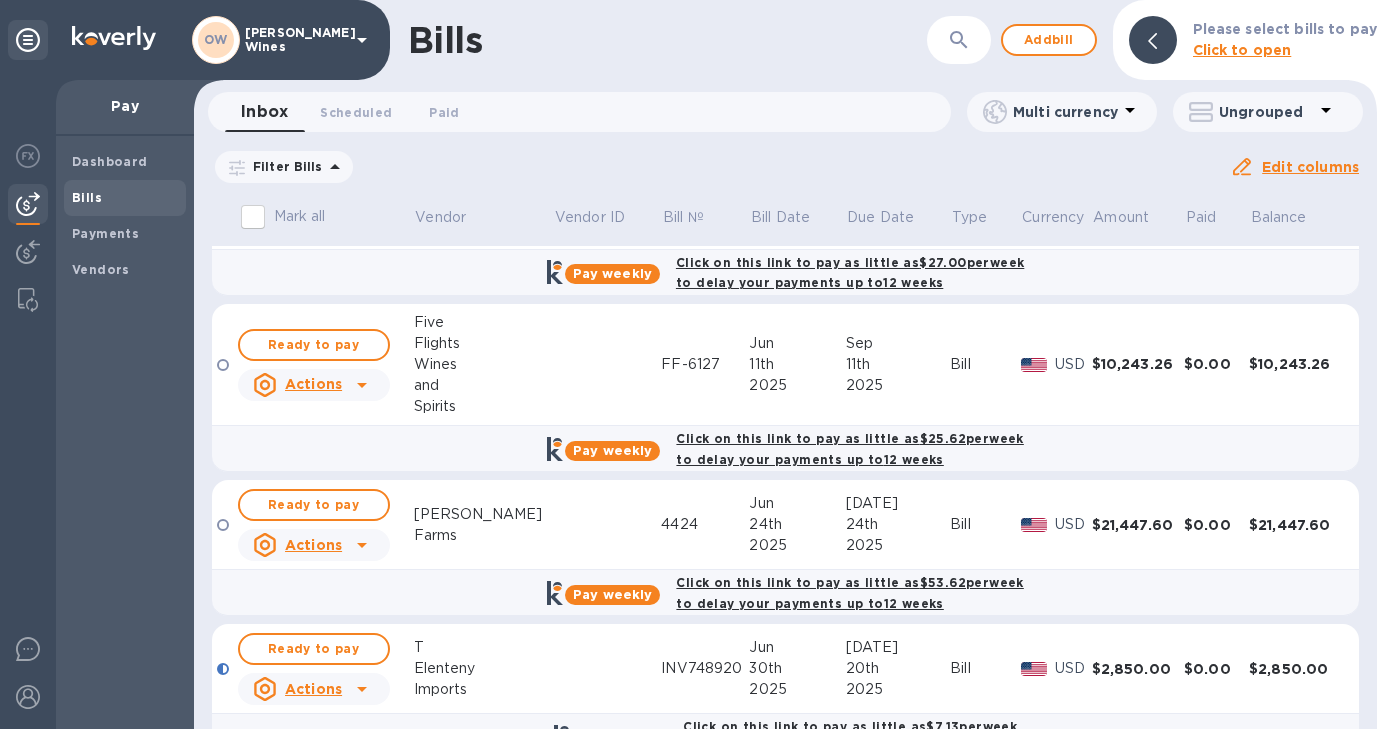 scroll, scrollTop: 1284, scrollLeft: 0, axis: vertical 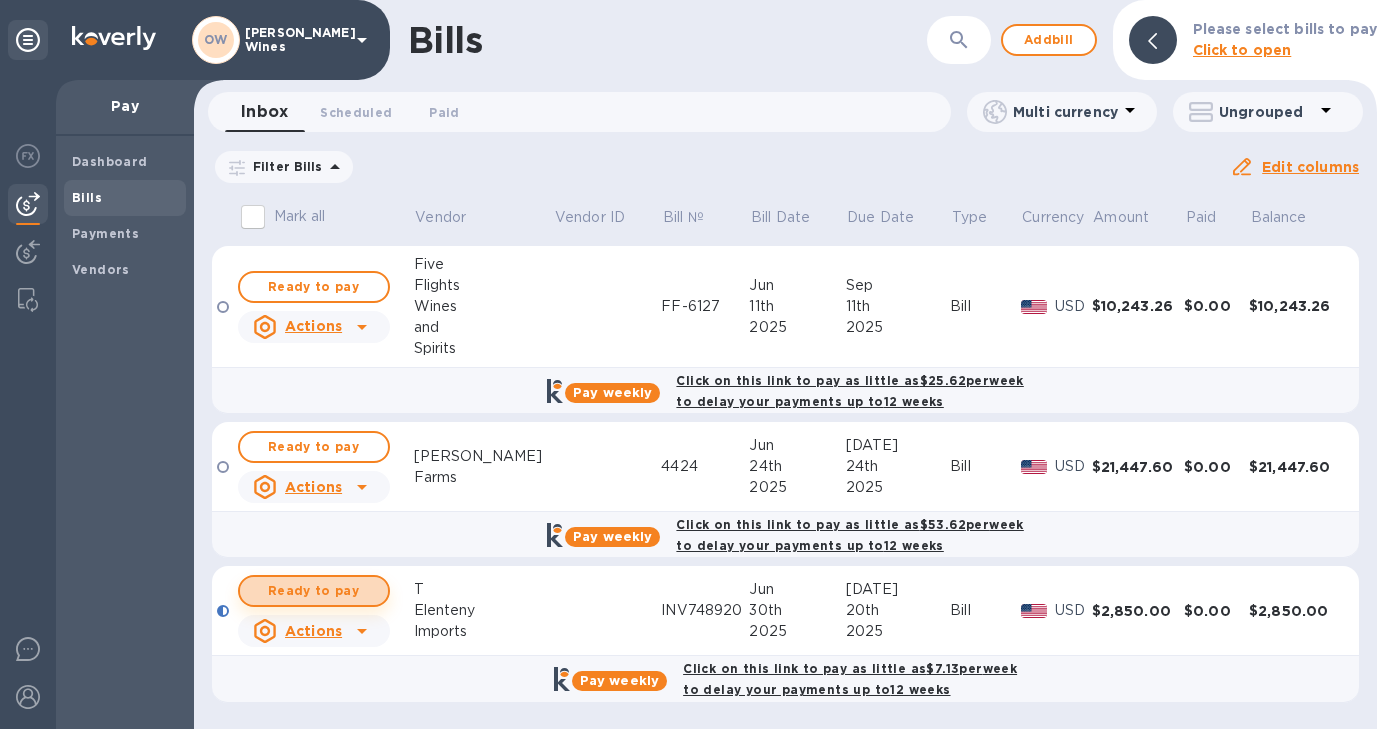click on "Ready to pay" at bounding box center [314, 591] 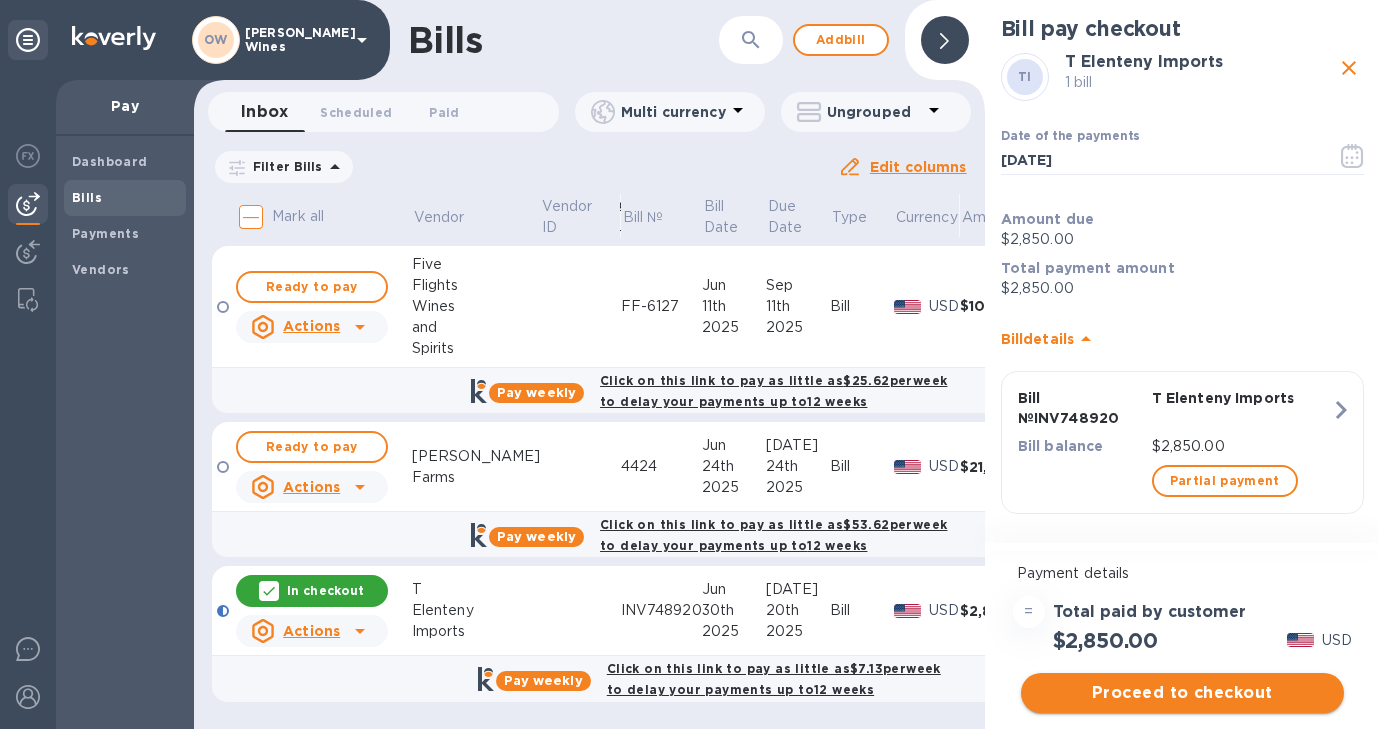 click on "Proceed to checkout" at bounding box center [1182, 693] 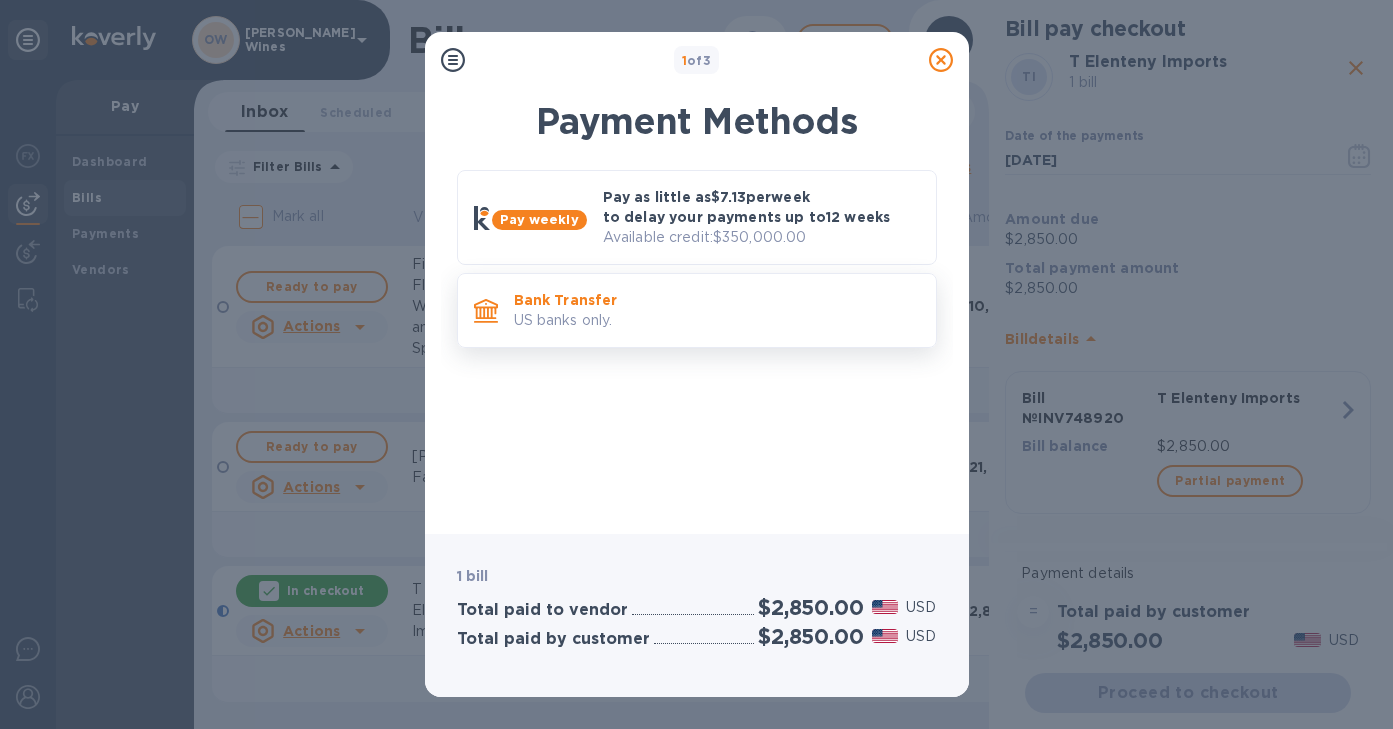 click on "US banks only." at bounding box center (717, 320) 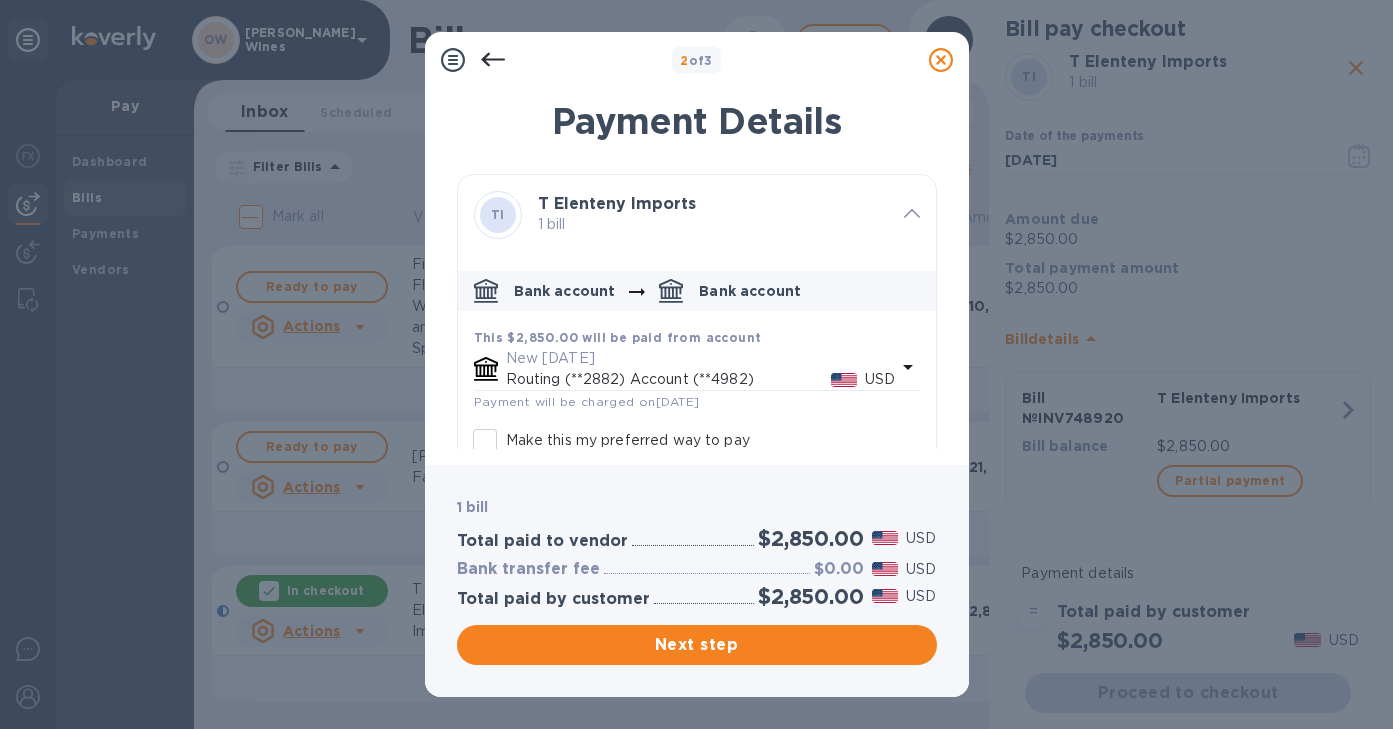 scroll, scrollTop: 111, scrollLeft: 0, axis: vertical 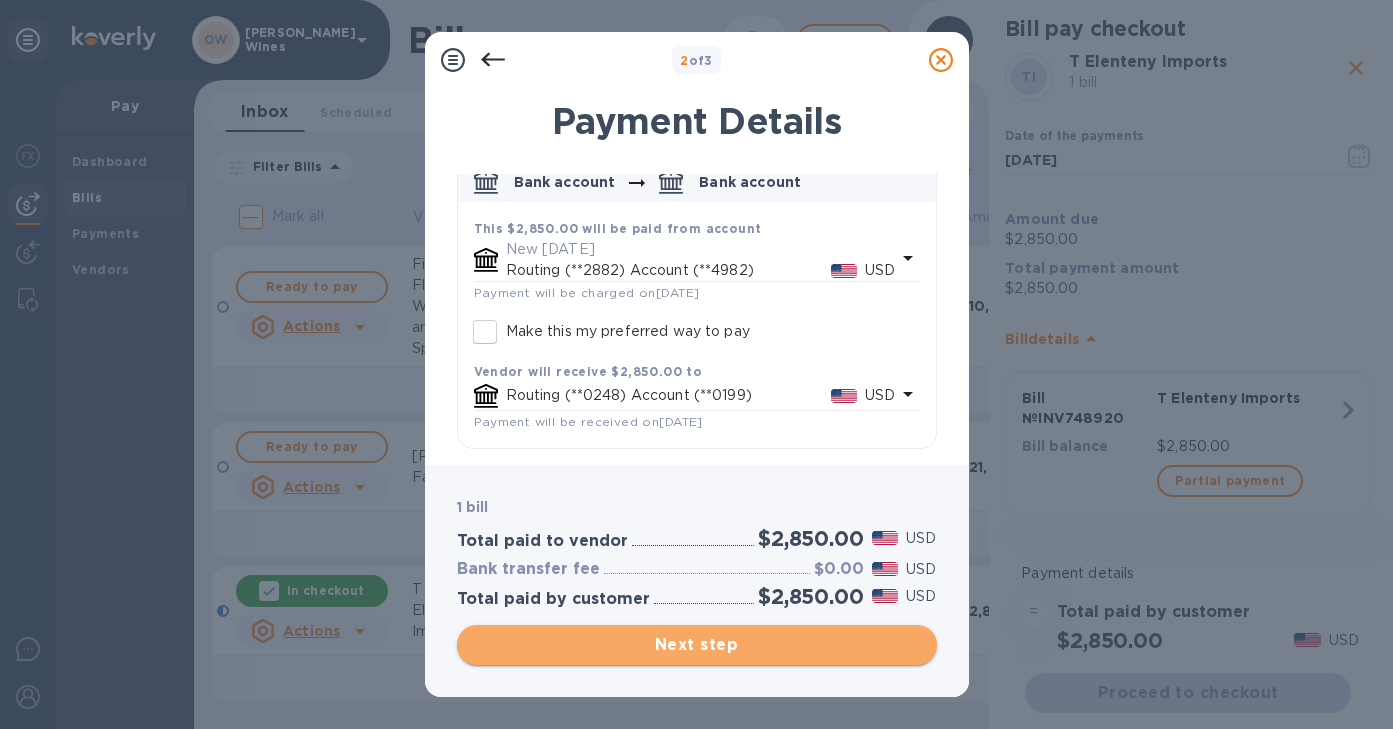 click on "Next step" at bounding box center (697, 645) 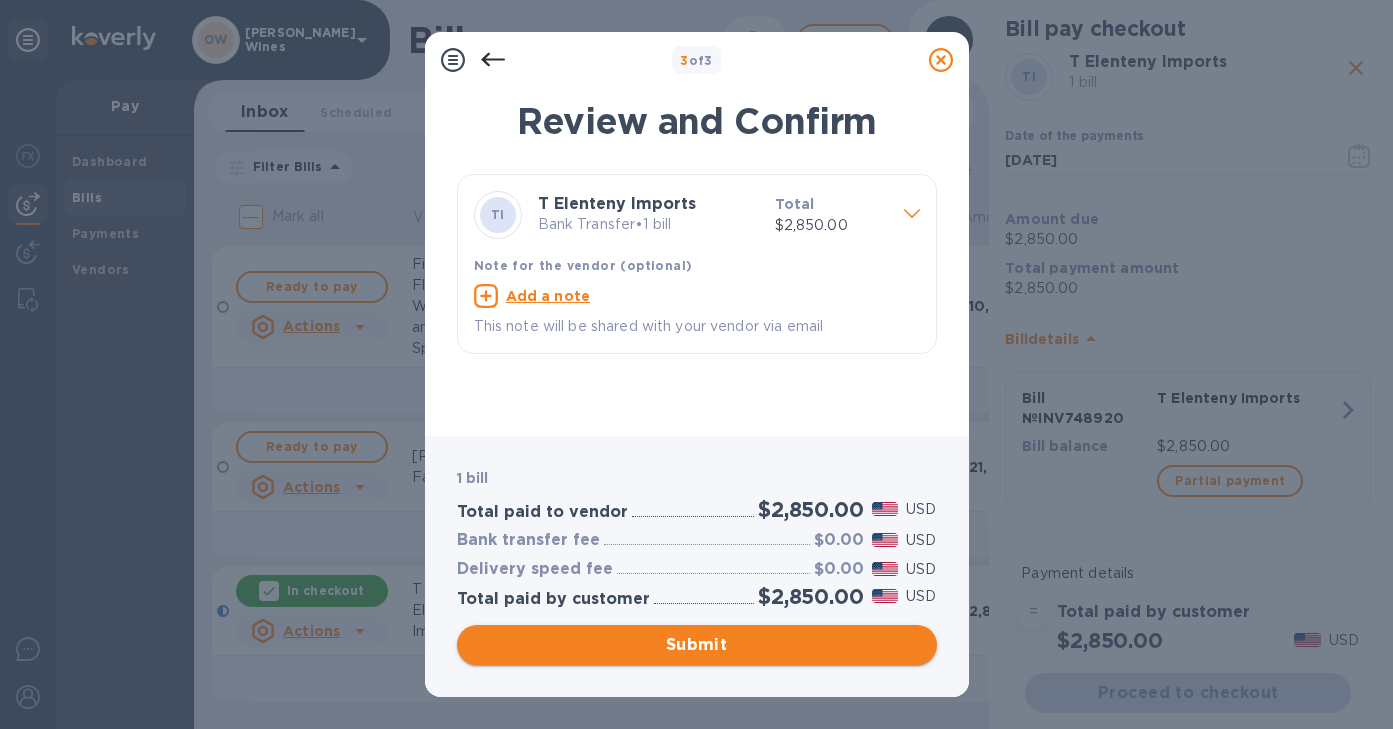 click on "Submit" at bounding box center [697, 645] 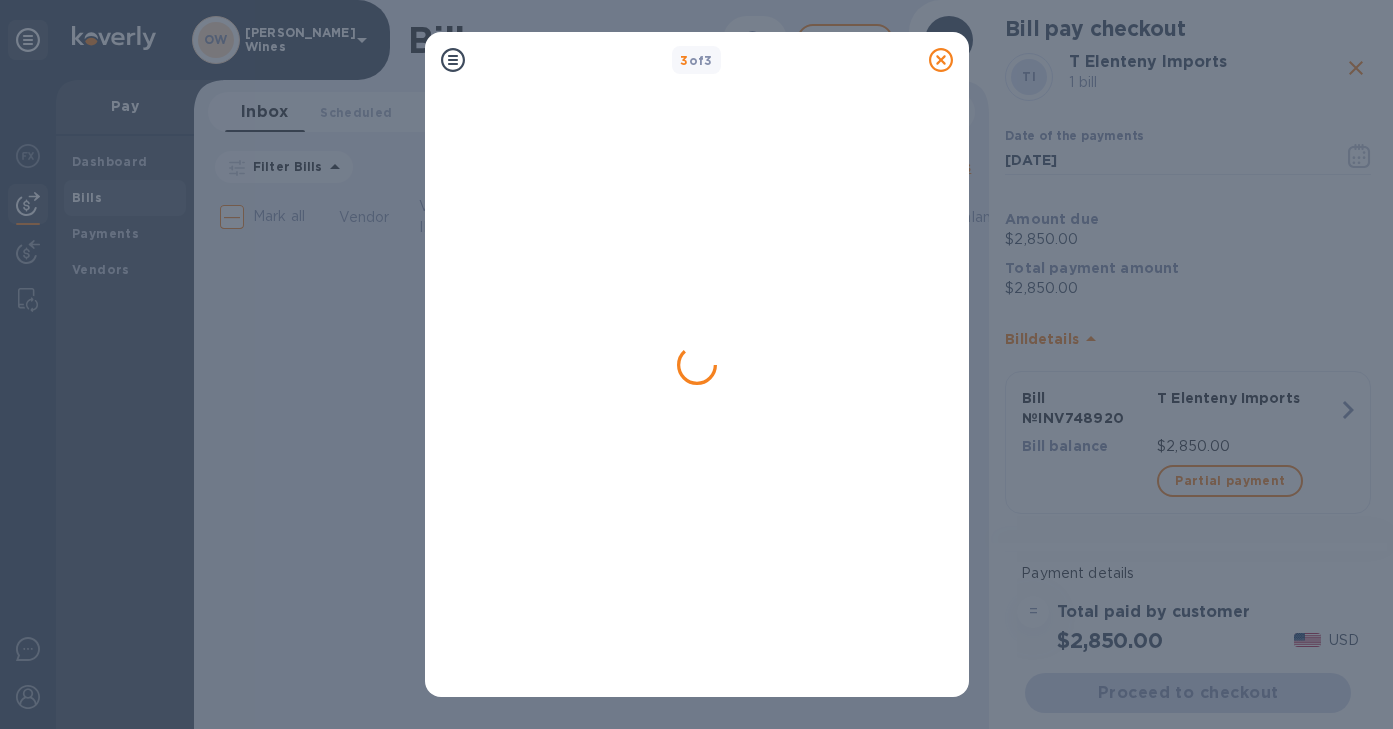 scroll, scrollTop: 0, scrollLeft: 0, axis: both 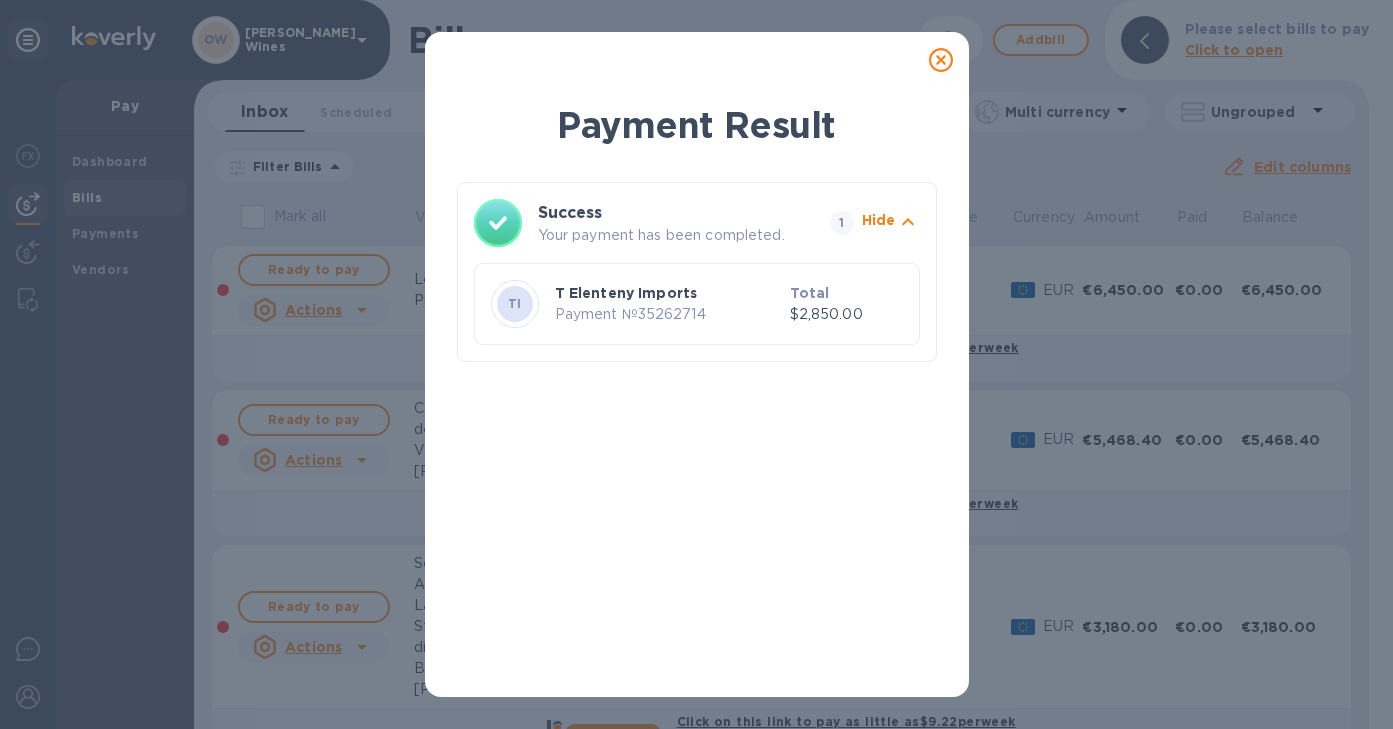 click 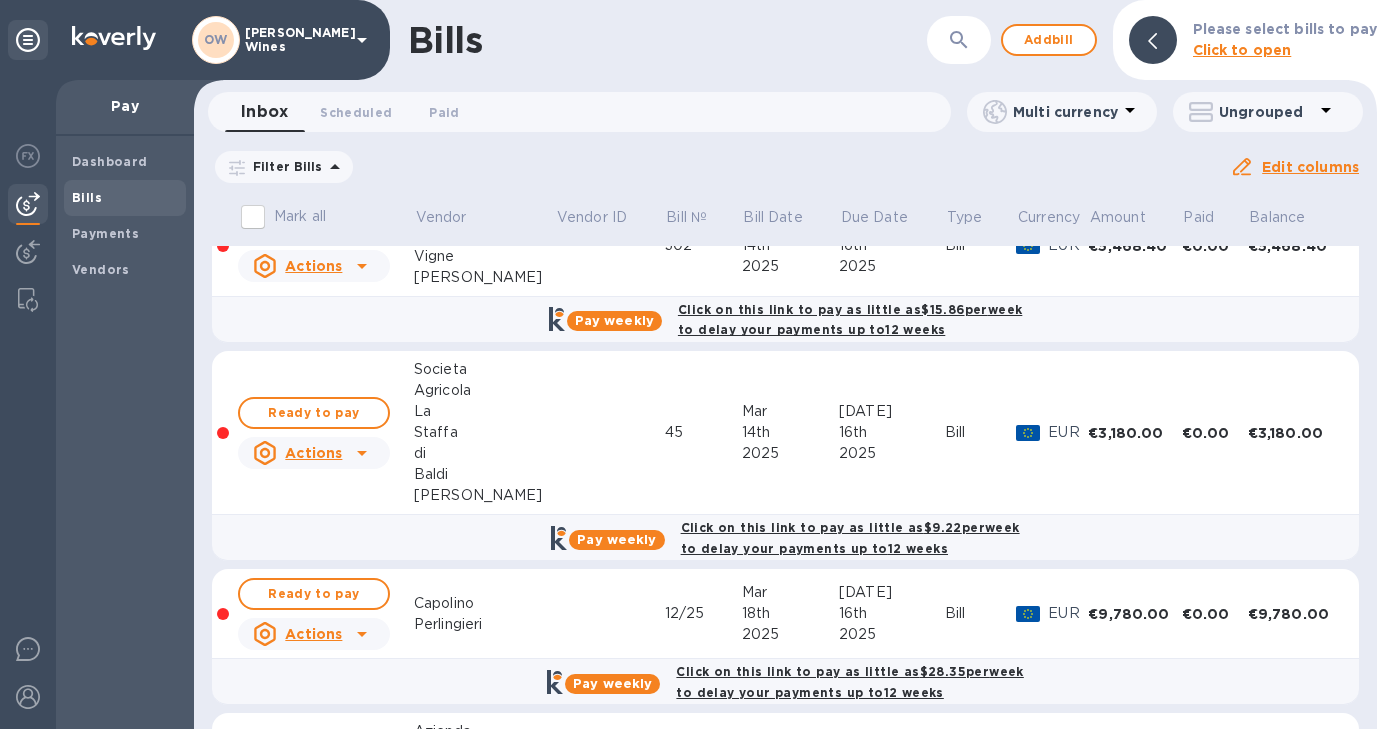 scroll, scrollTop: 0, scrollLeft: 0, axis: both 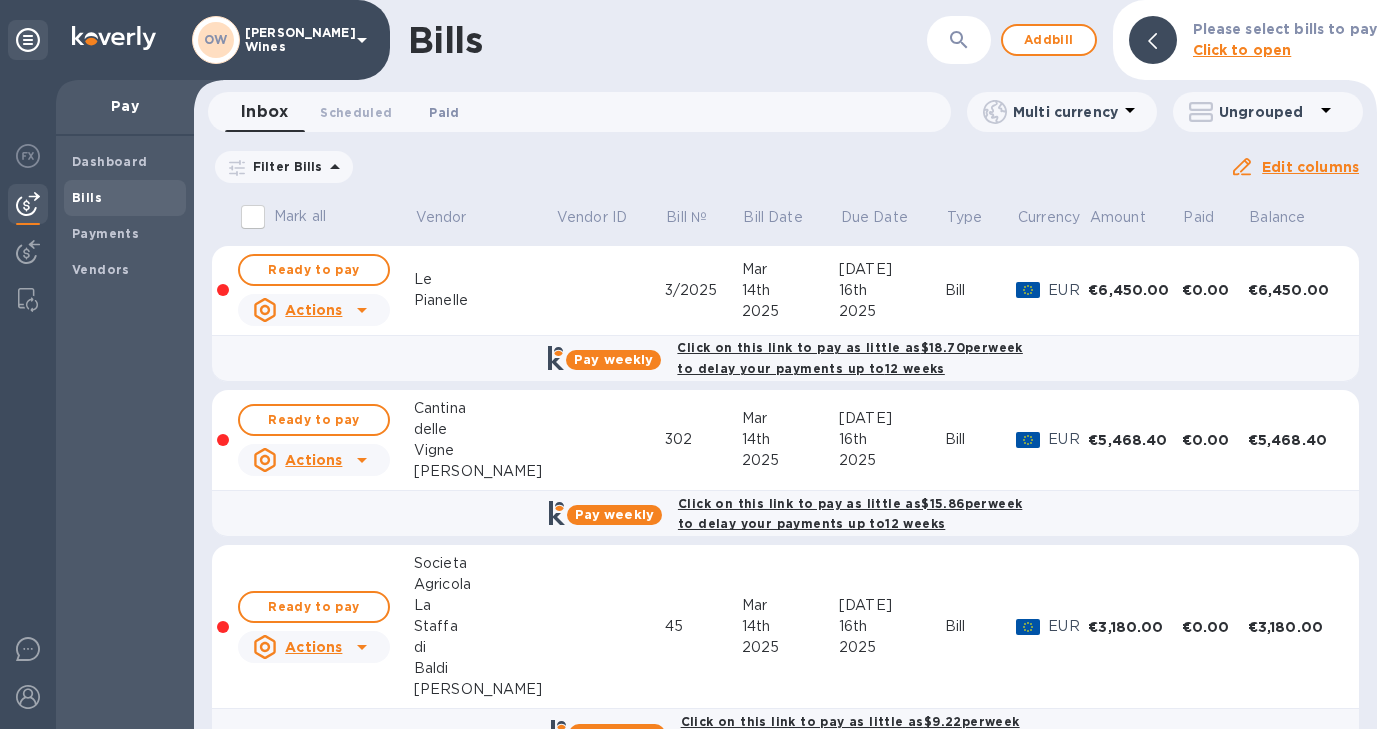 click on "Paid 0" at bounding box center (444, 112) 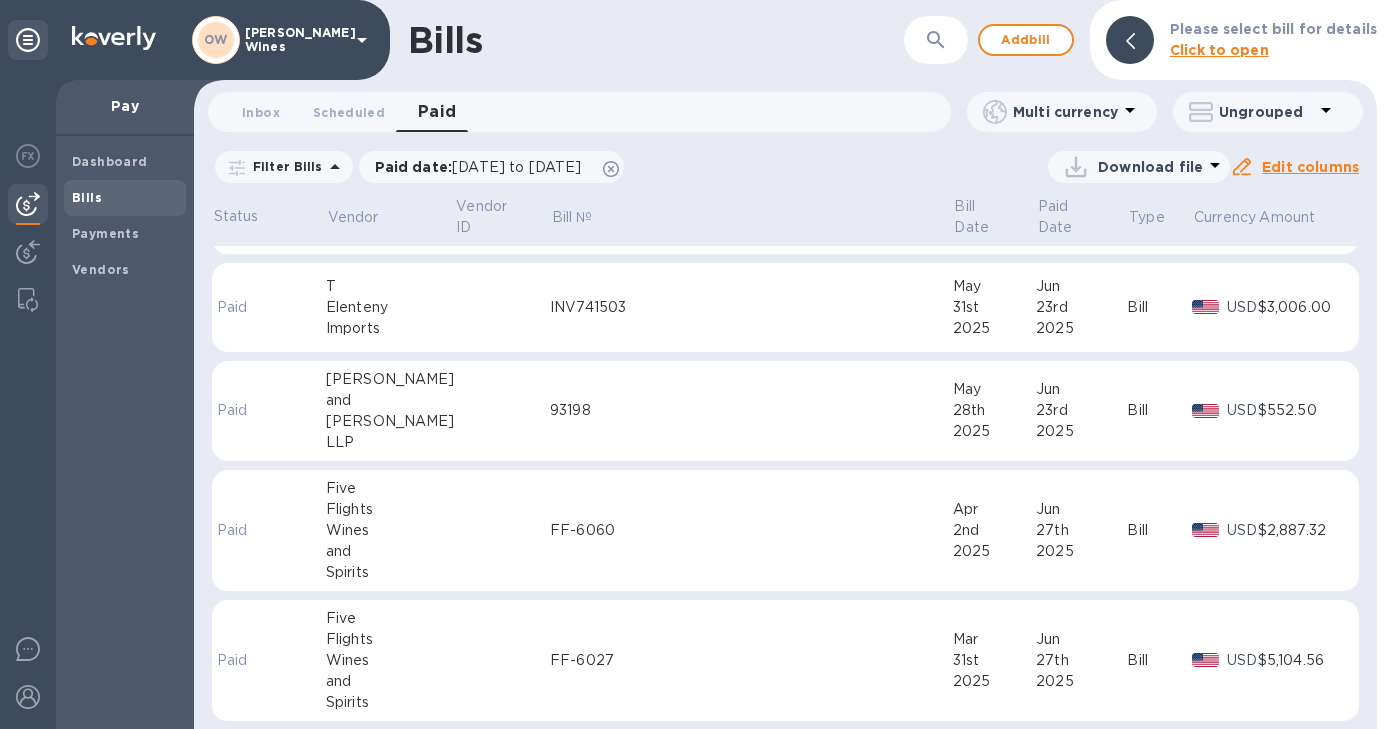 scroll, scrollTop: 0, scrollLeft: 0, axis: both 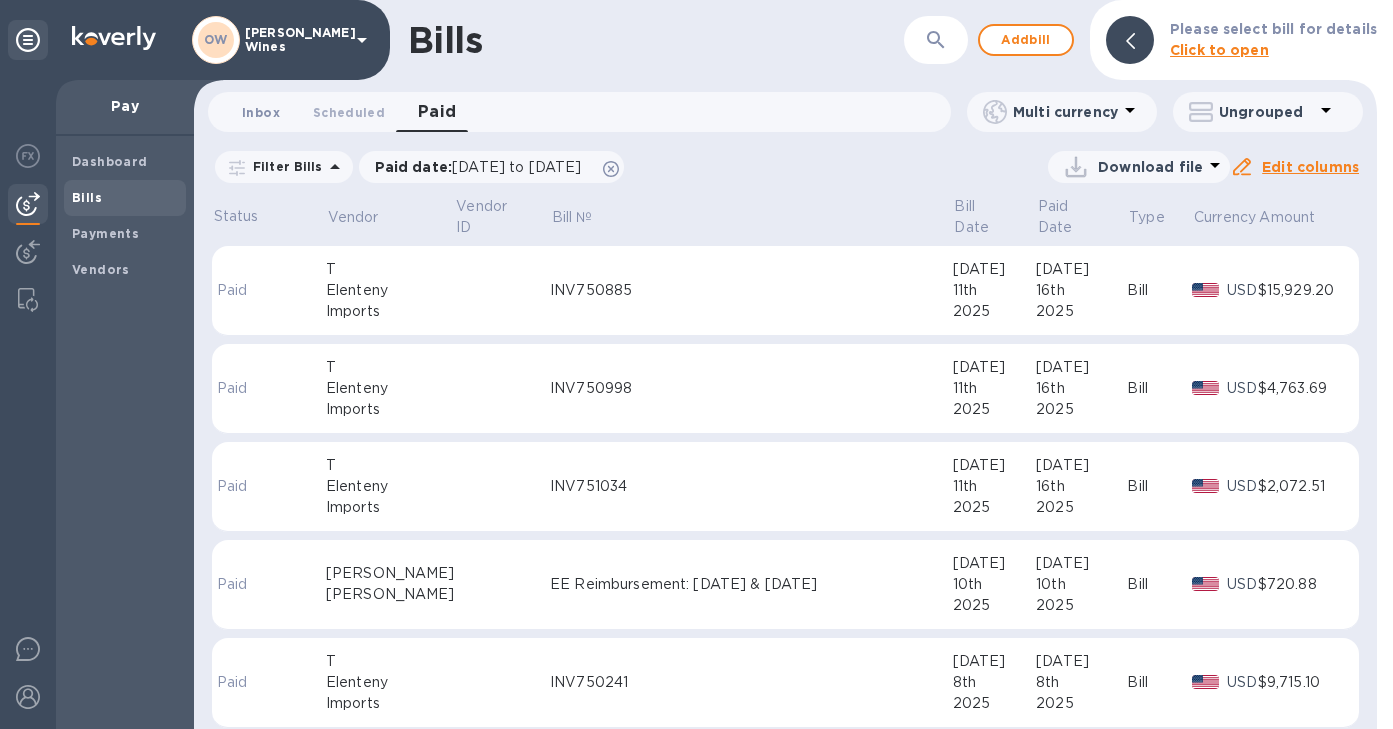 click on "Inbox 0" at bounding box center (261, 112) 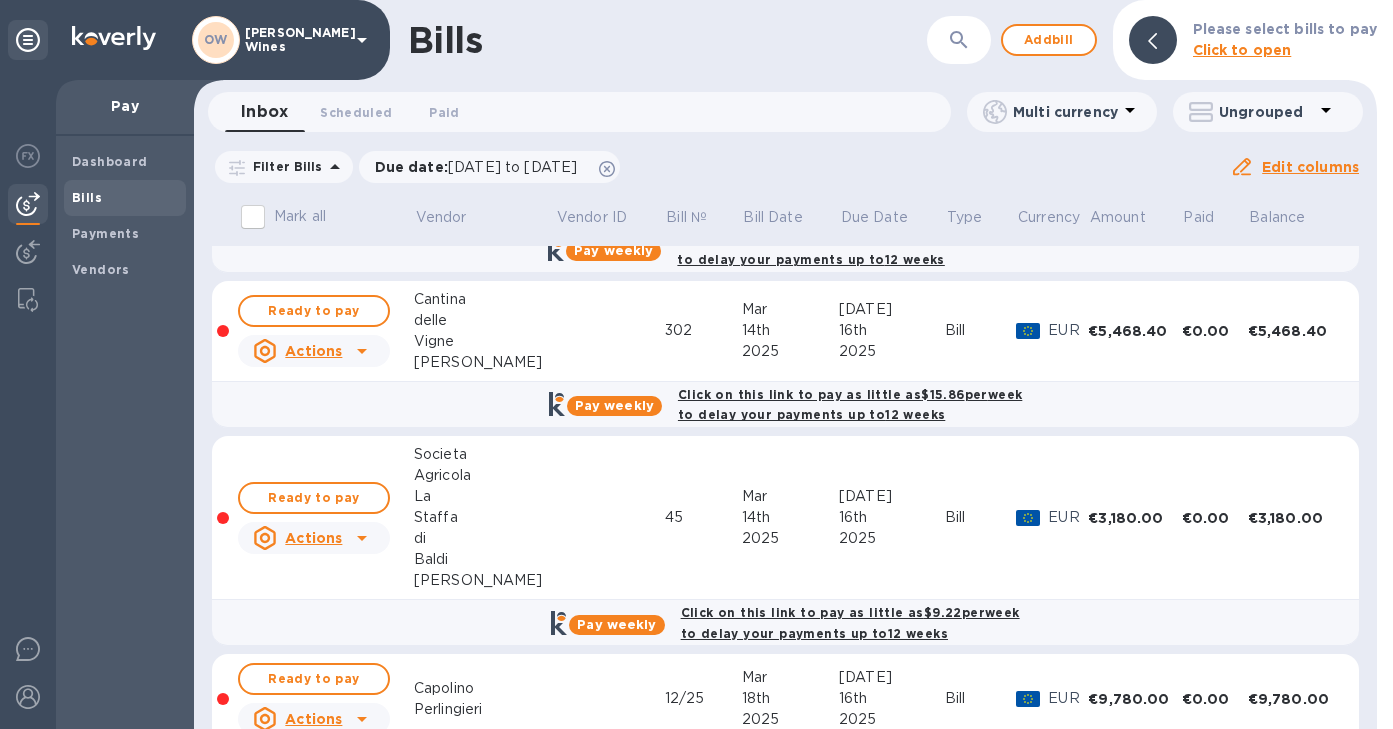 scroll, scrollTop: 0, scrollLeft: 0, axis: both 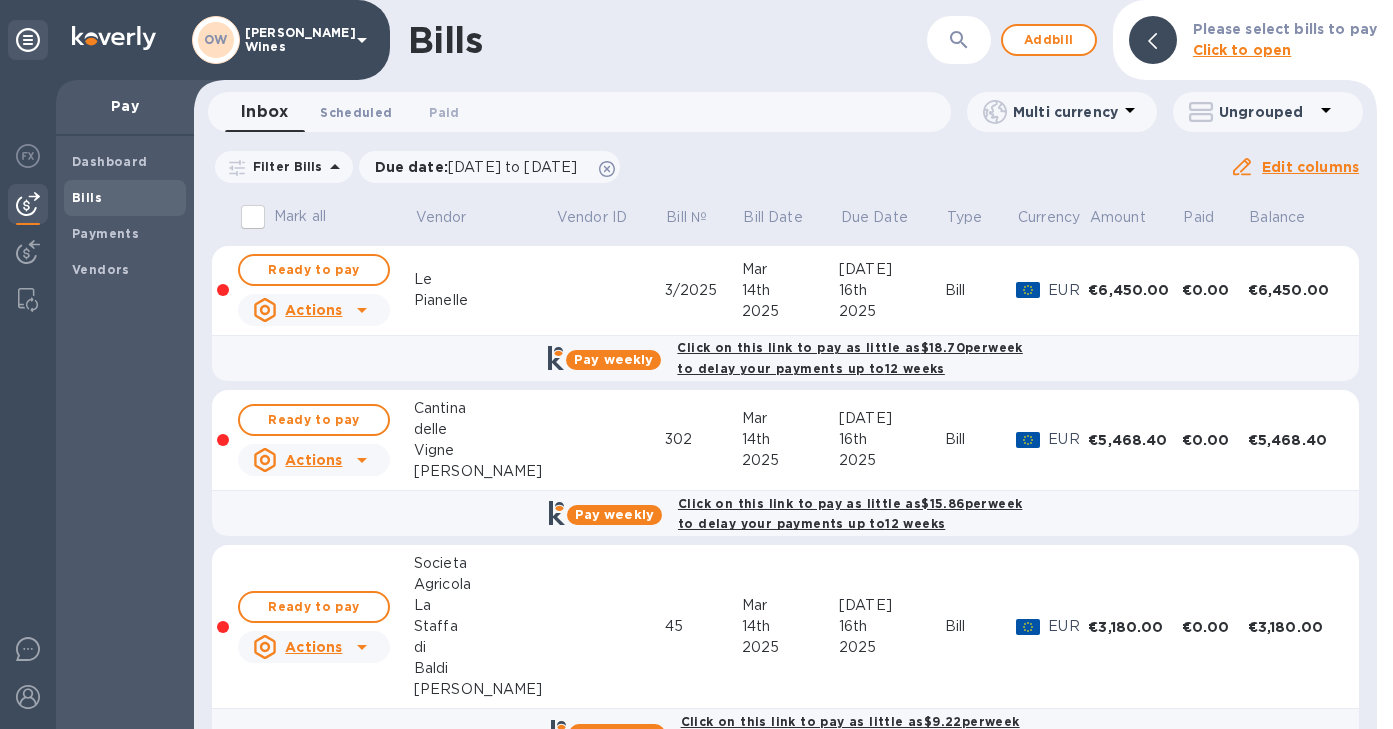 click on "Scheduled 0" at bounding box center [356, 112] 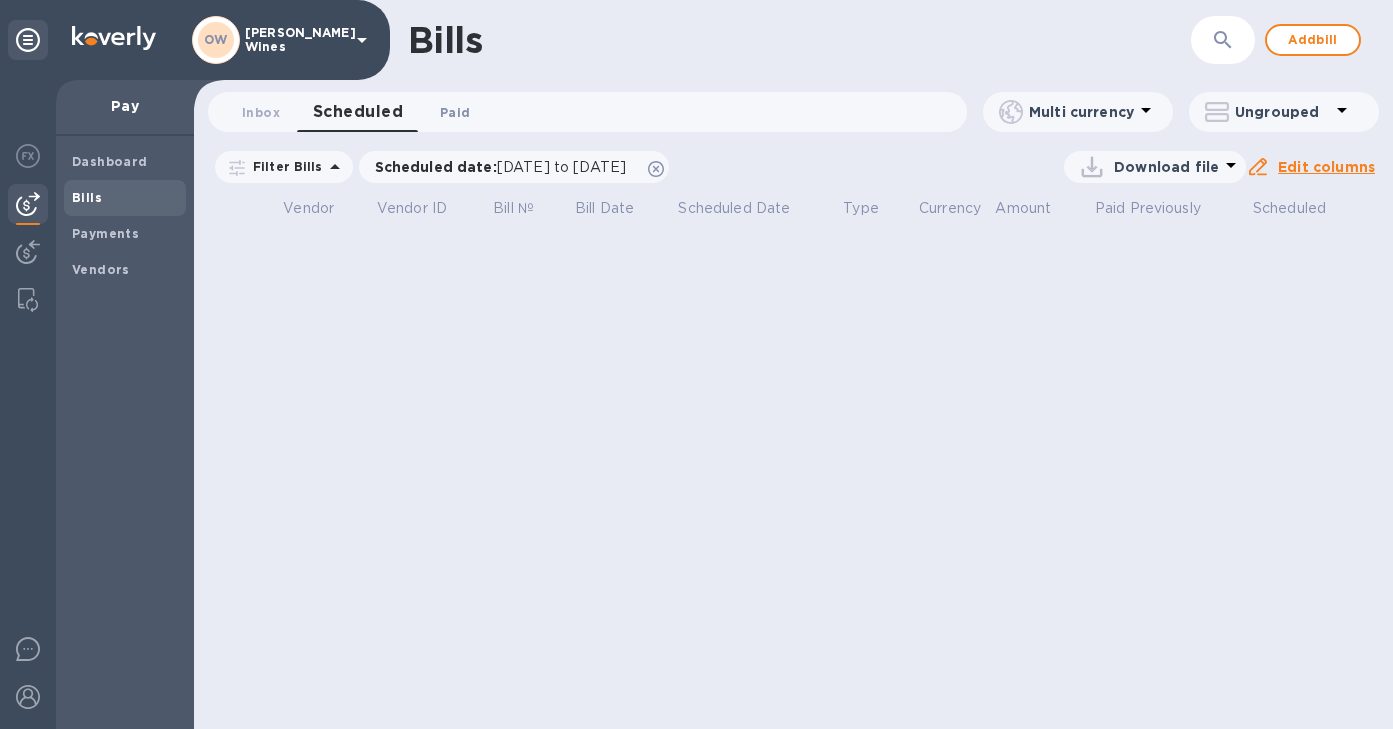 click on "Paid 0" at bounding box center [455, 112] 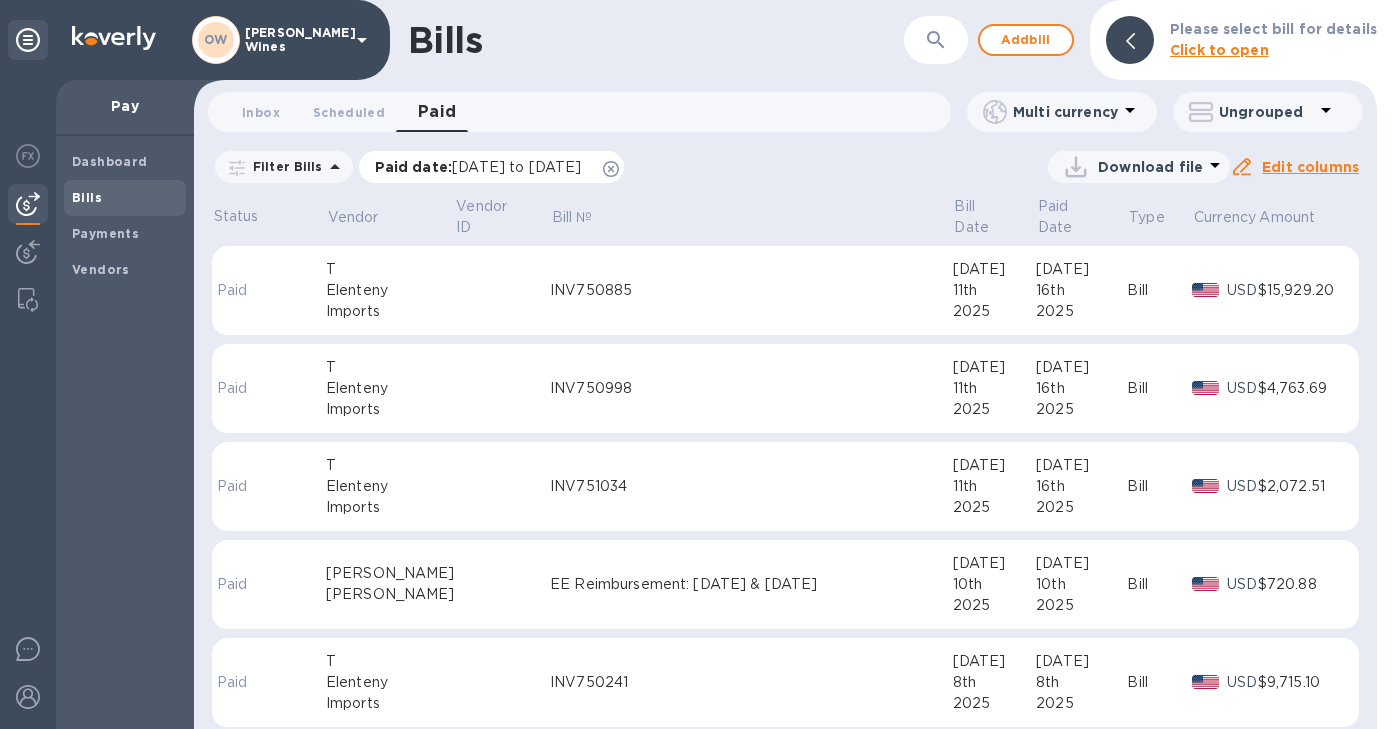click 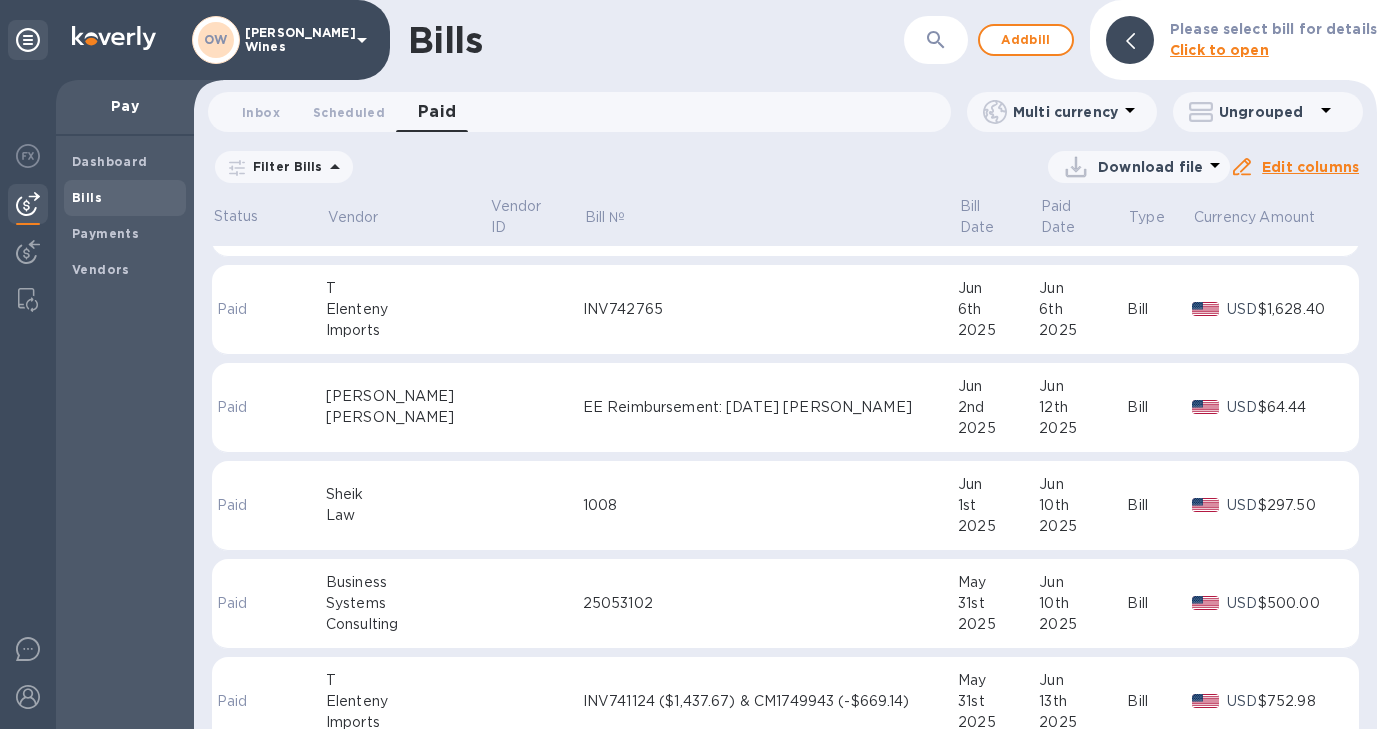 scroll, scrollTop: 0, scrollLeft: 0, axis: both 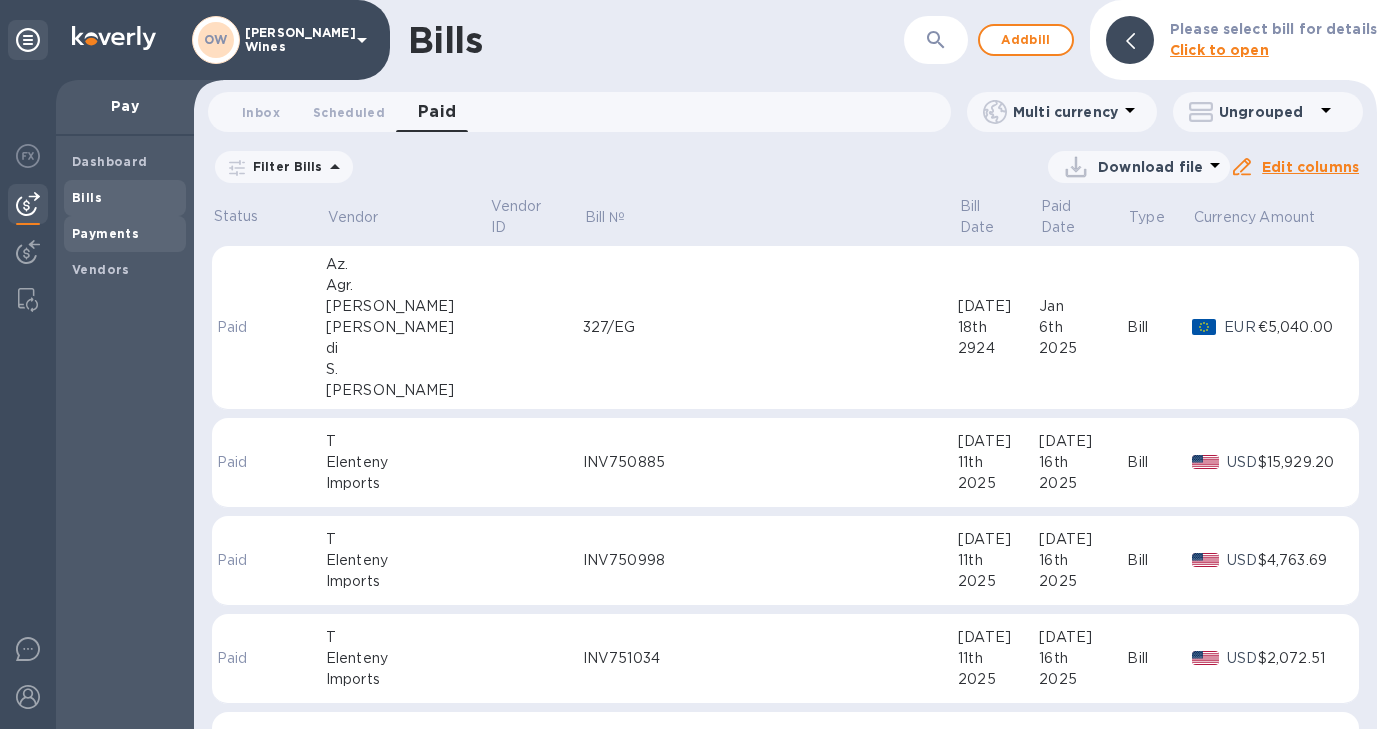 click on "Payments" at bounding box center (105, 233) 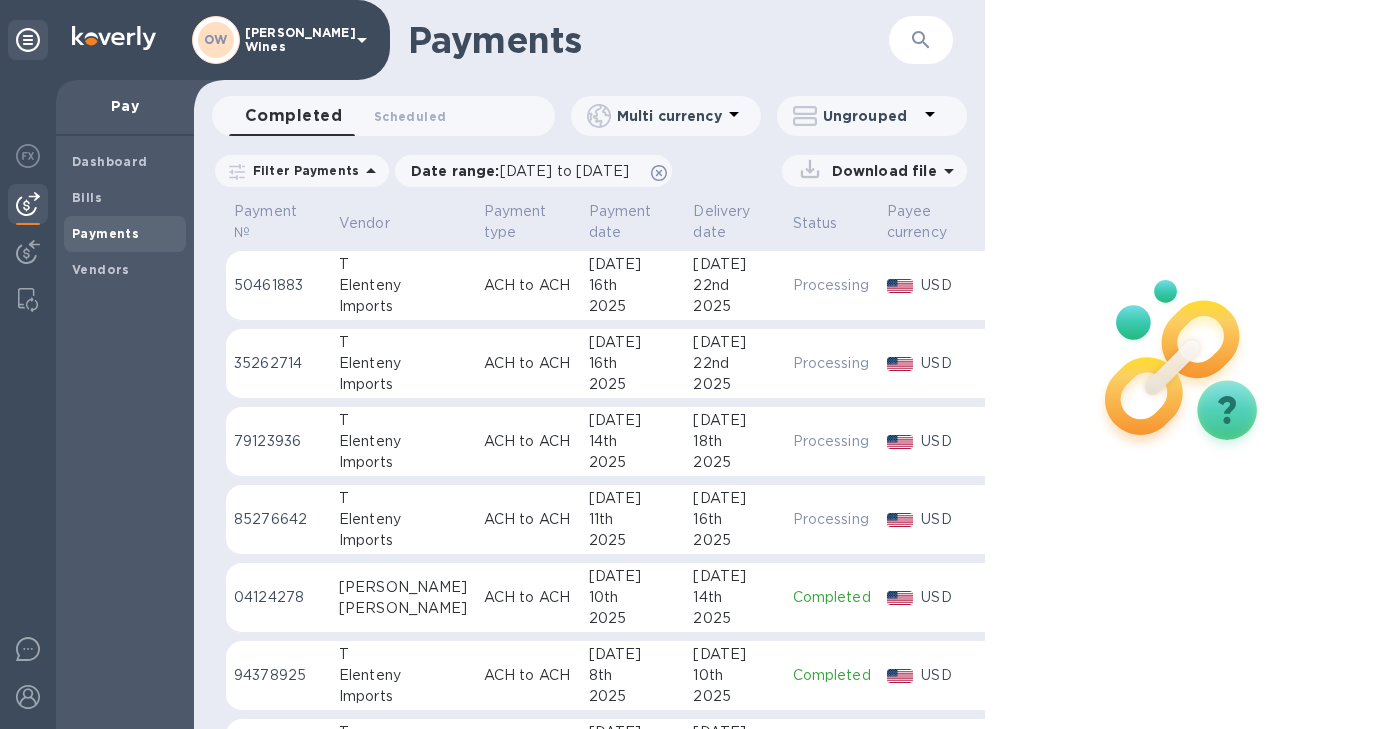 click on "ACH to ACH" at bounding box center (528, 286) 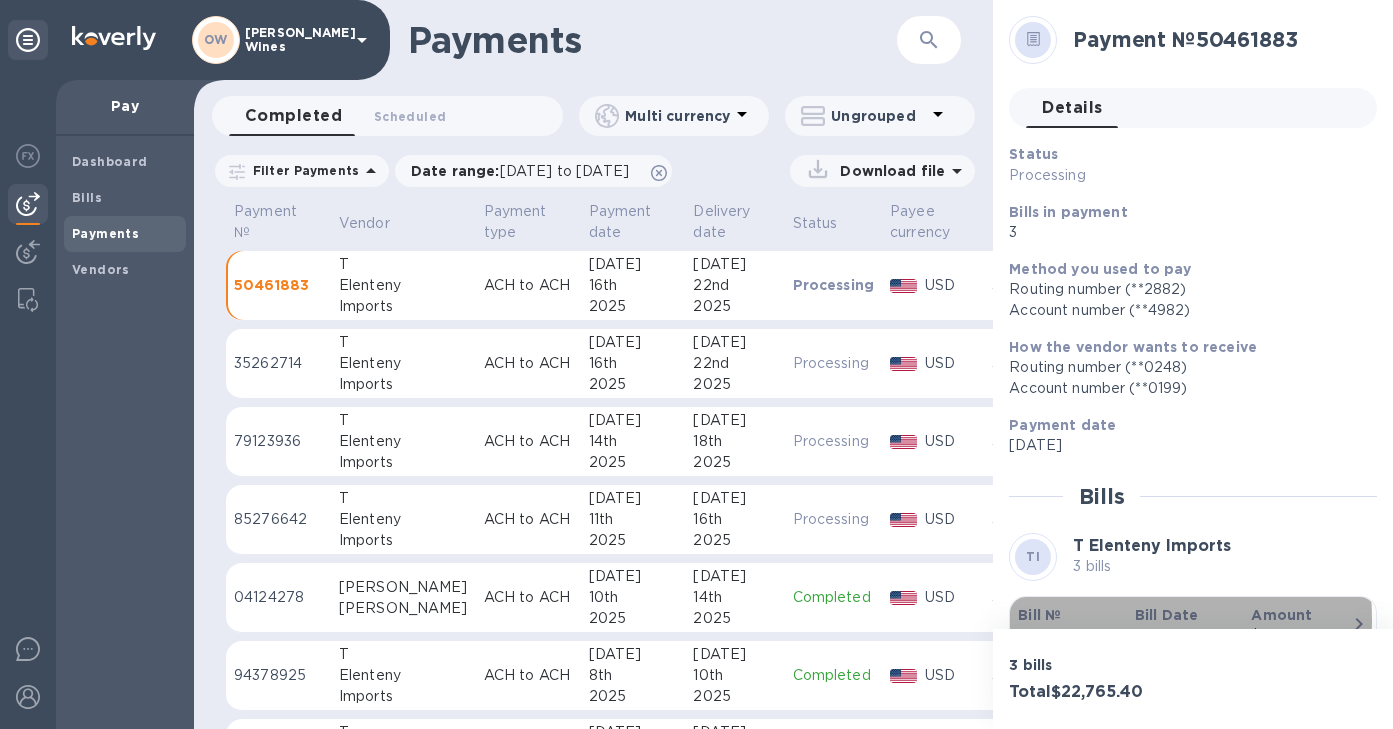 click on "Bill №" at bounding box center (1039, 615) 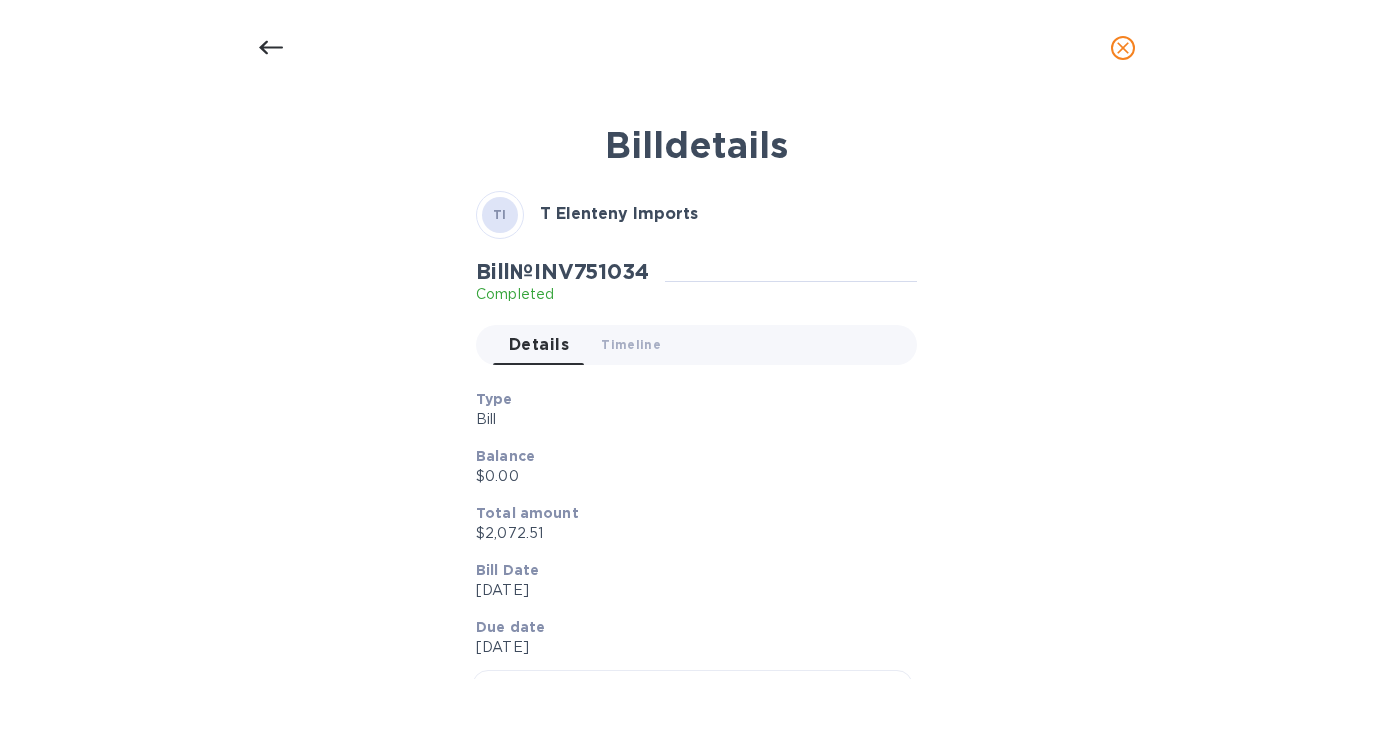 click at bounding box center (1123, 48) 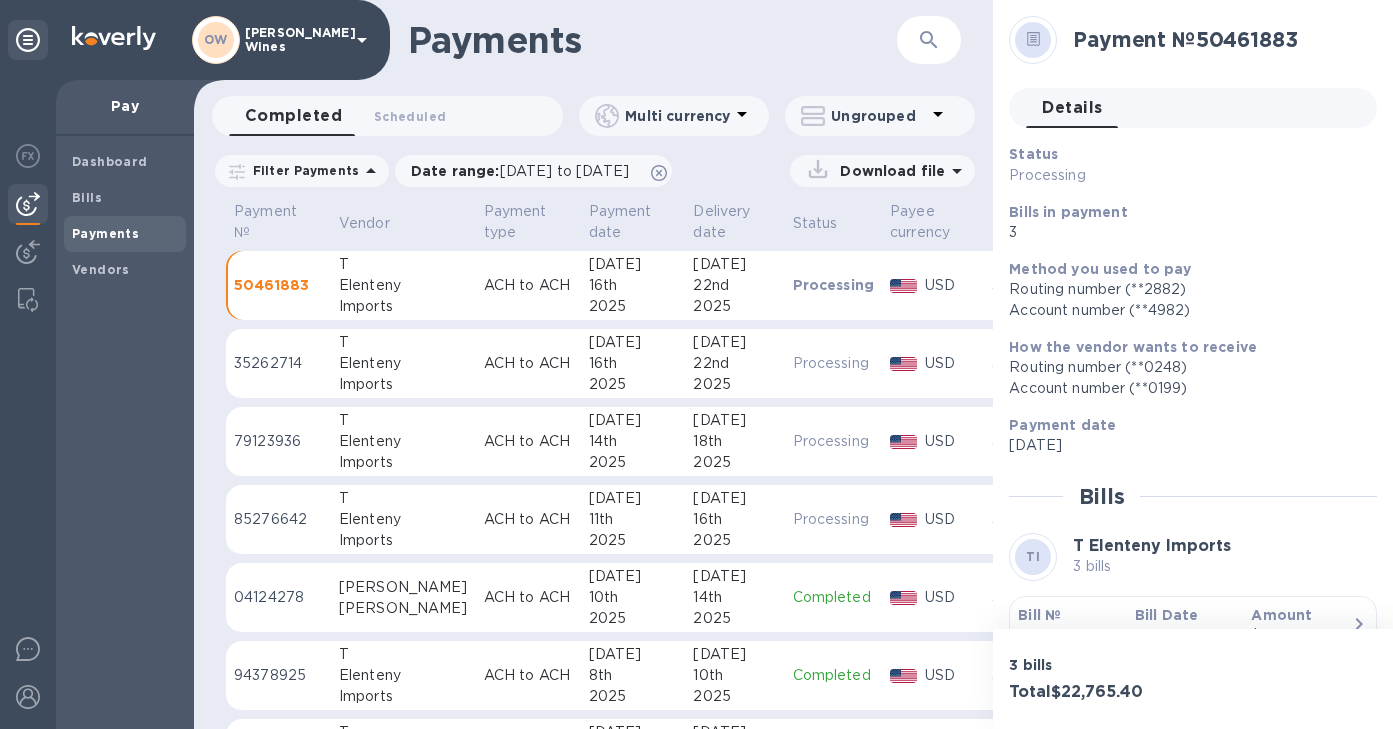 scroll, scrollTop: 36, scrollLeft: 0, axis: vertical 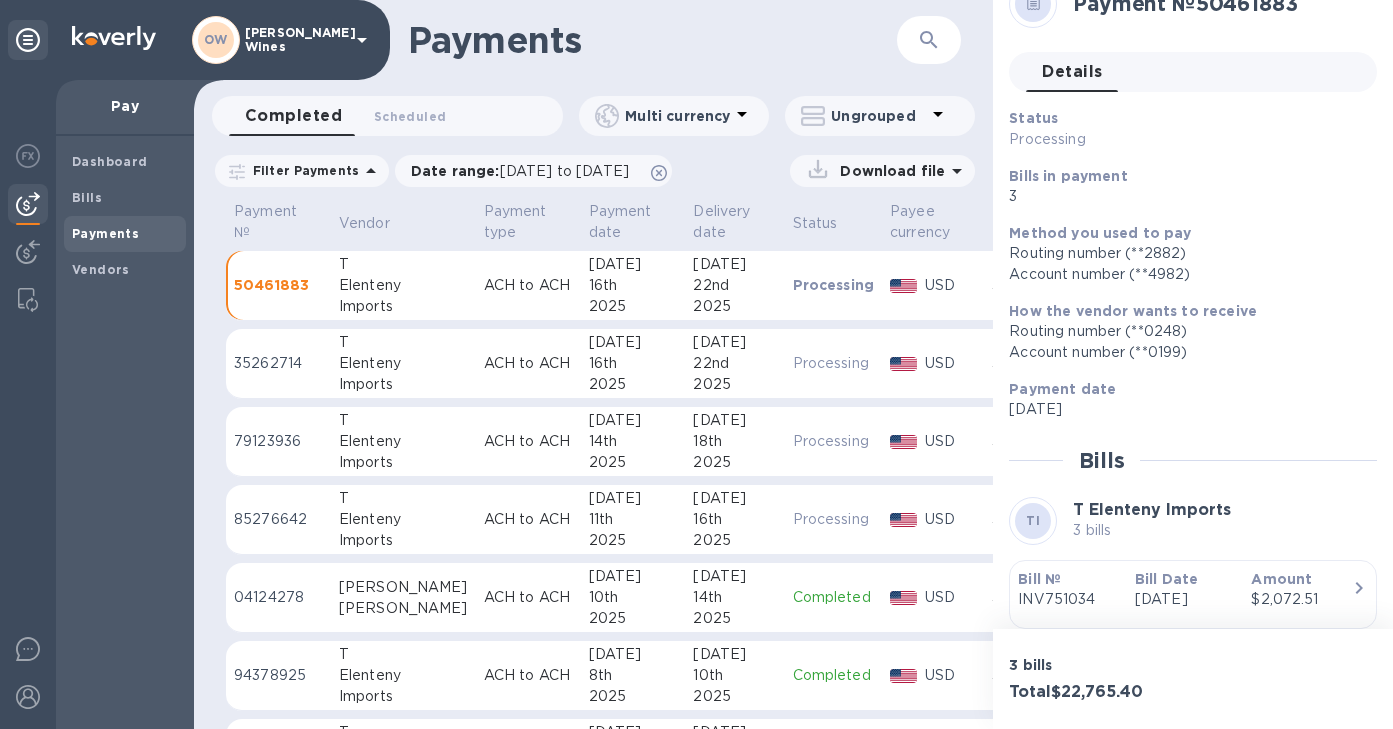 click on "22nd" at bounding box center [734, 363] 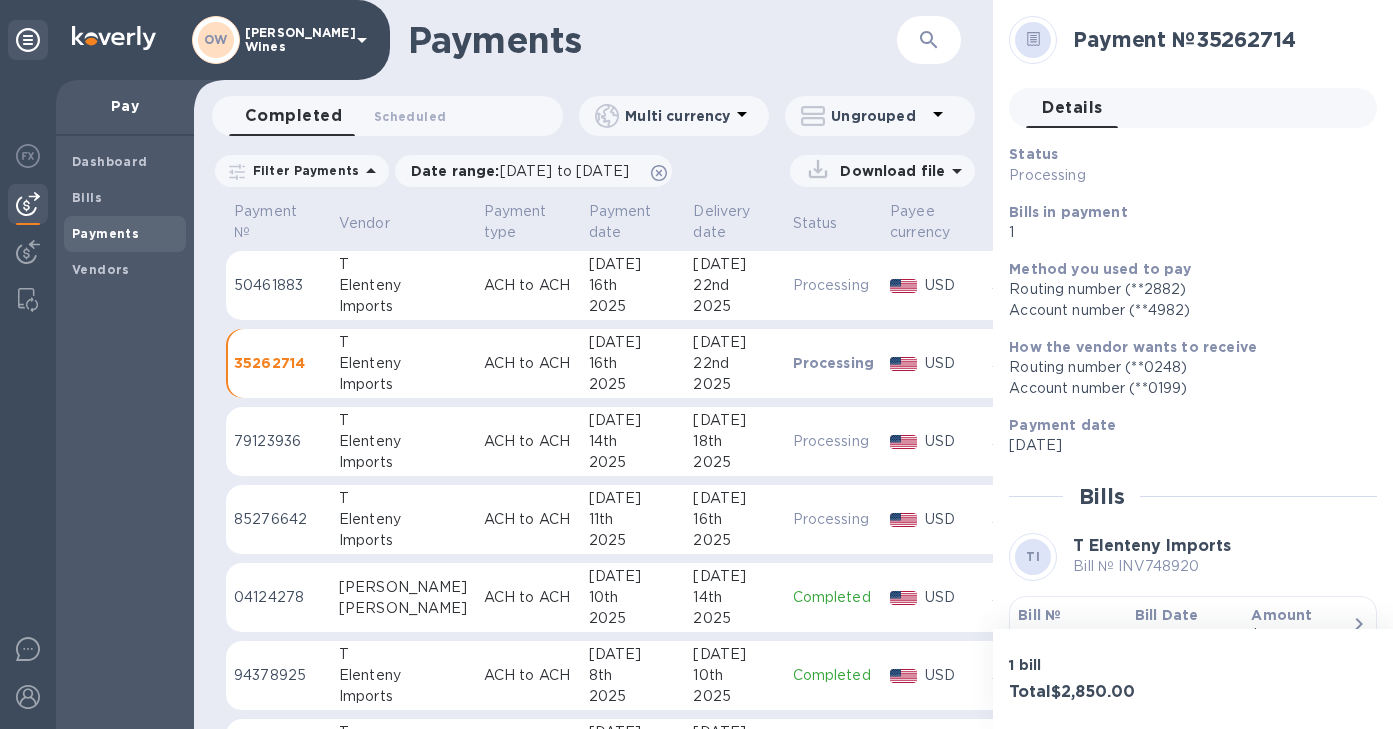 click on "Bill №" at bounding box center (1039, 615) 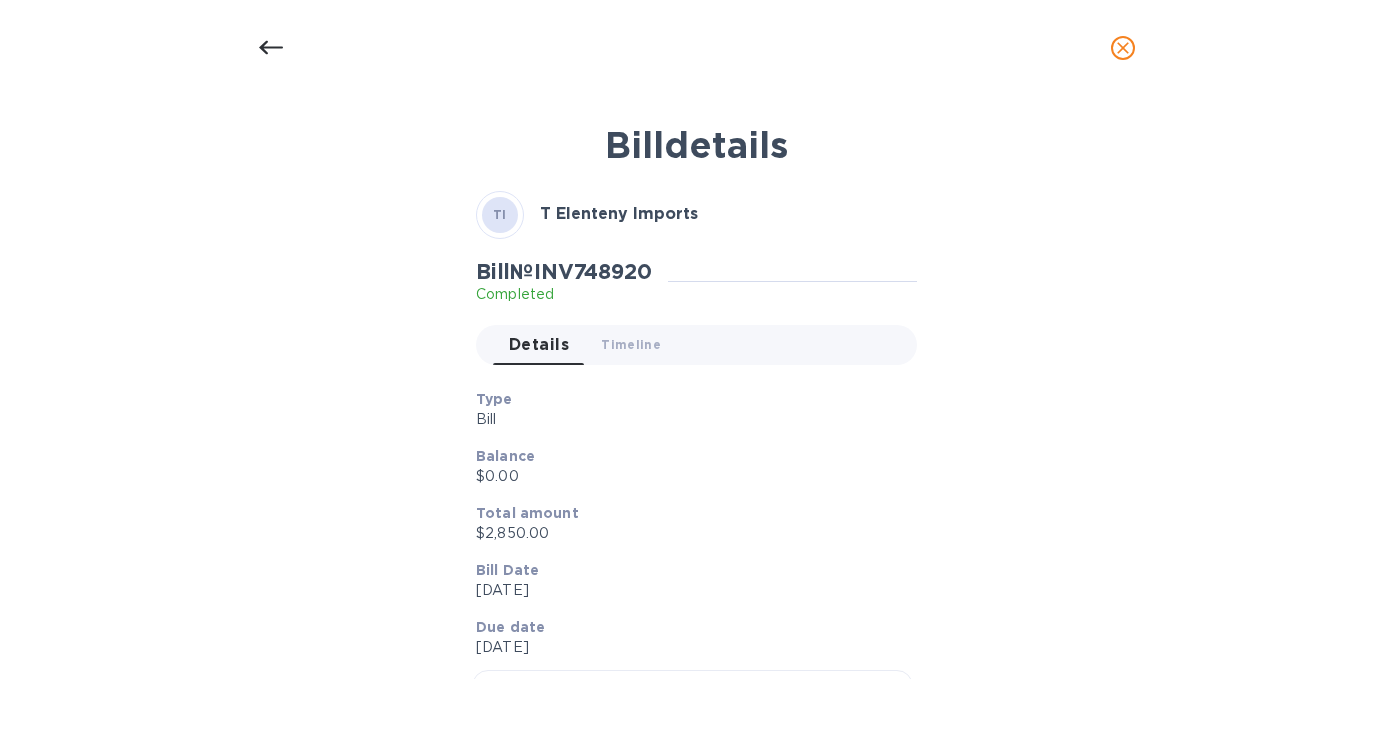 click 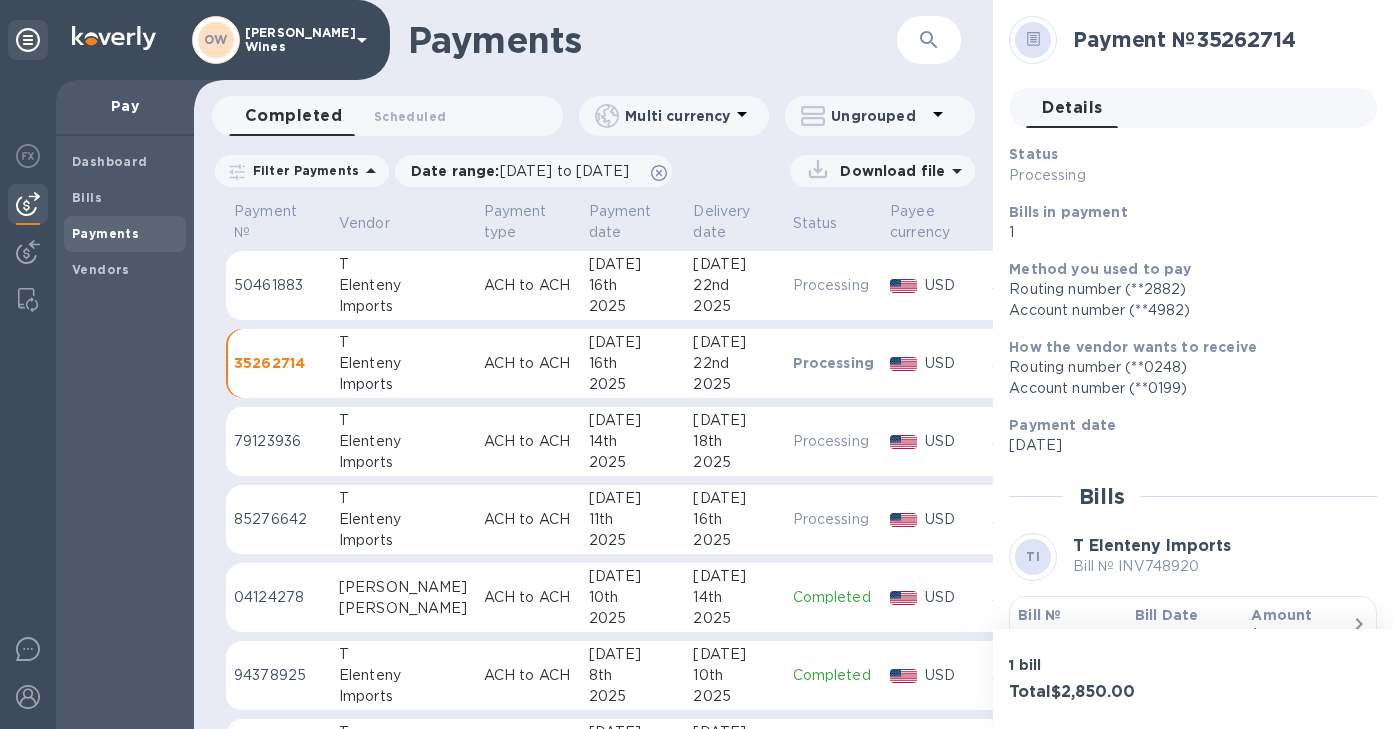 scroll, scrollTop: 57, scrollLeft: 0, axis: vertical 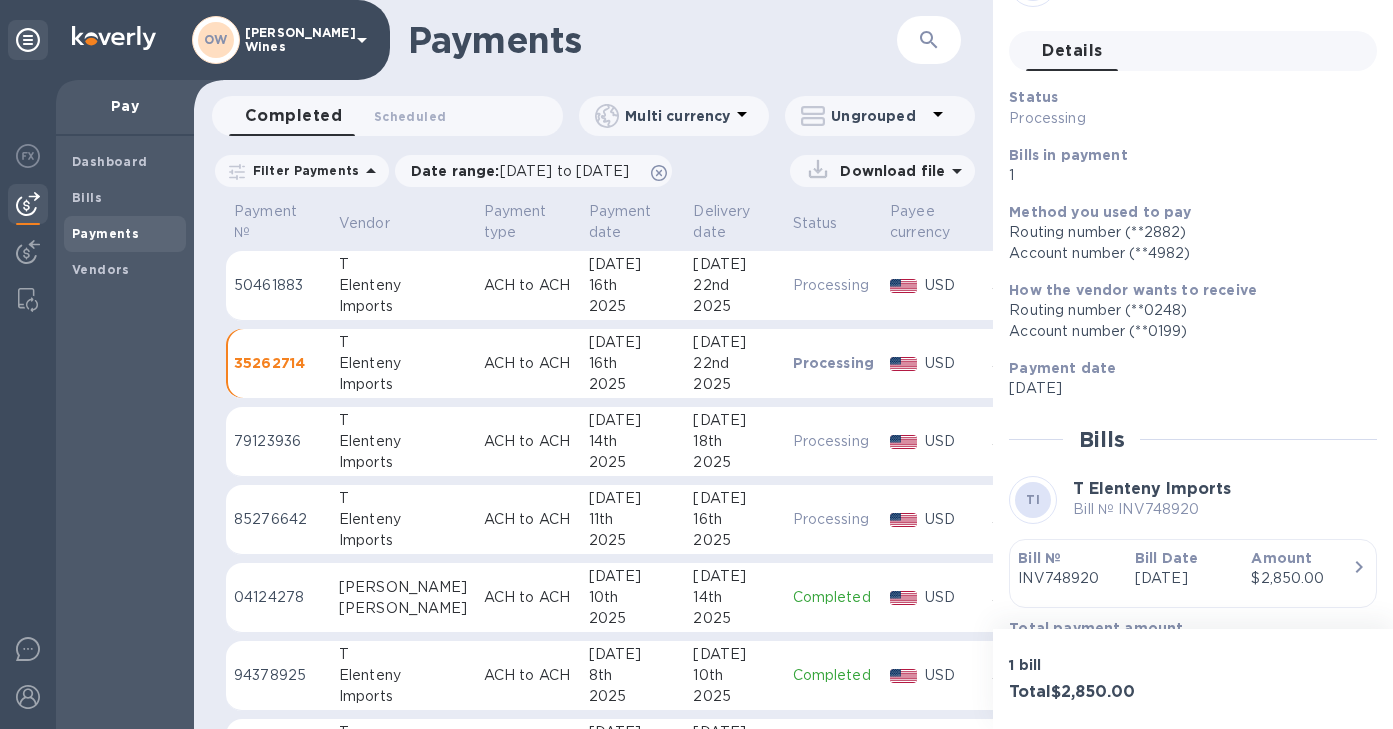 click on "Payments" at bounding box center (629, 40) 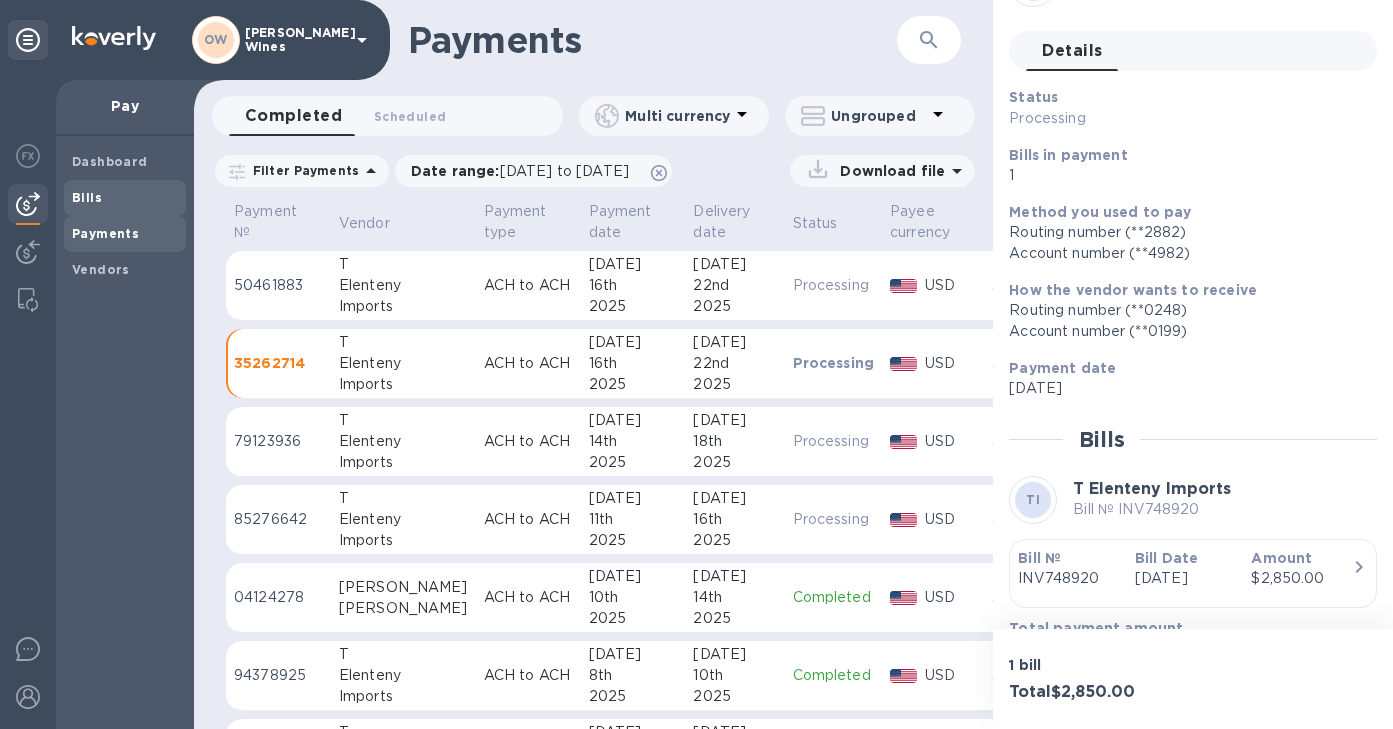 click on "Bills" at bounding box center [87, 197] 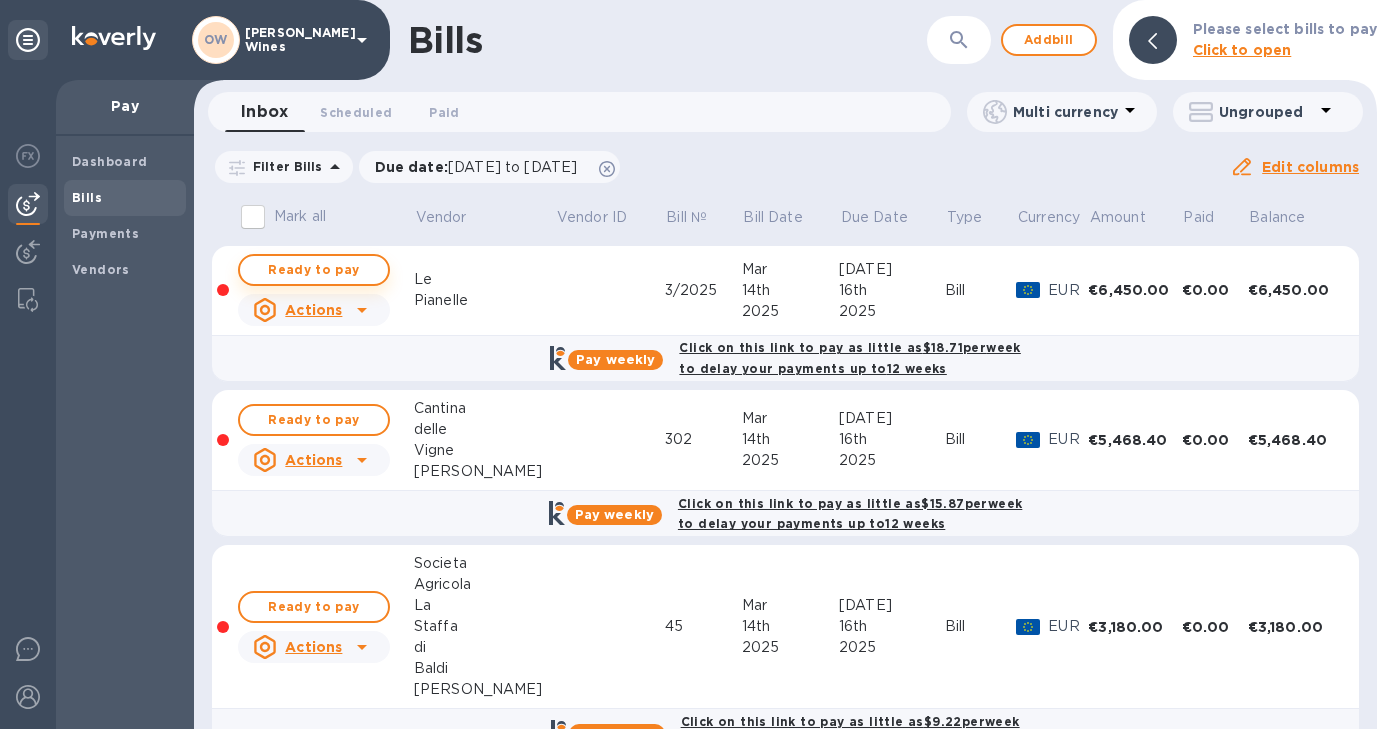 click on "Ready to pay" at bounding box center (314, 270) 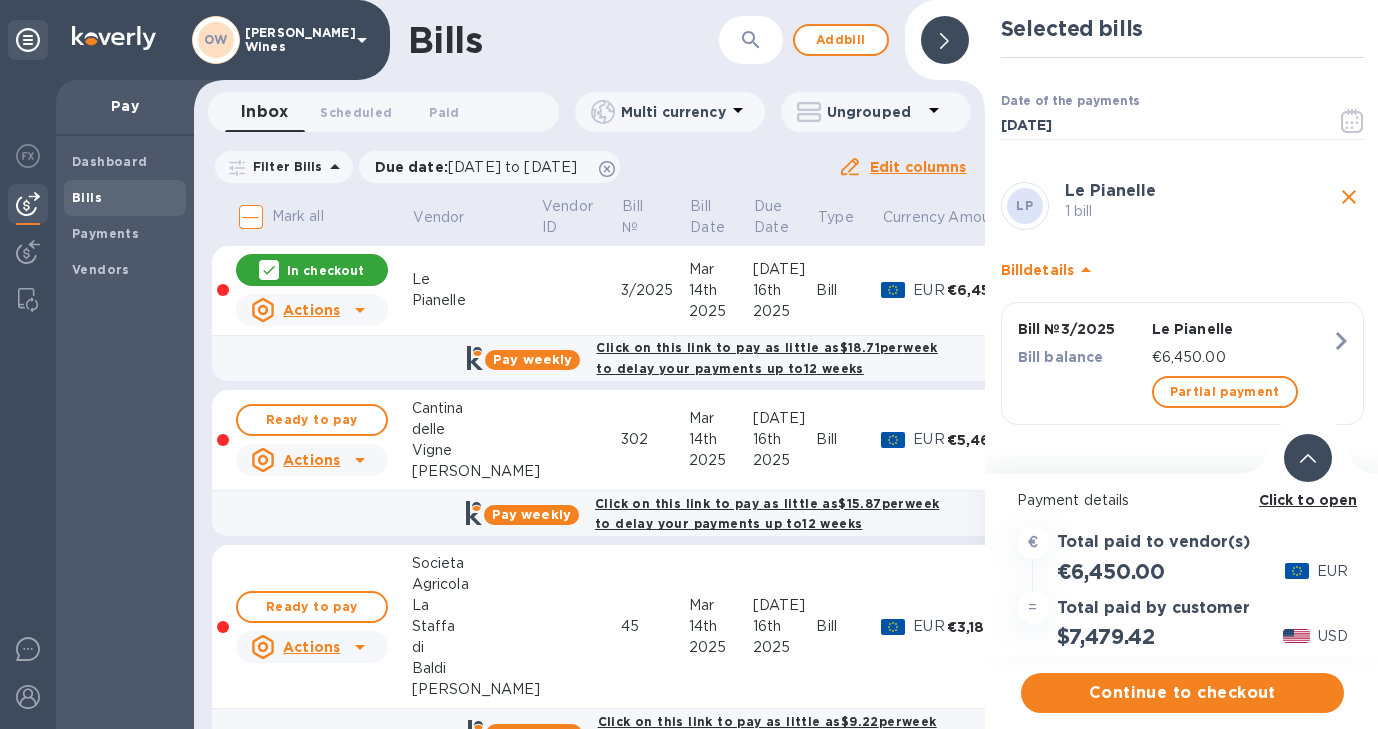 click on "In checkout" at bounding box center (325, 270) 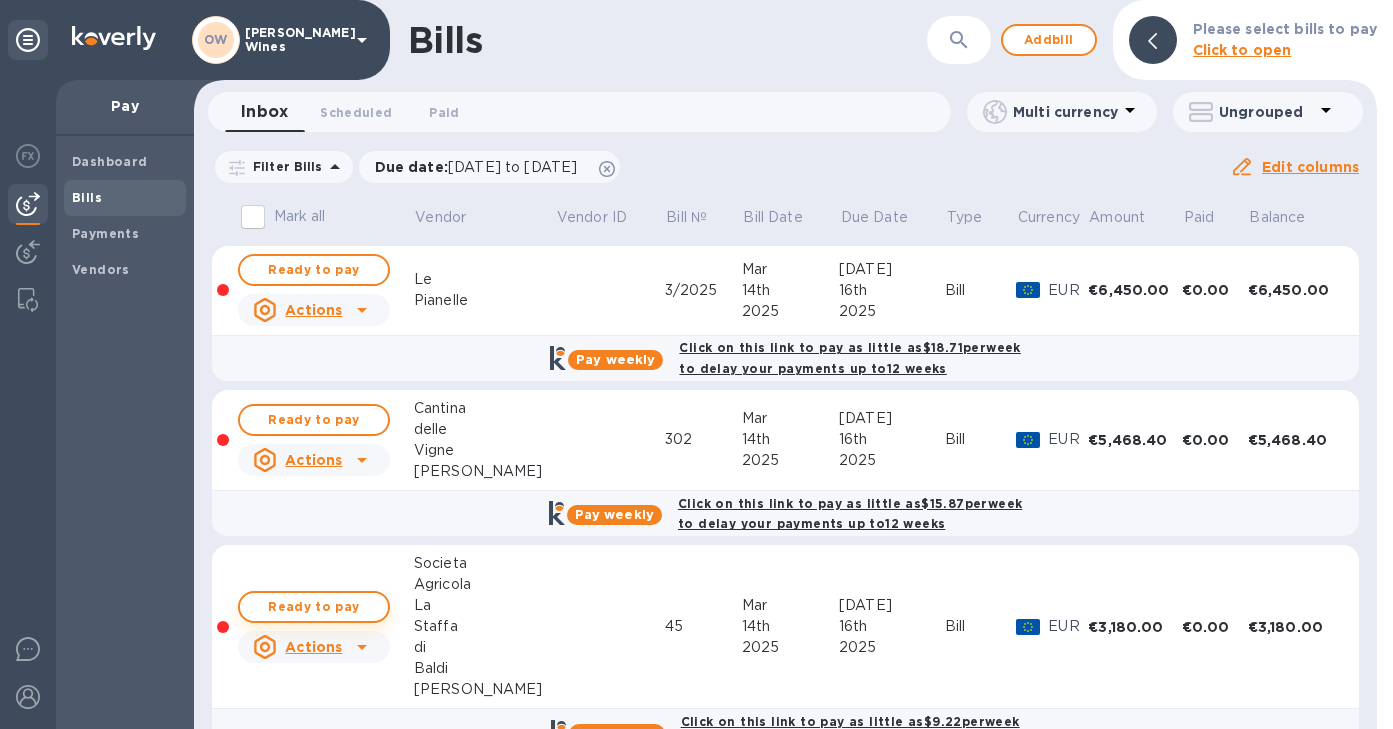 click on "Ready to pay" at bounding box center [314, 607] 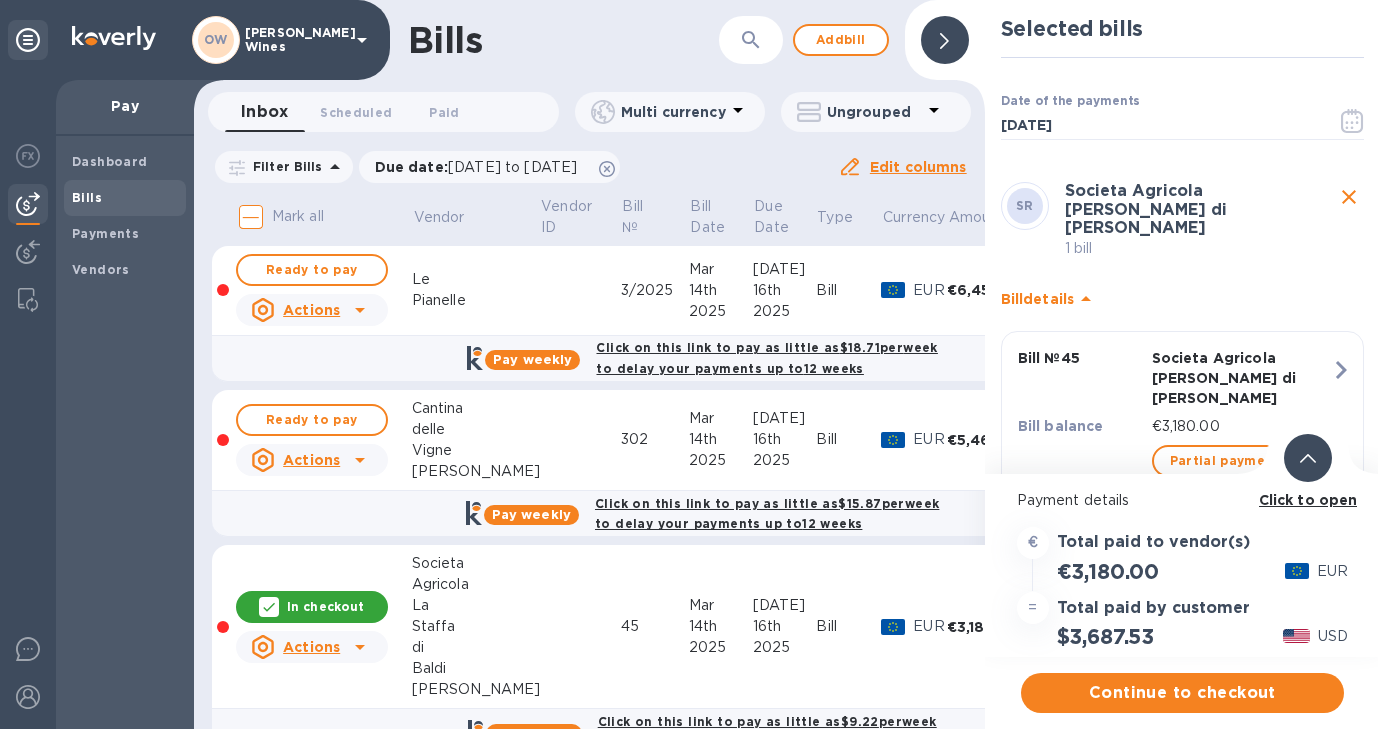 click on "Click to open" at bounding box center (1308, 500) 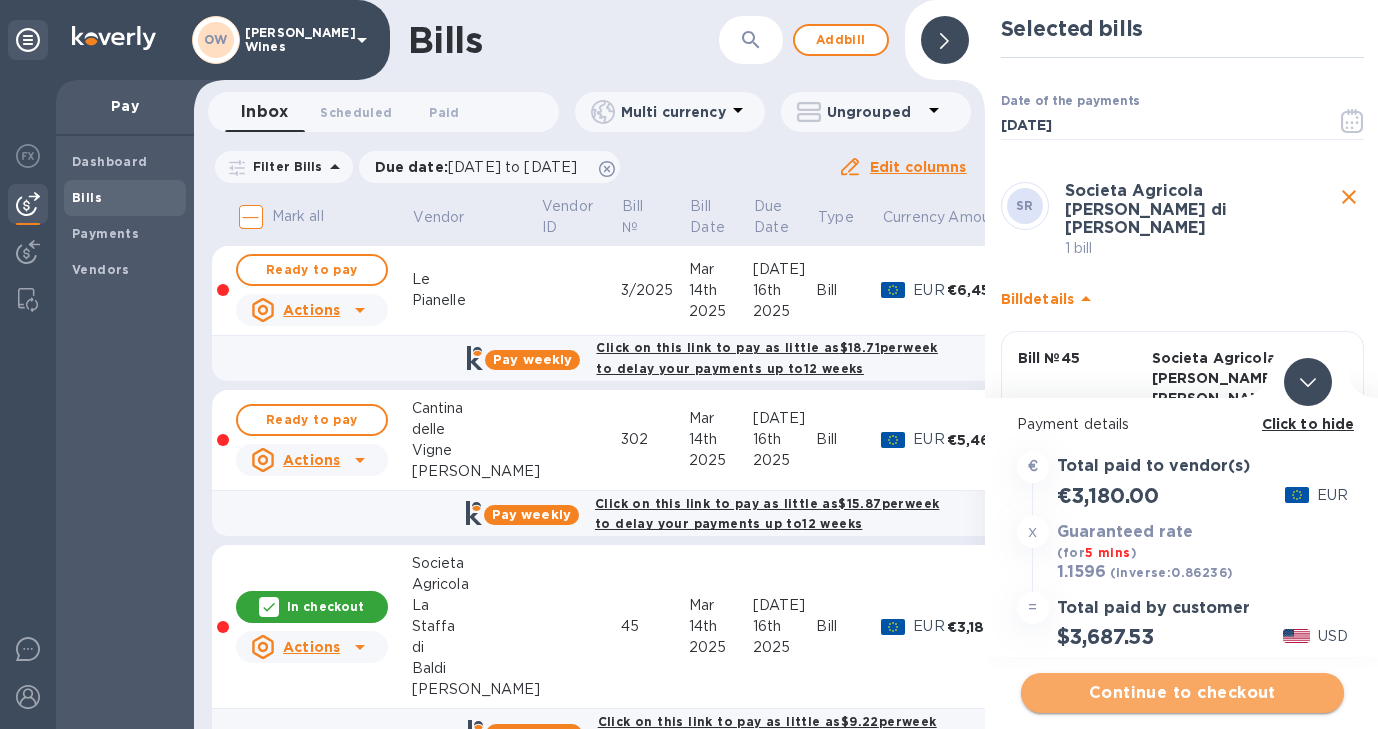 click on "Continue to checkout" at bounding box center [1182, 693] 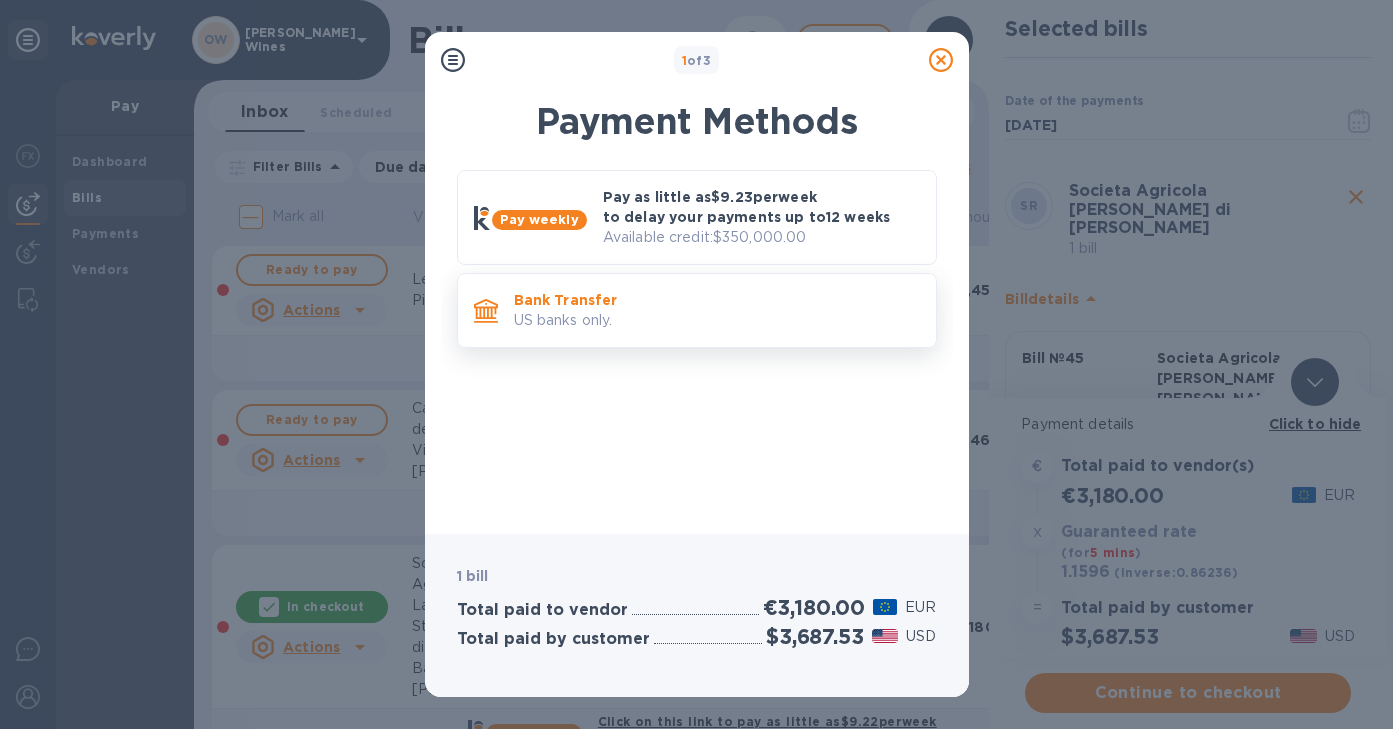 click on "US banks only." at bounding box center (717, 320) 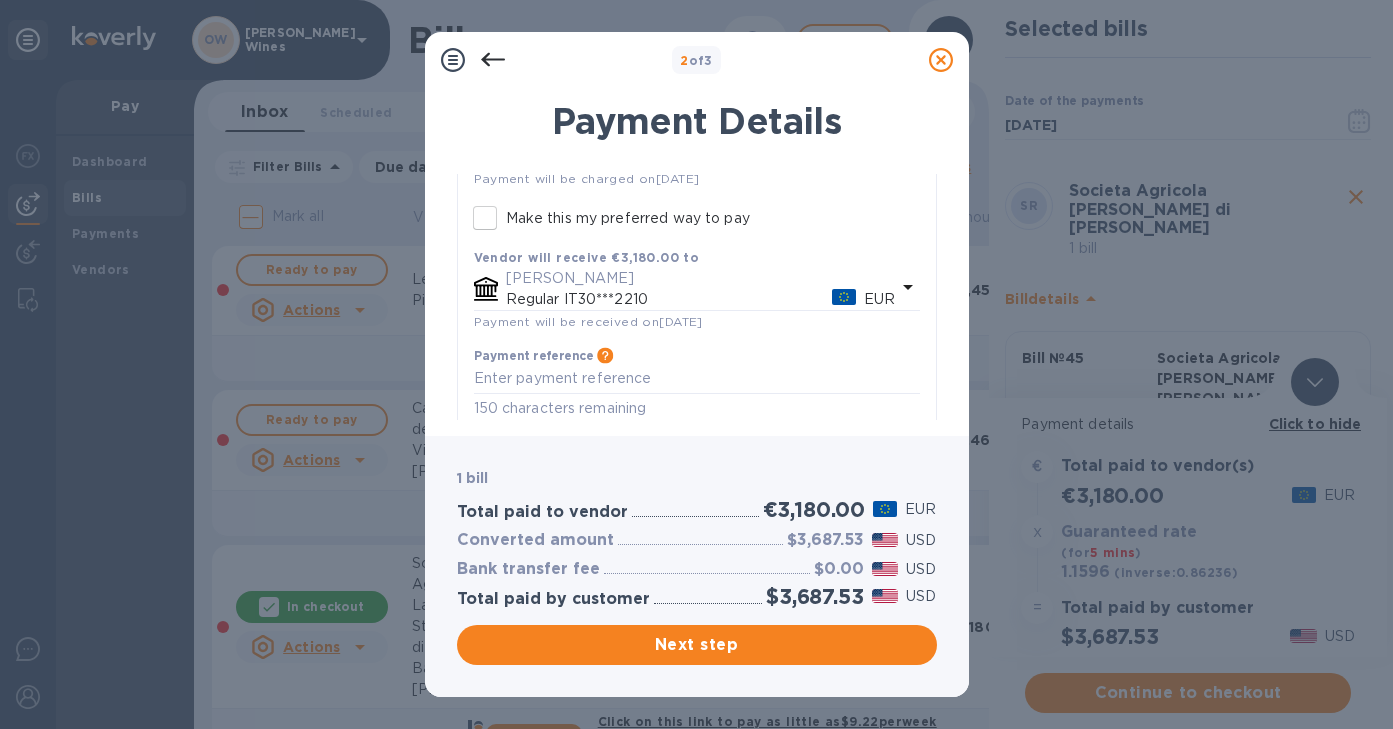 scroll, scrollTop: 252, scrollLeft: 0, axis: vertical 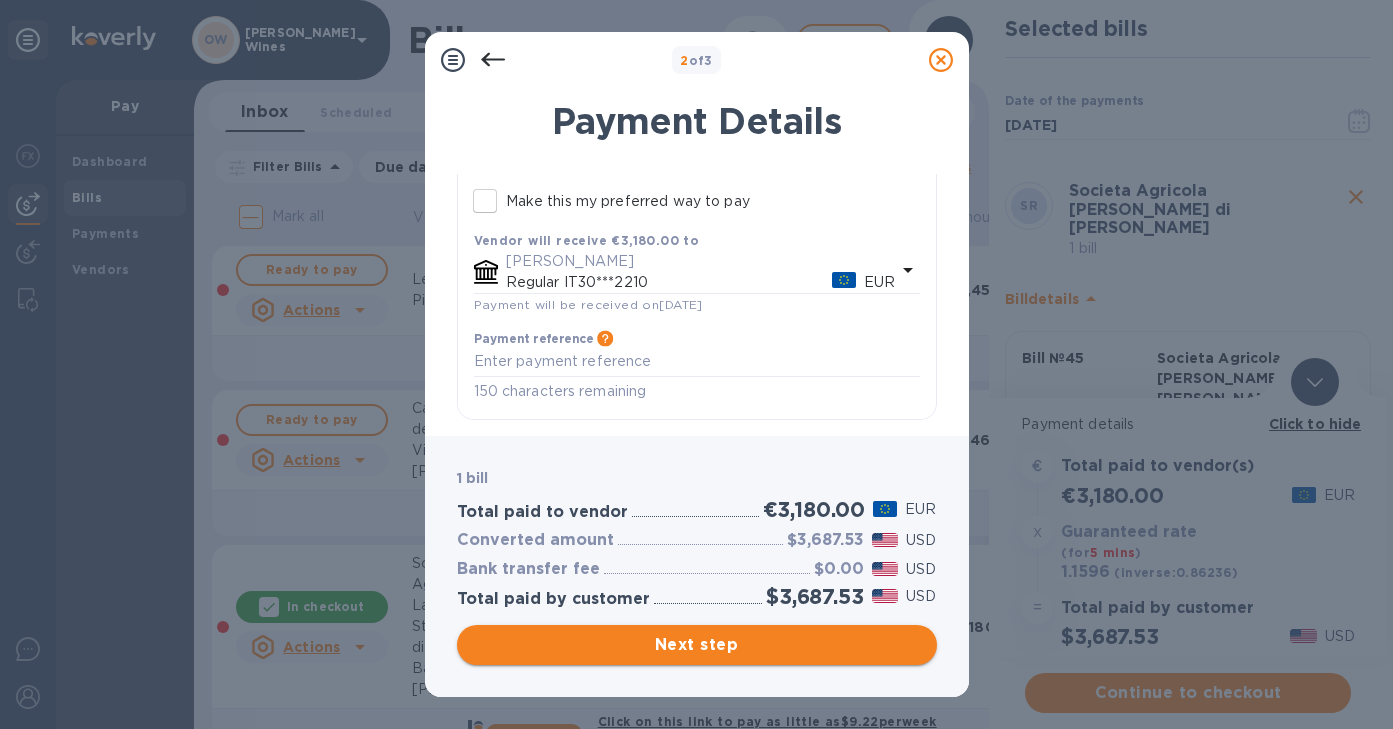 click on "Next step" at bounding box center (697, 645) 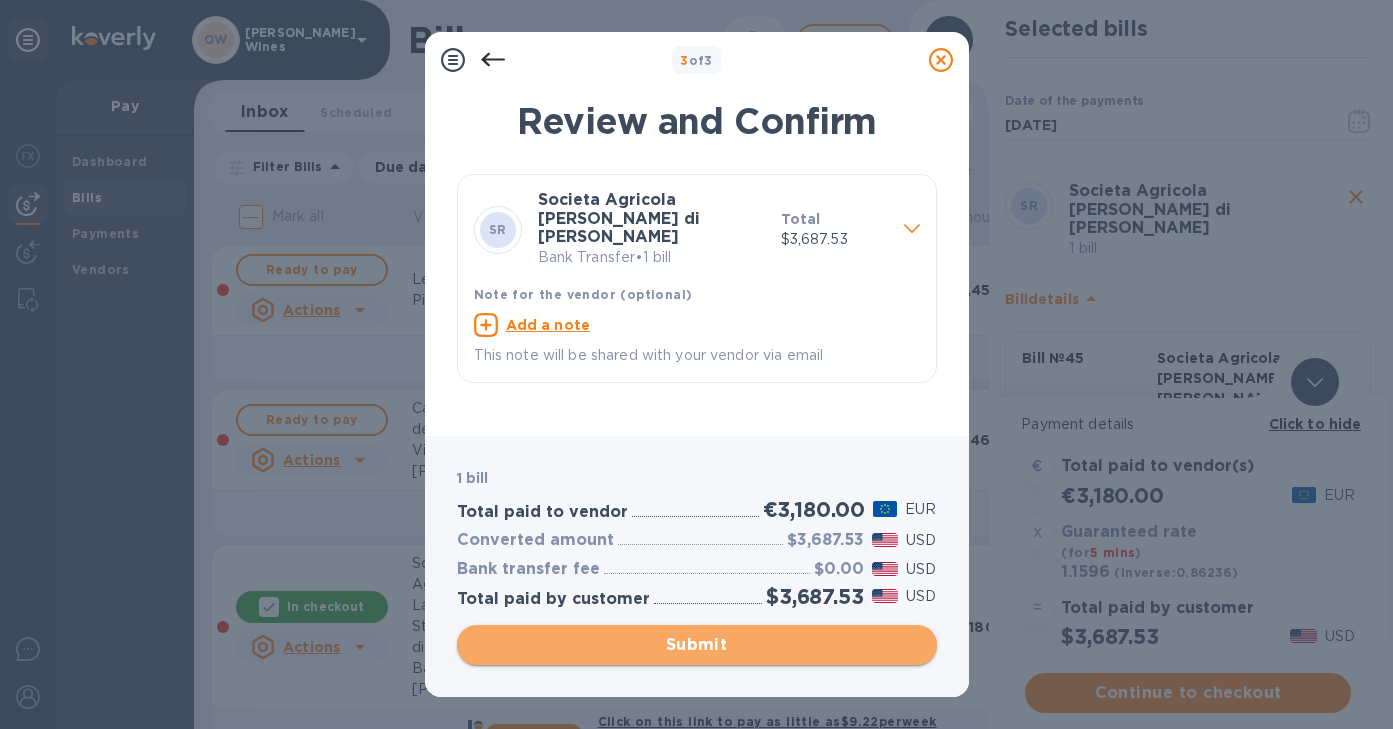 click on "Submit" at bounding box center [697, 645] 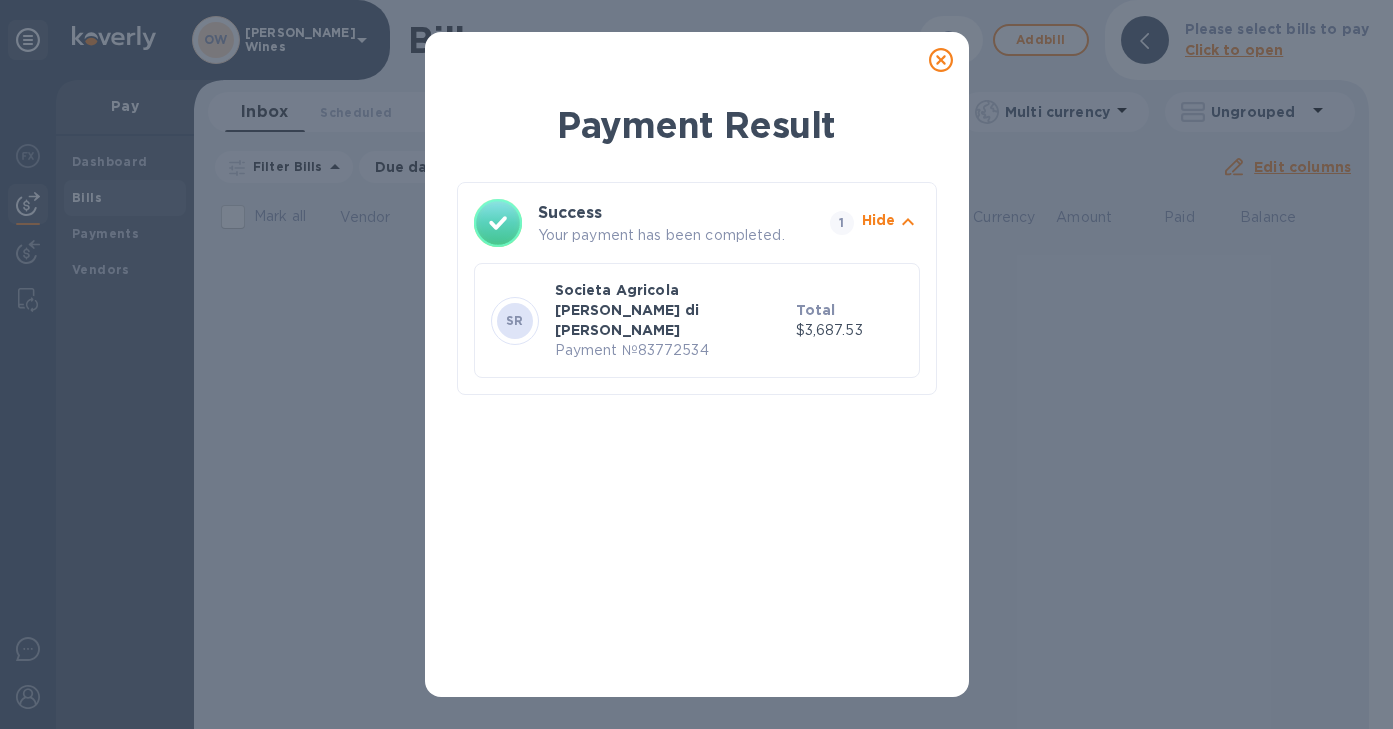 click 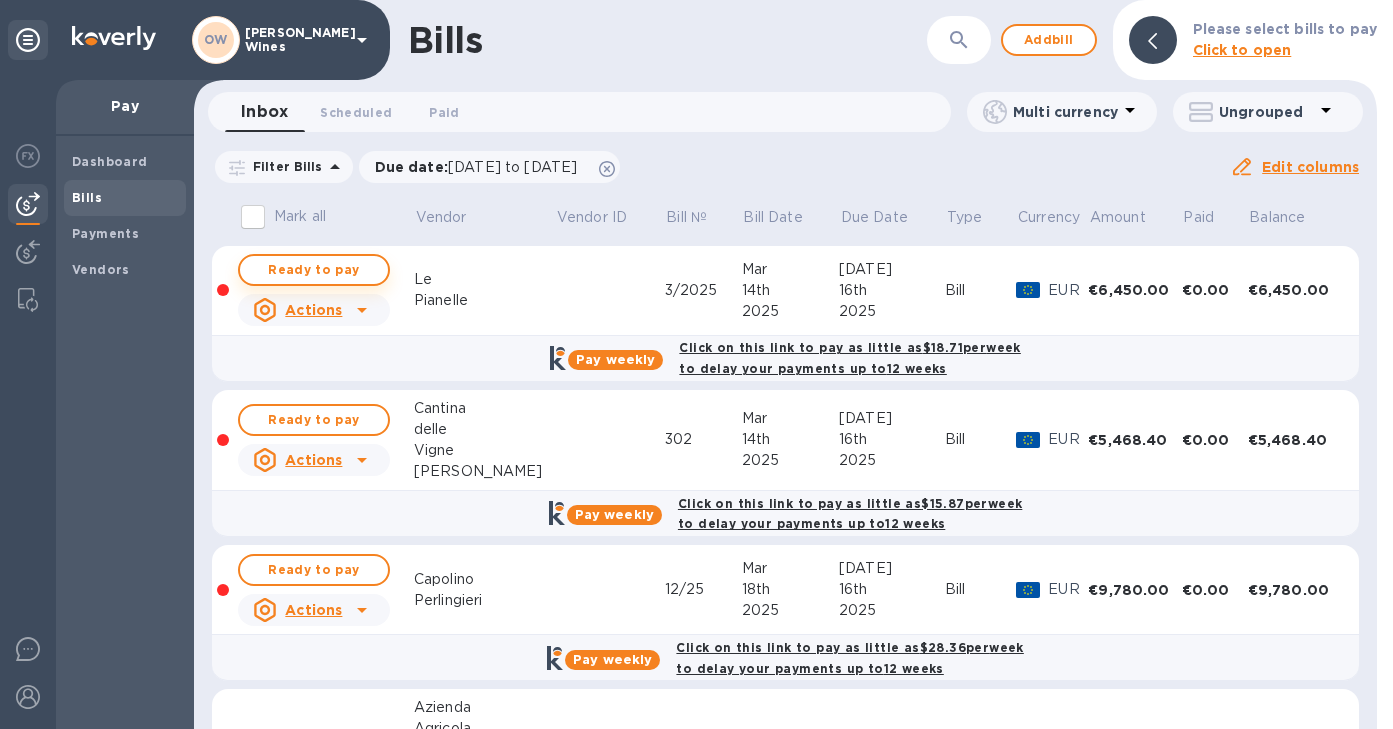 click on "Ready to pay" at bounding box center (314, 270) 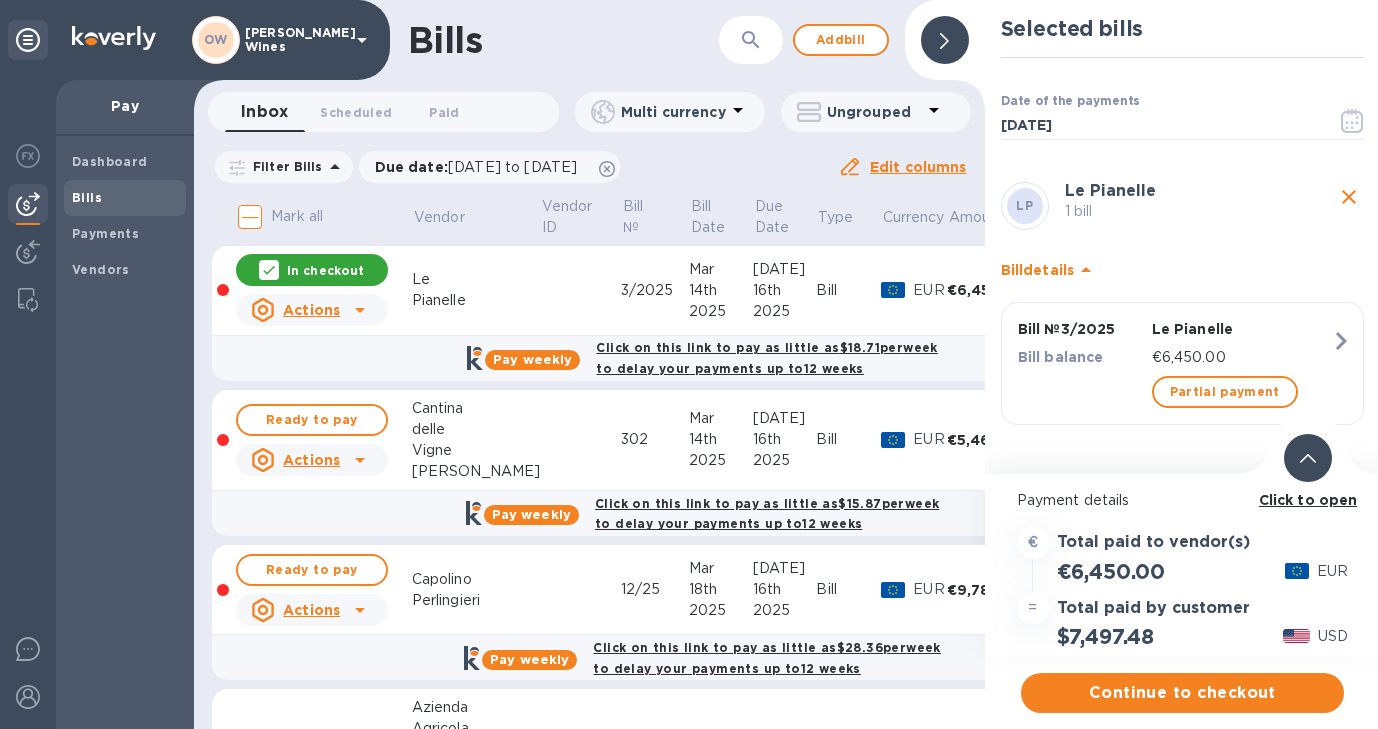 click on "Click to open" at bounding box center (1308, 500) 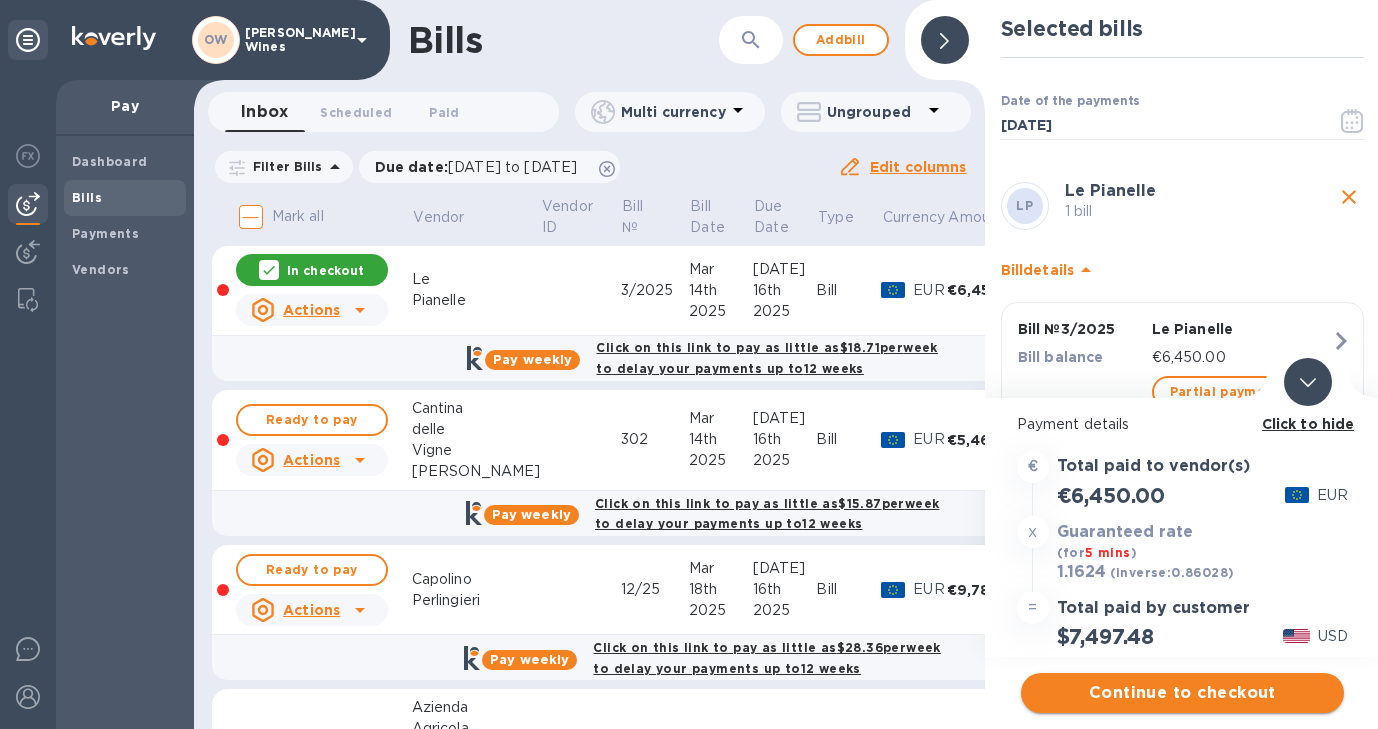 click on "Continue to checkout" at bounding box center [1182, 693] 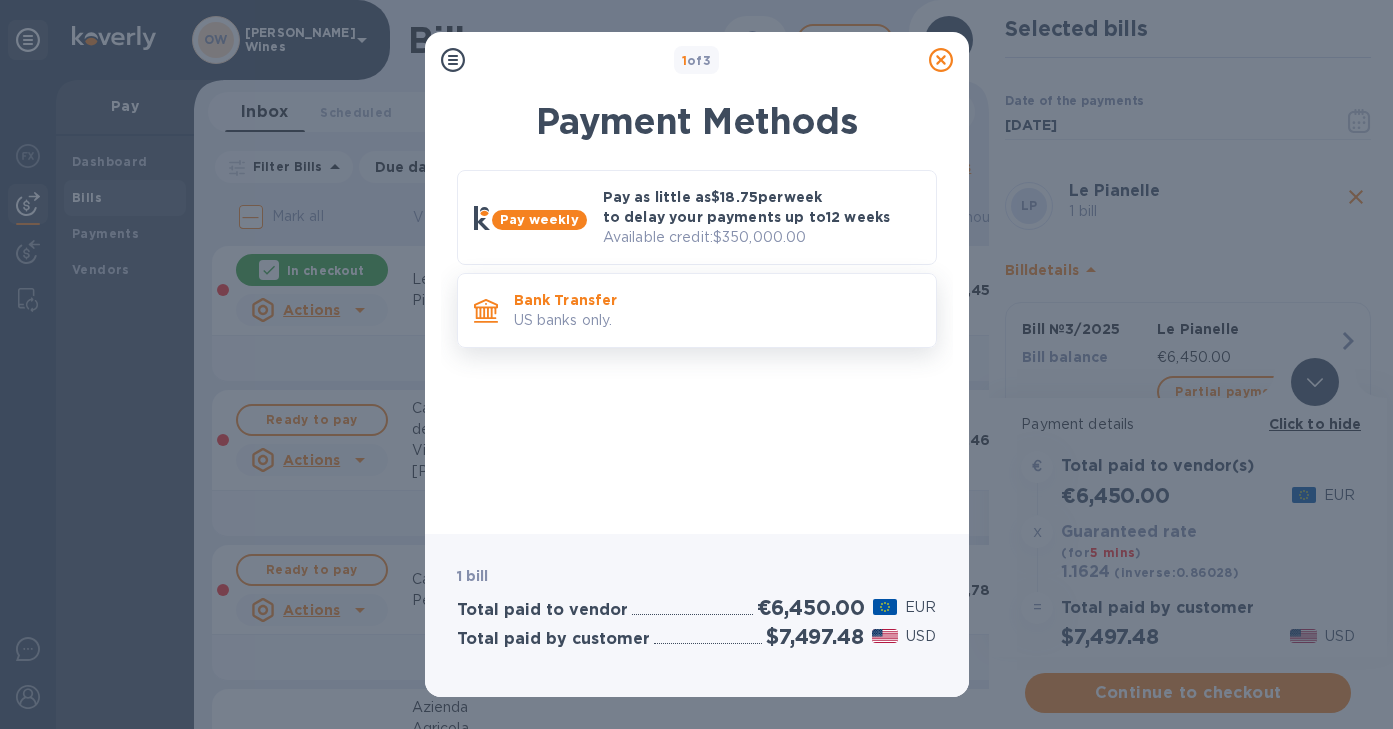 click on "Bank Transfer US banks only." at bounding box center [717, 310] 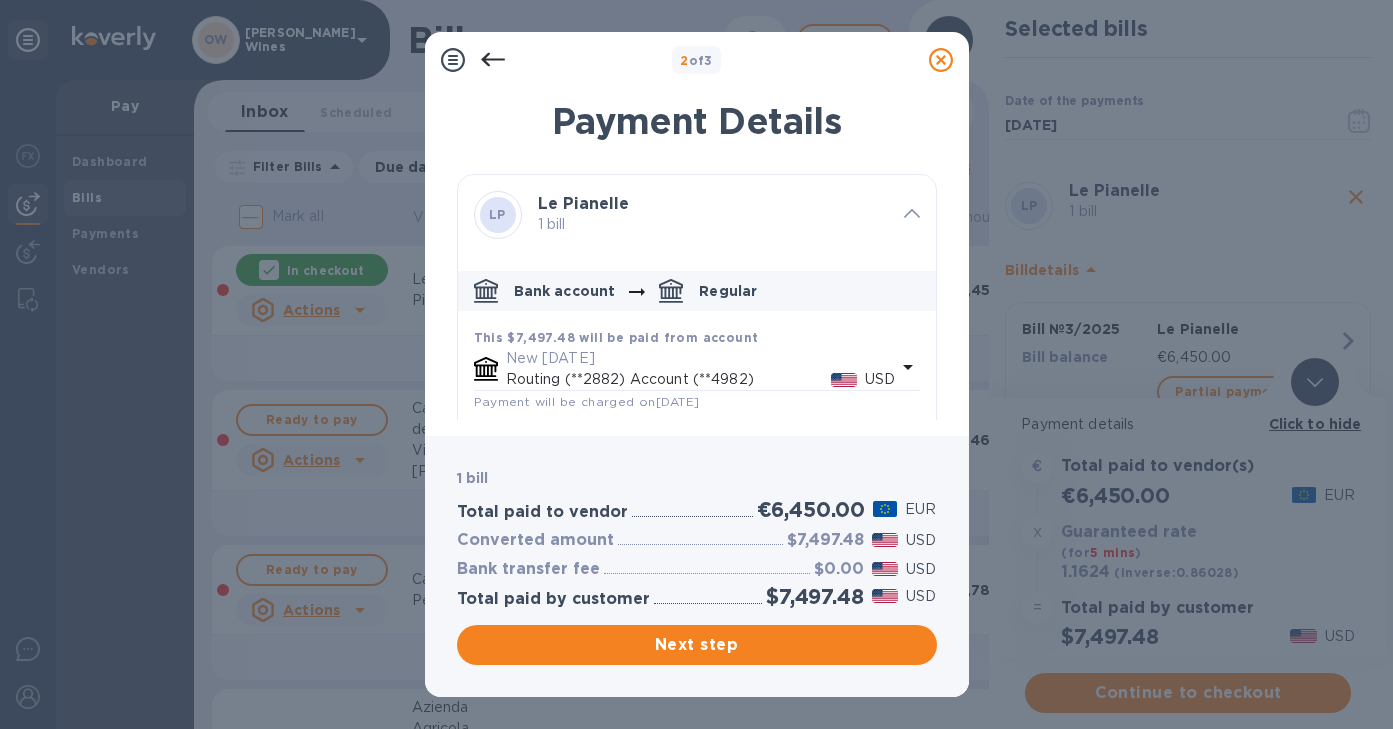 scroll, scrollTop: 242, scrollLeft: 0, axis: vertical 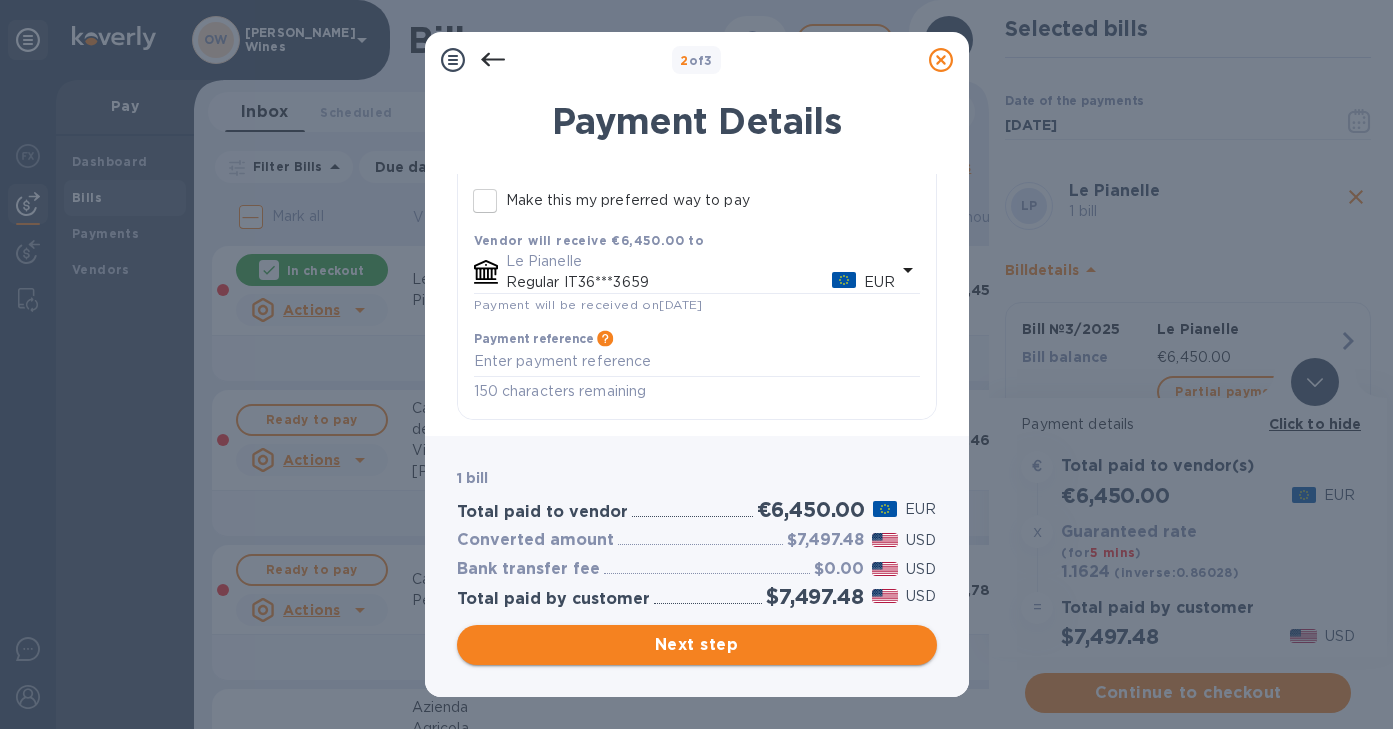 click on "Next step" at bounding box center (697, 645) 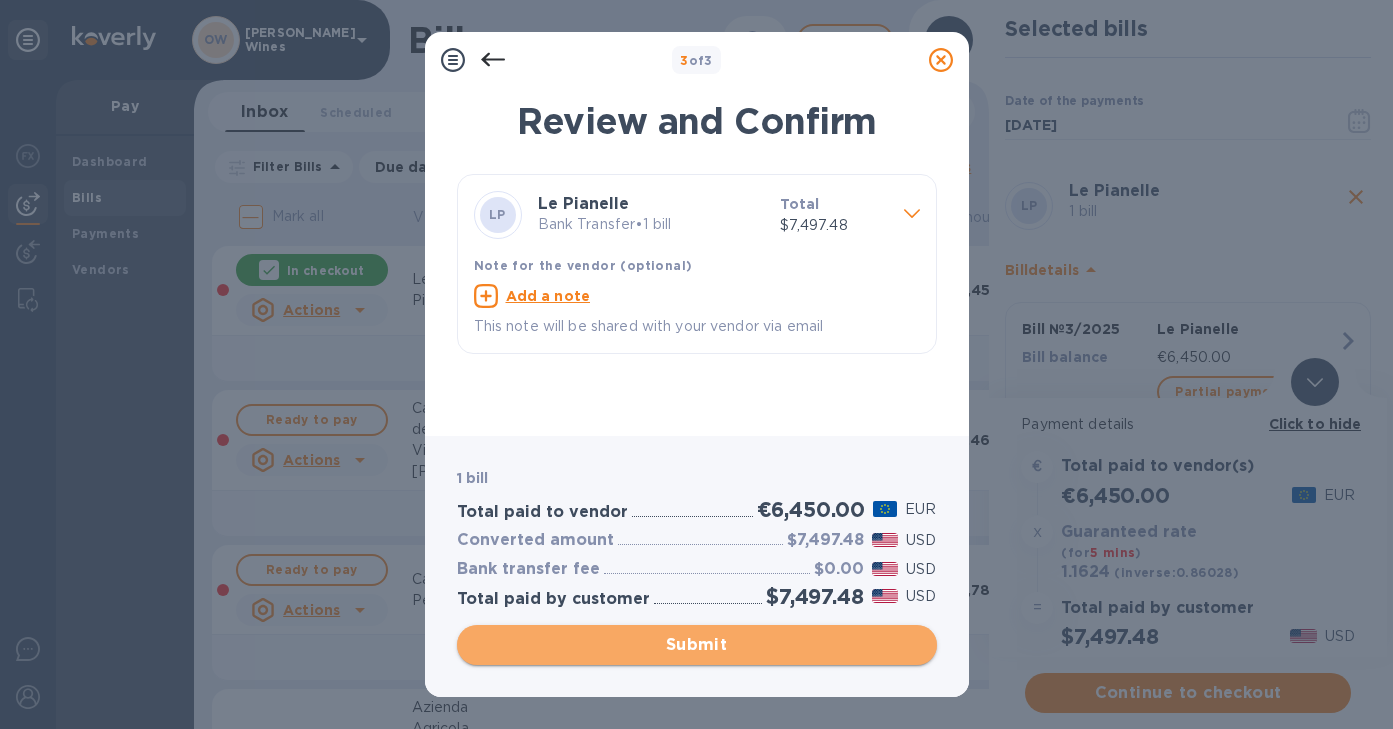 click on "Submit" at bounding box center (697, 645) 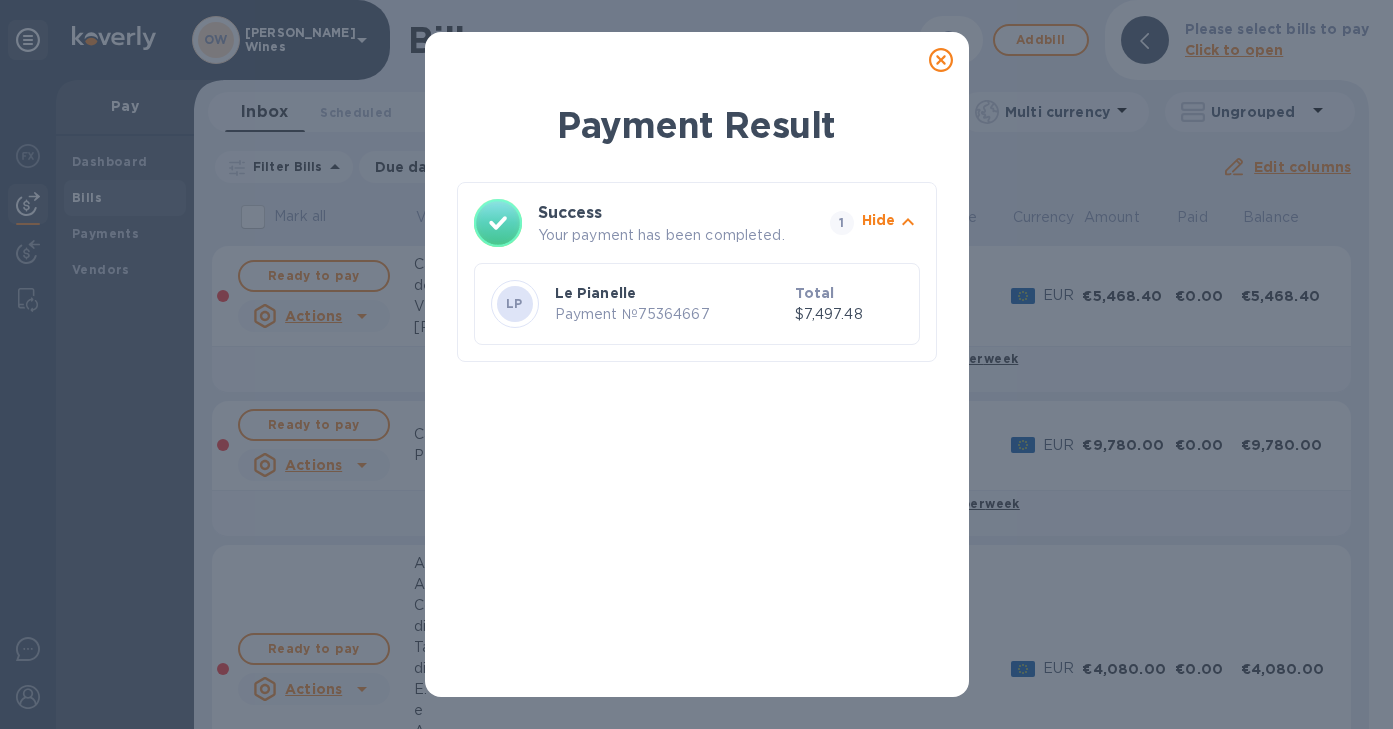 click 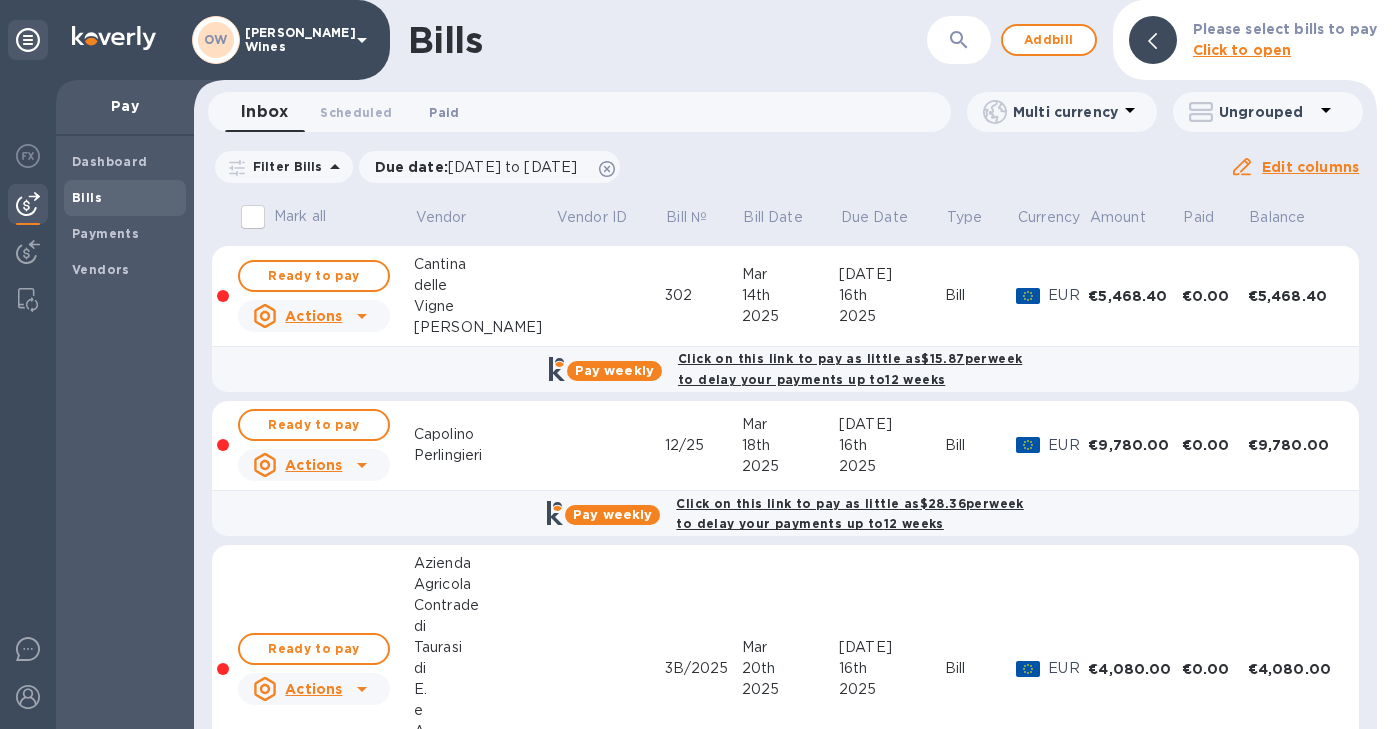 click on "Paid 0" at bounding box center (444, 112) 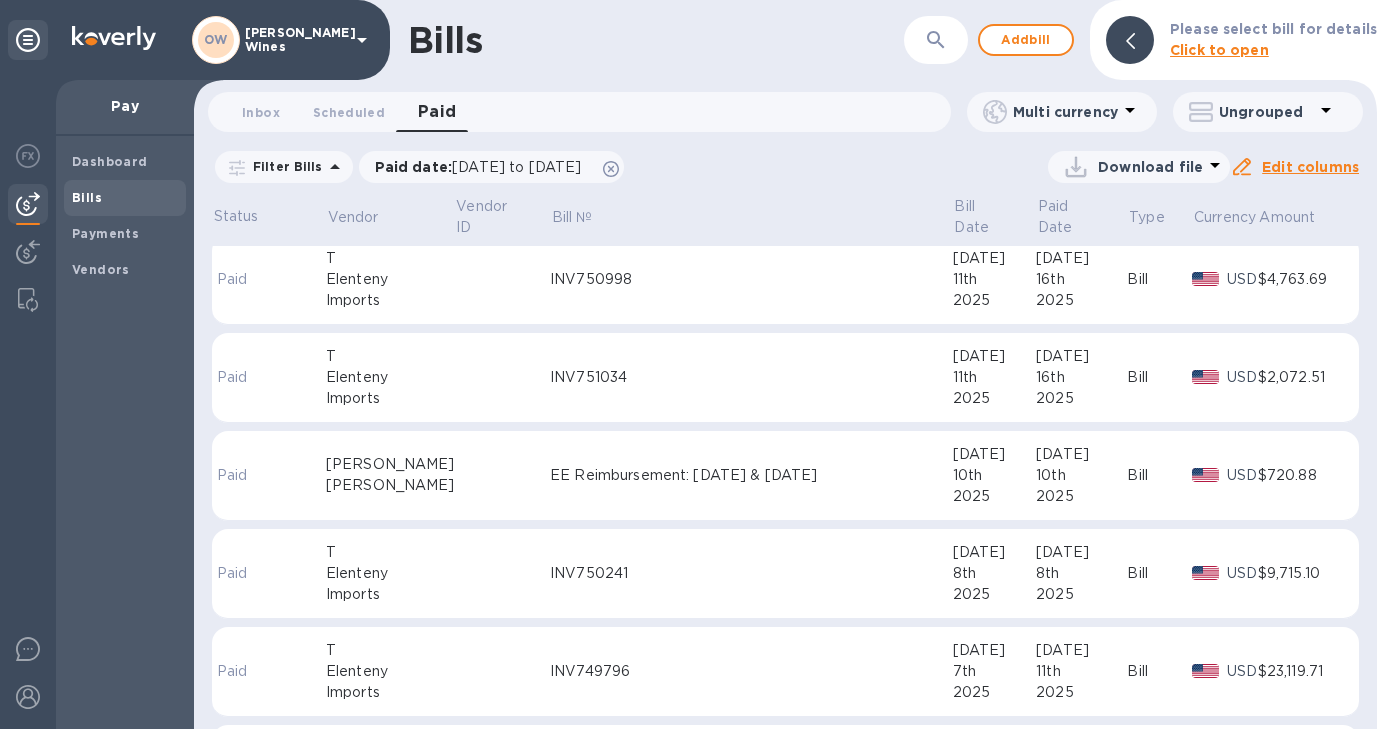scroll, scrollTop: 0, scrollLeft: 0, axis: both 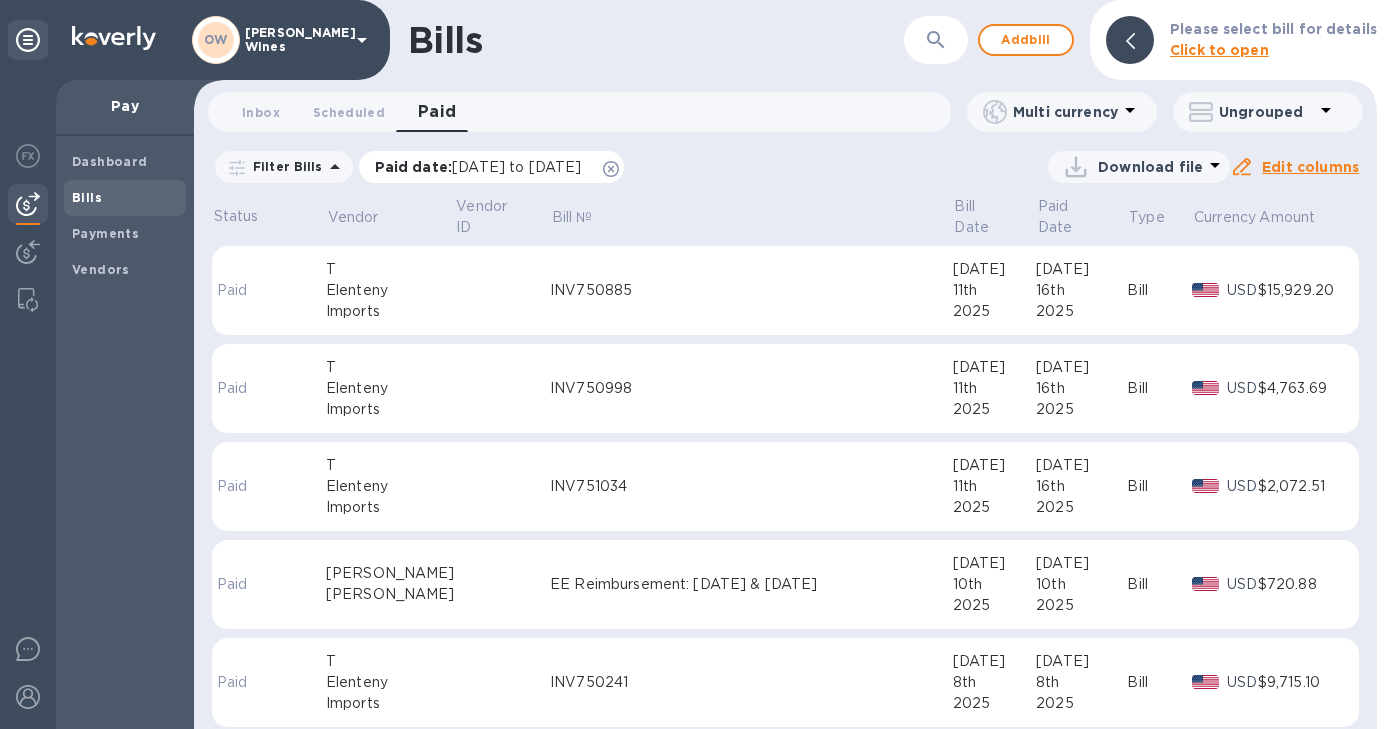 click on "Paid date :  [DATE] to [DATE]" at bounding box center (492, 167) 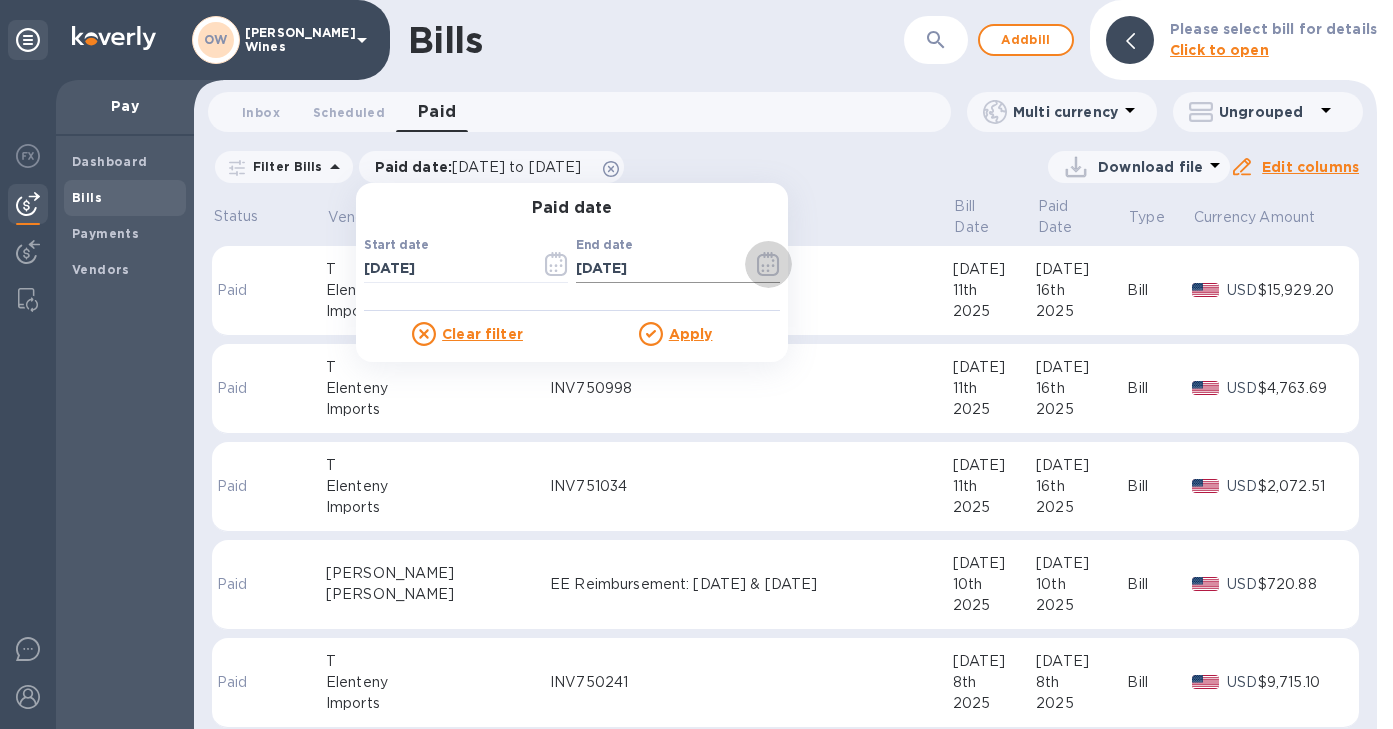 click 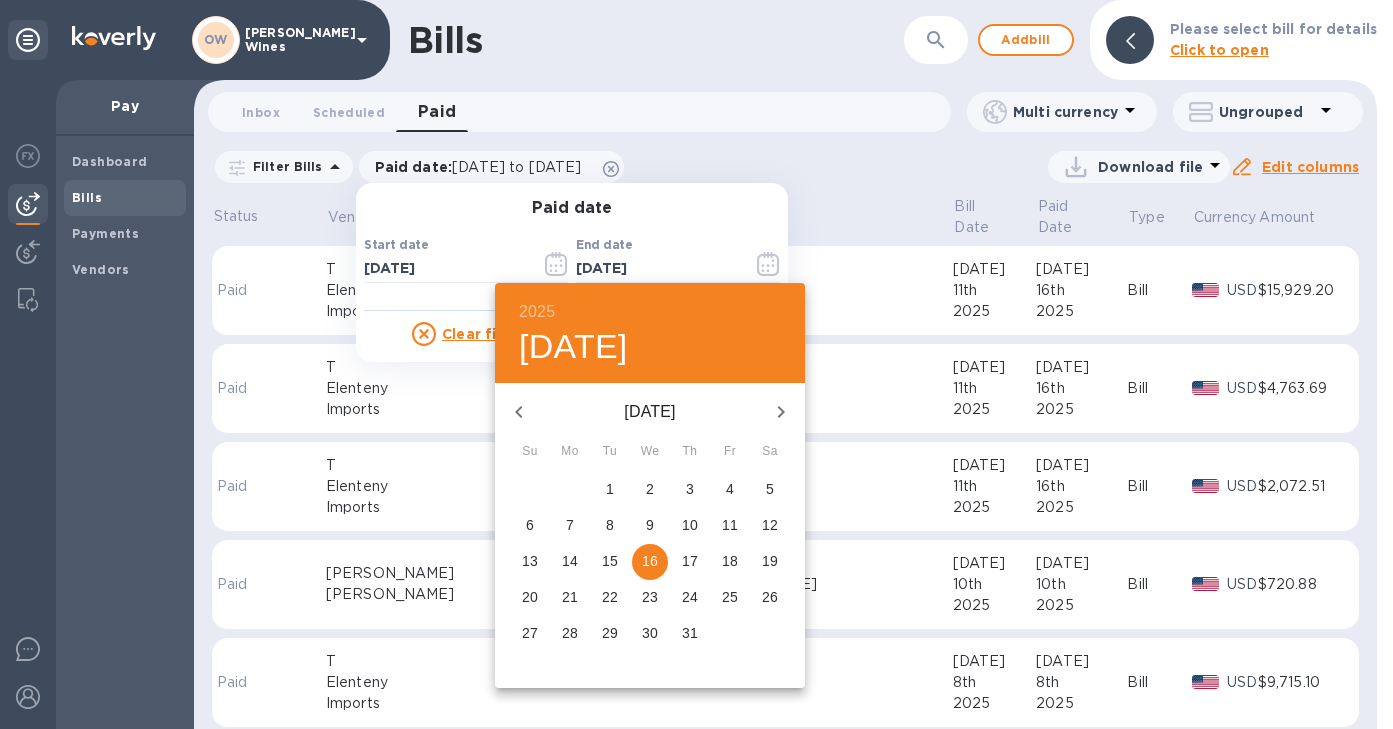click on "17" at bounding box center [690, 561] 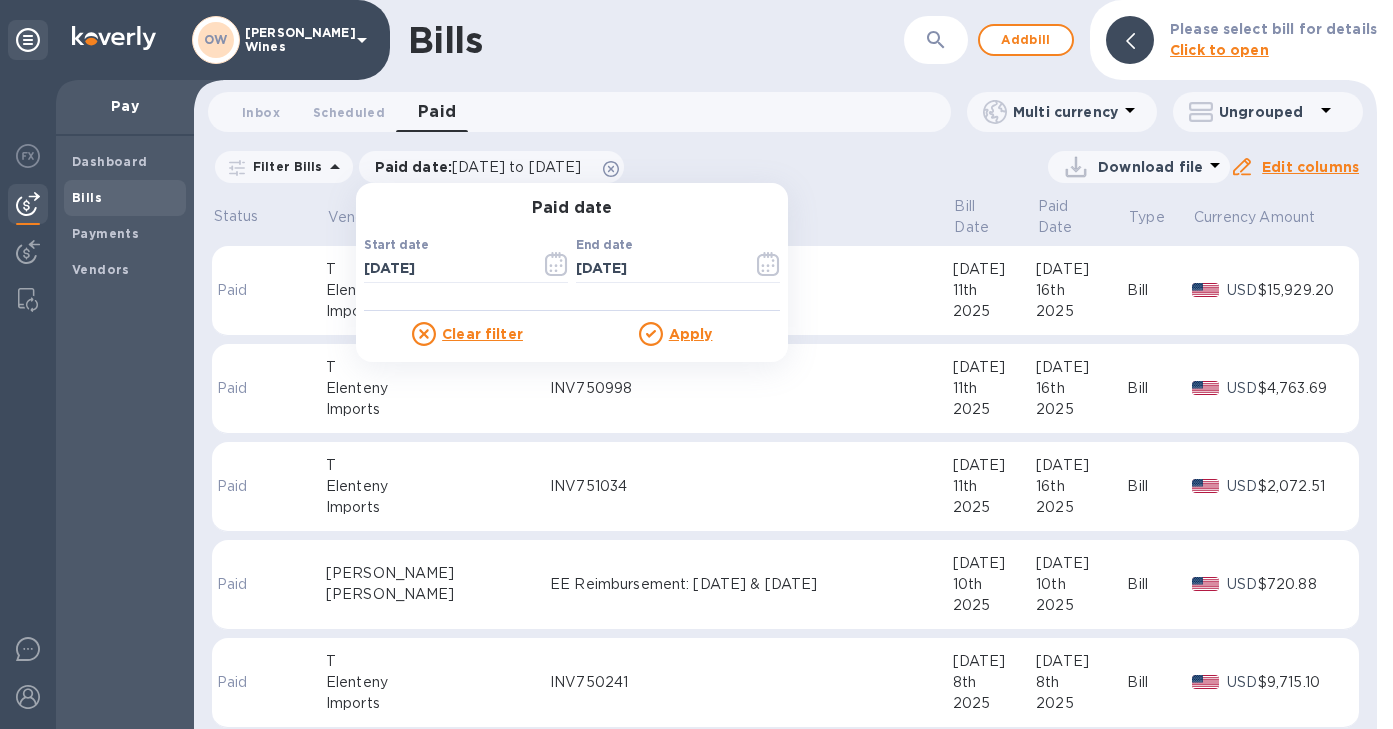click on "Clear filter Apply" at bounding box center [572, 328] 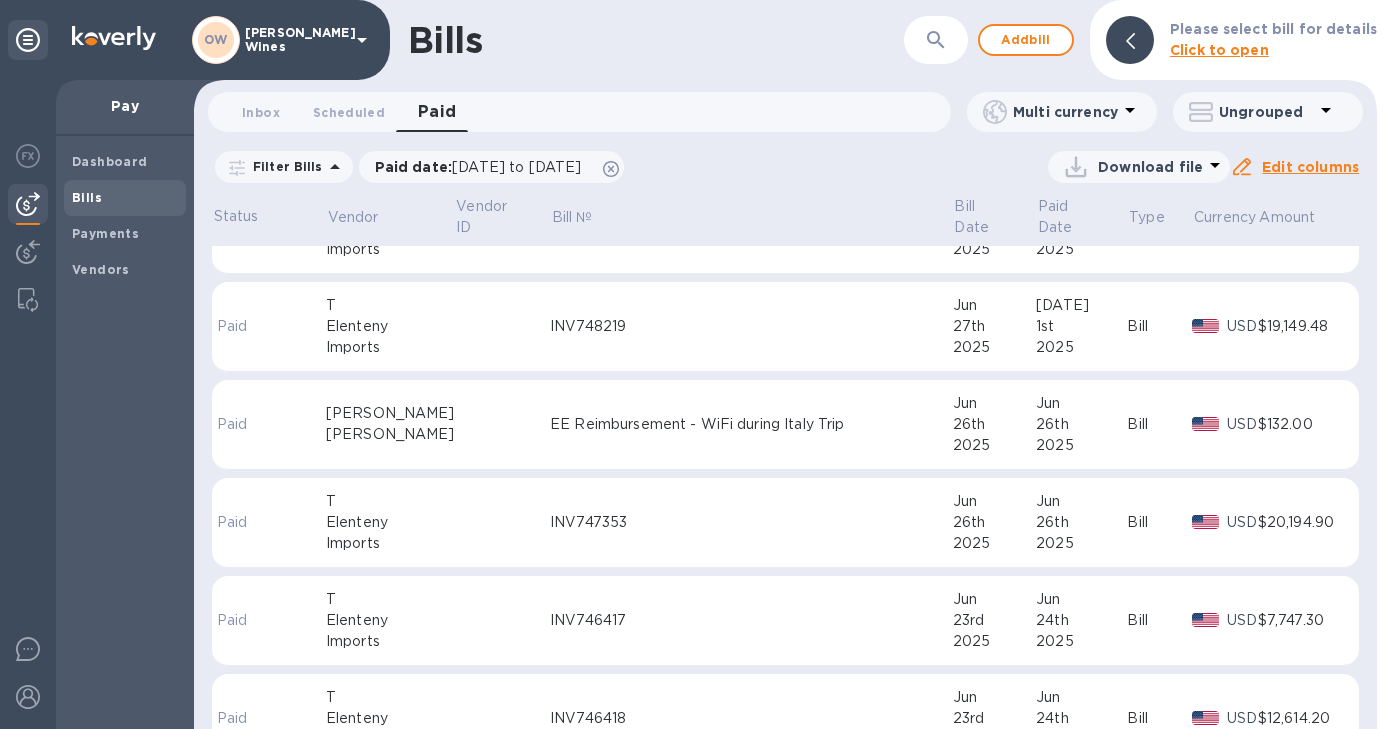 scroll, scrollTop: 2325, scrollLeft: 0, axis: vertical 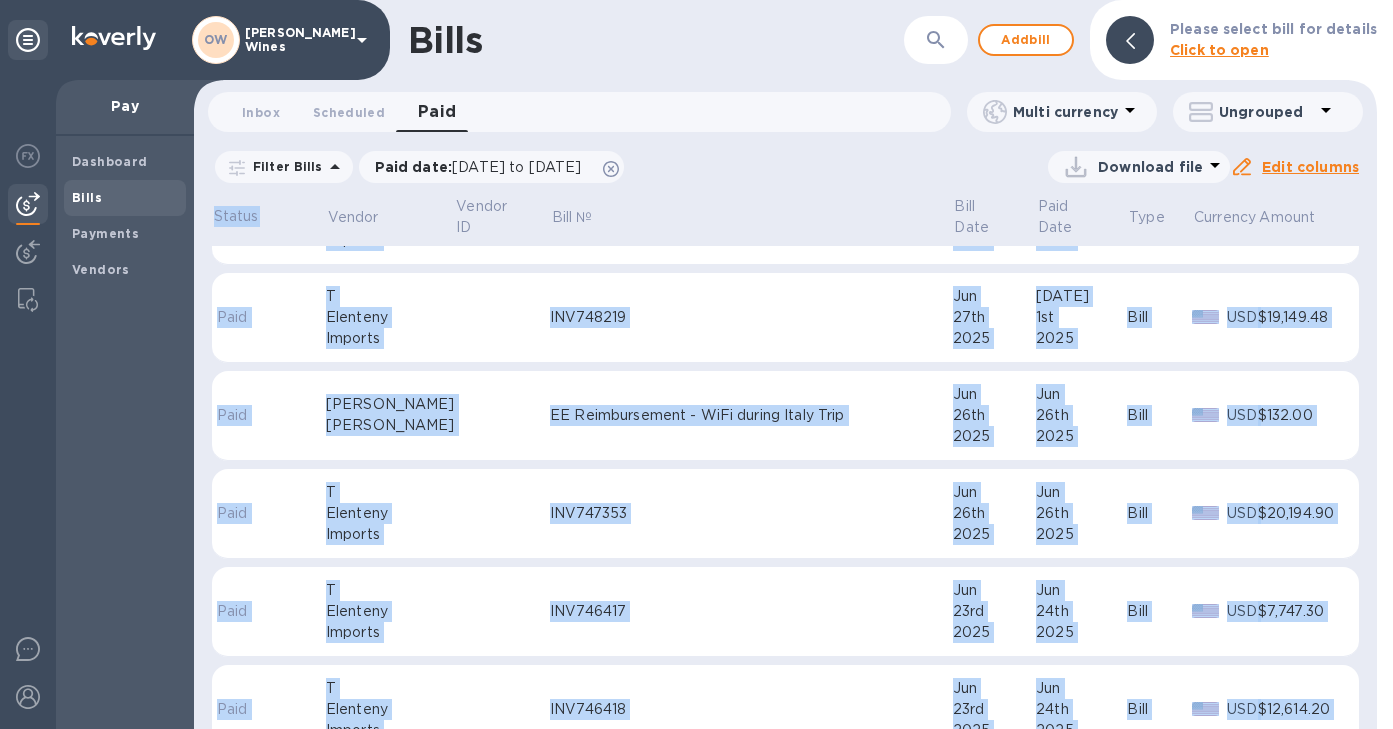 drag, startPoint x: 1378, startPoint y: 512, endPoint x: 1374, endPoint y: 565, distance: 53.15073 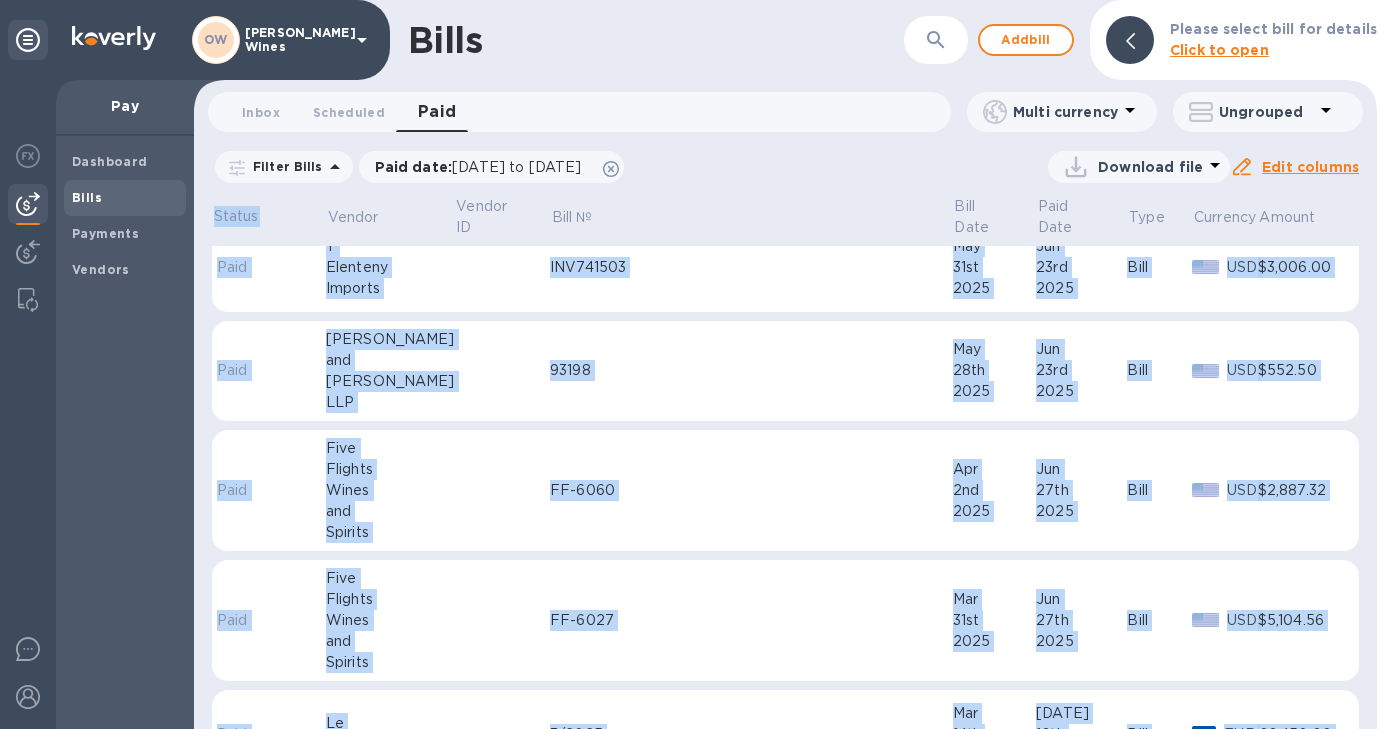 scroll, scrollTop: 3781, scrollLeft: 0, axis: vertical 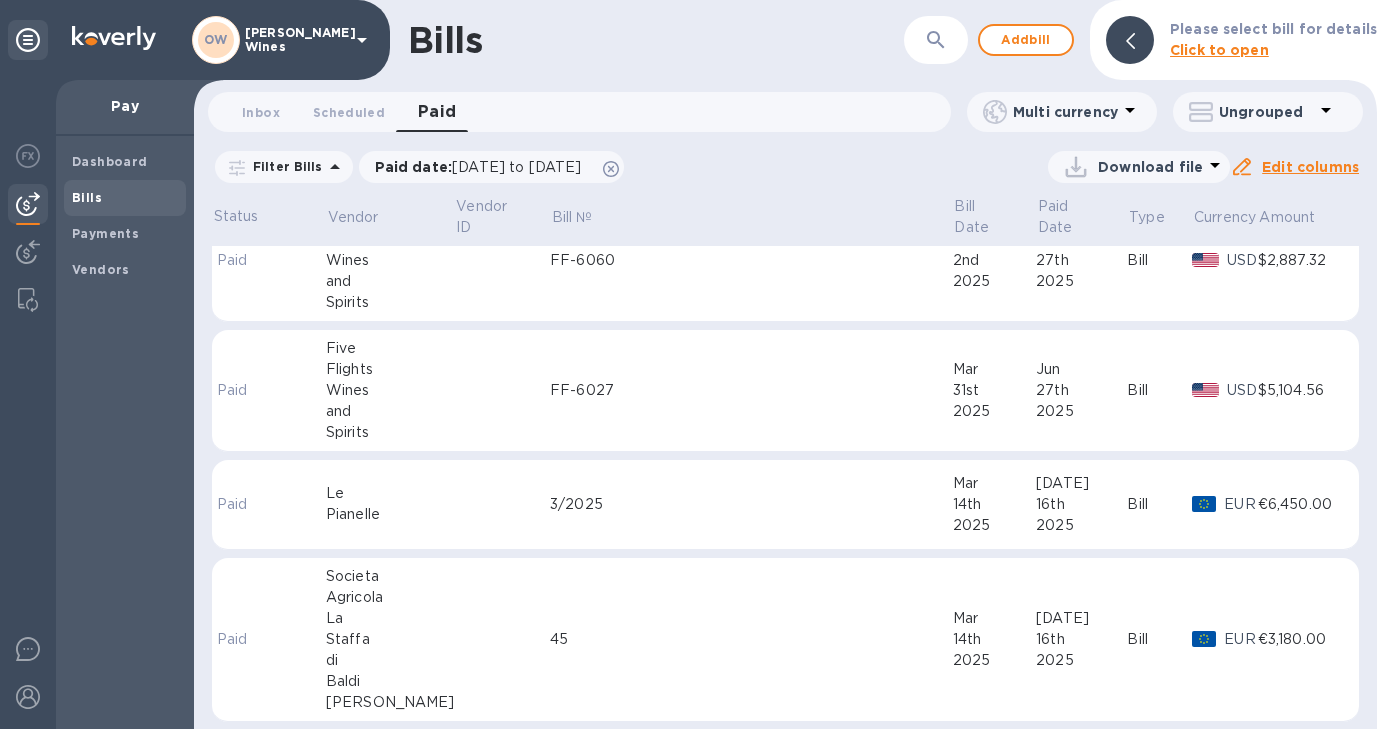 click on "45" at bounding box center (751, 640) 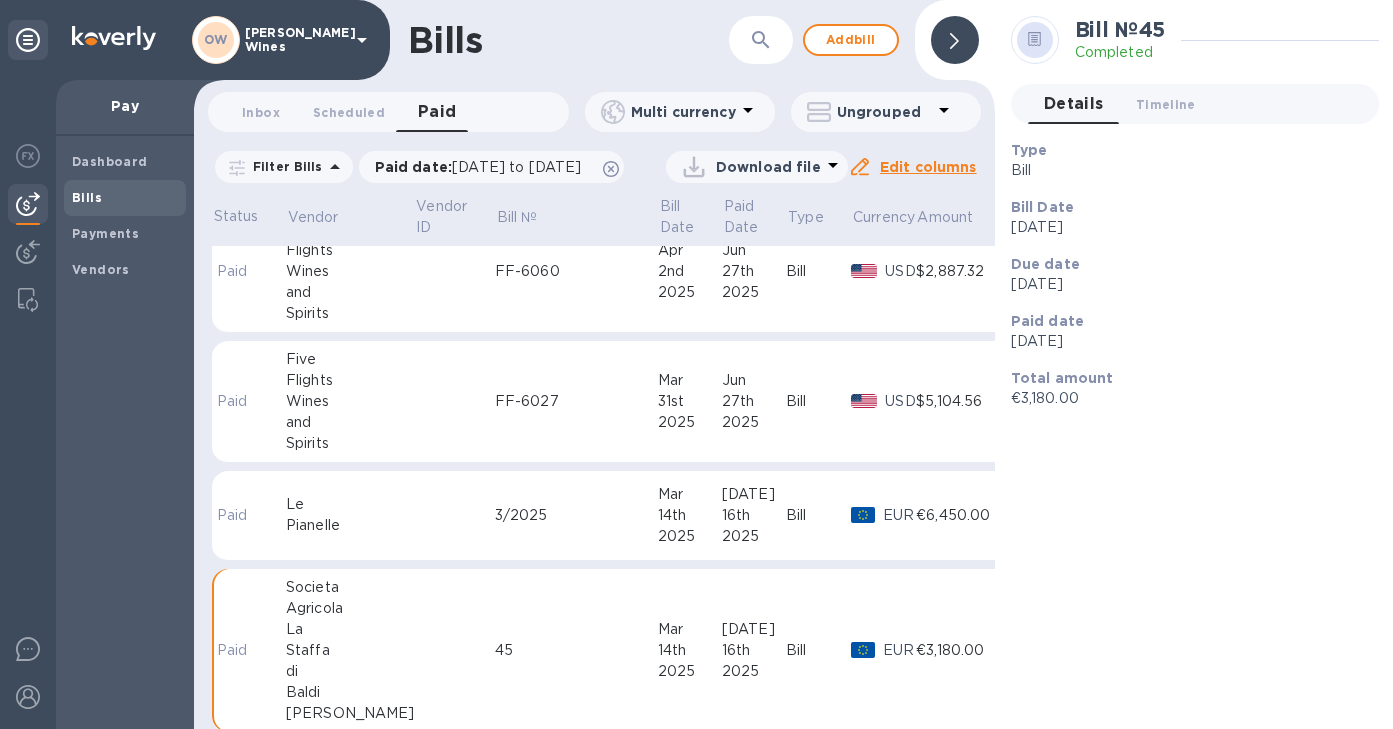 scroll, scrollTop: 3843, scrollLeft: 0, axis: vertical 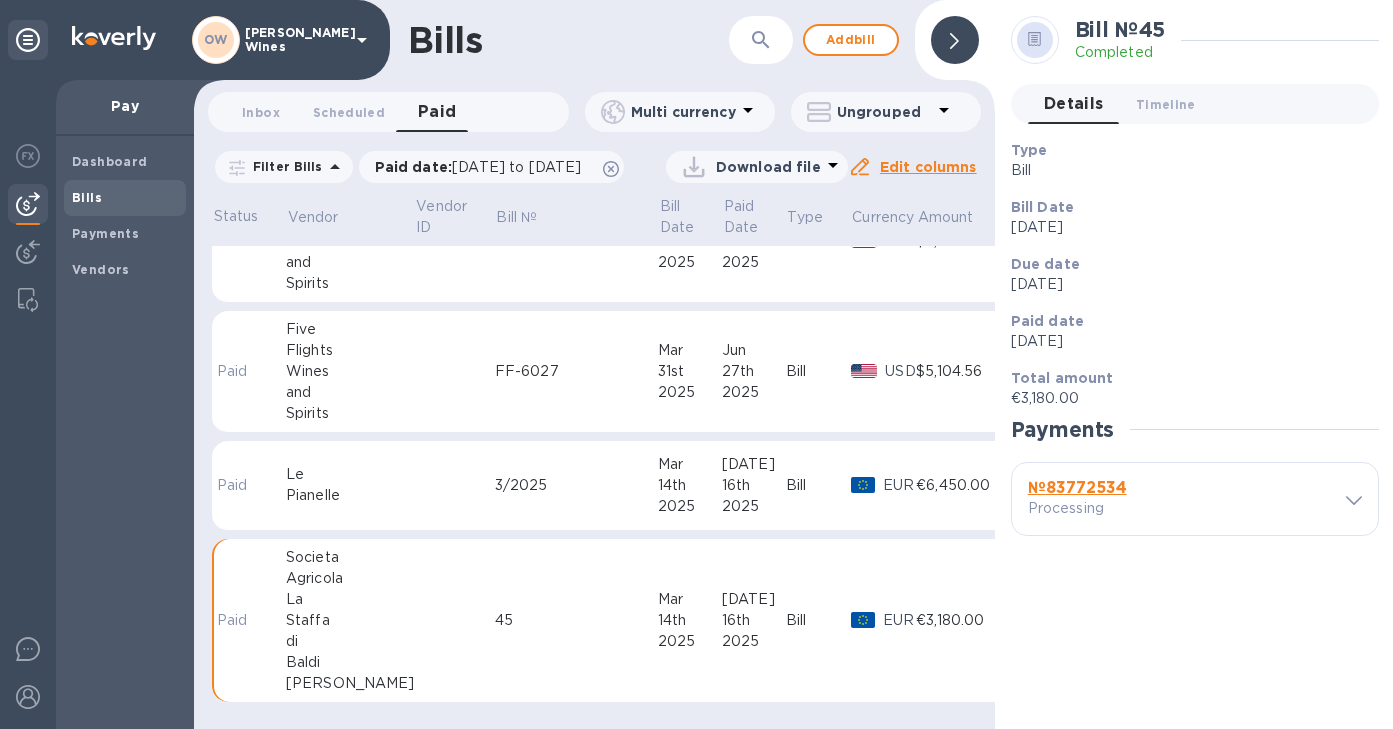 click on "№  83772534" at bounding box center (1077, 487) 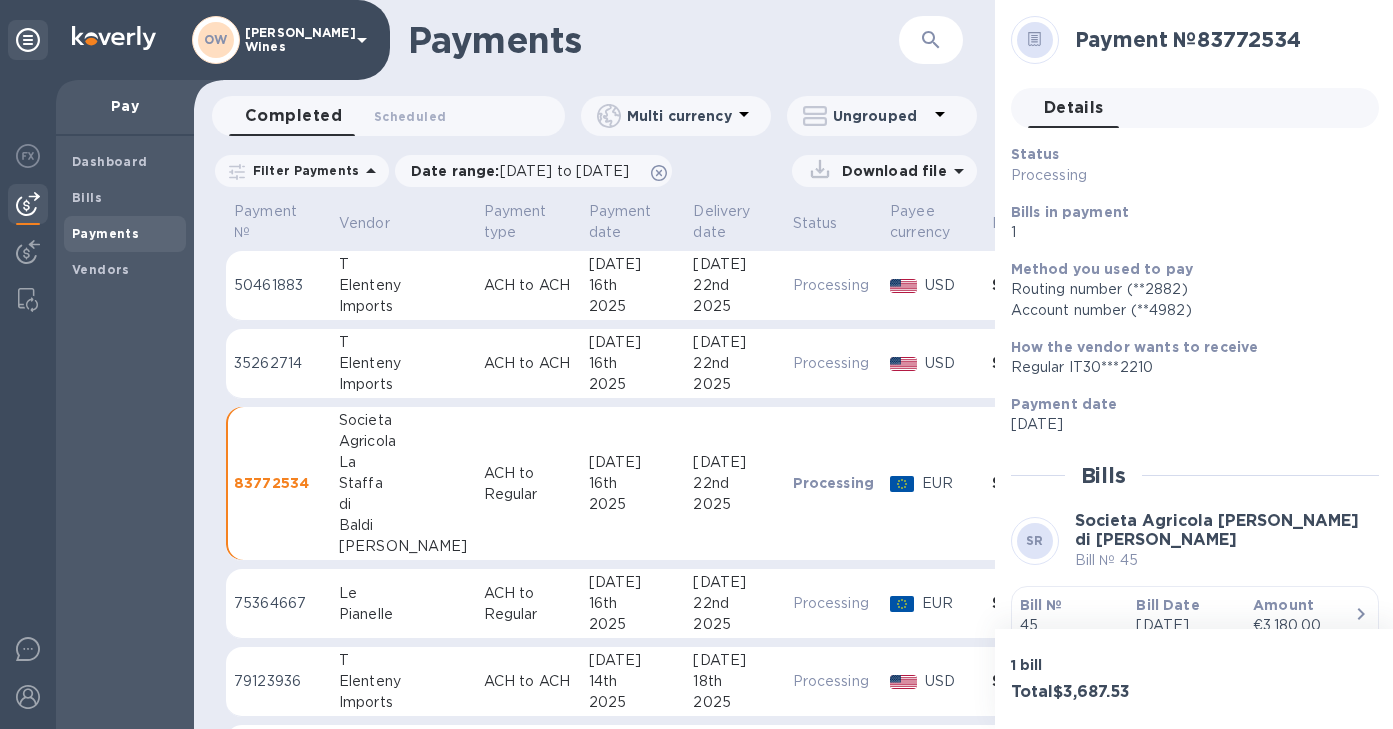 click on "Bill №" at bounding box center (1041, 605) 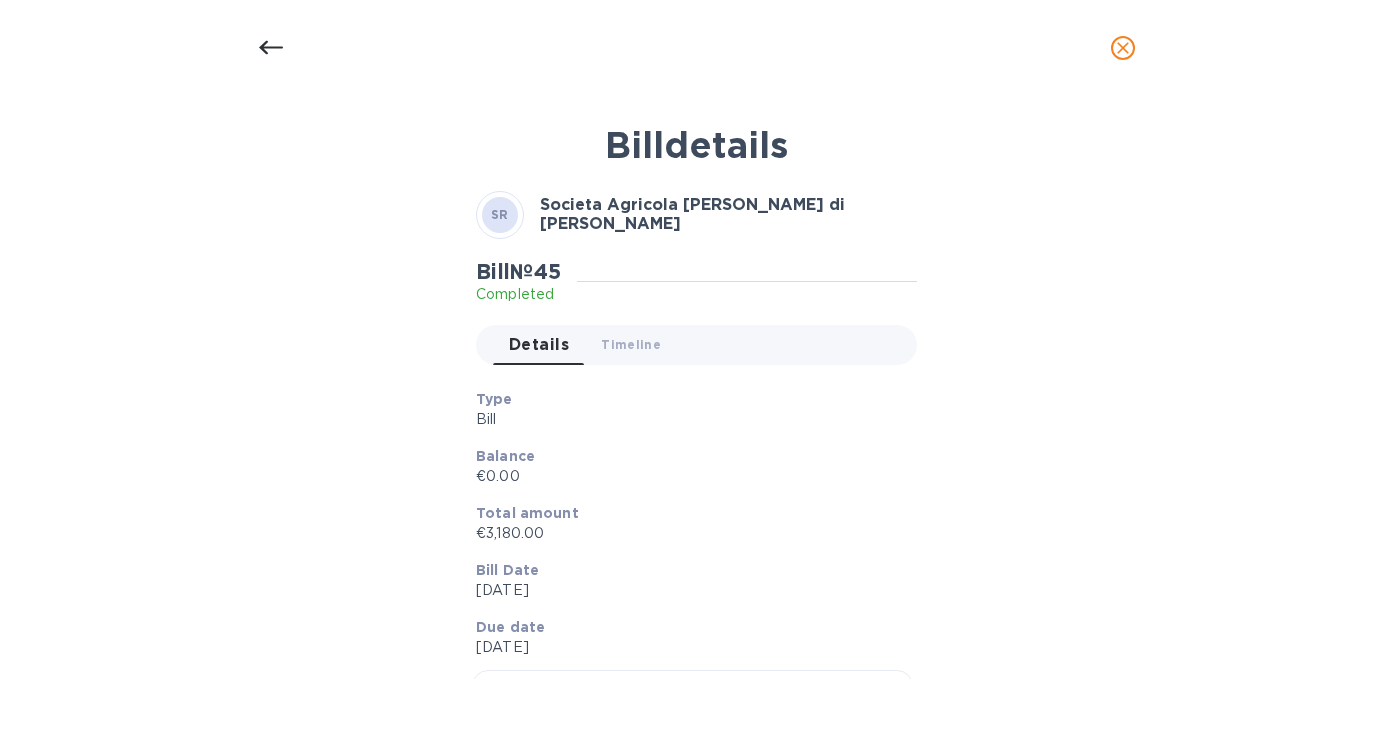 click 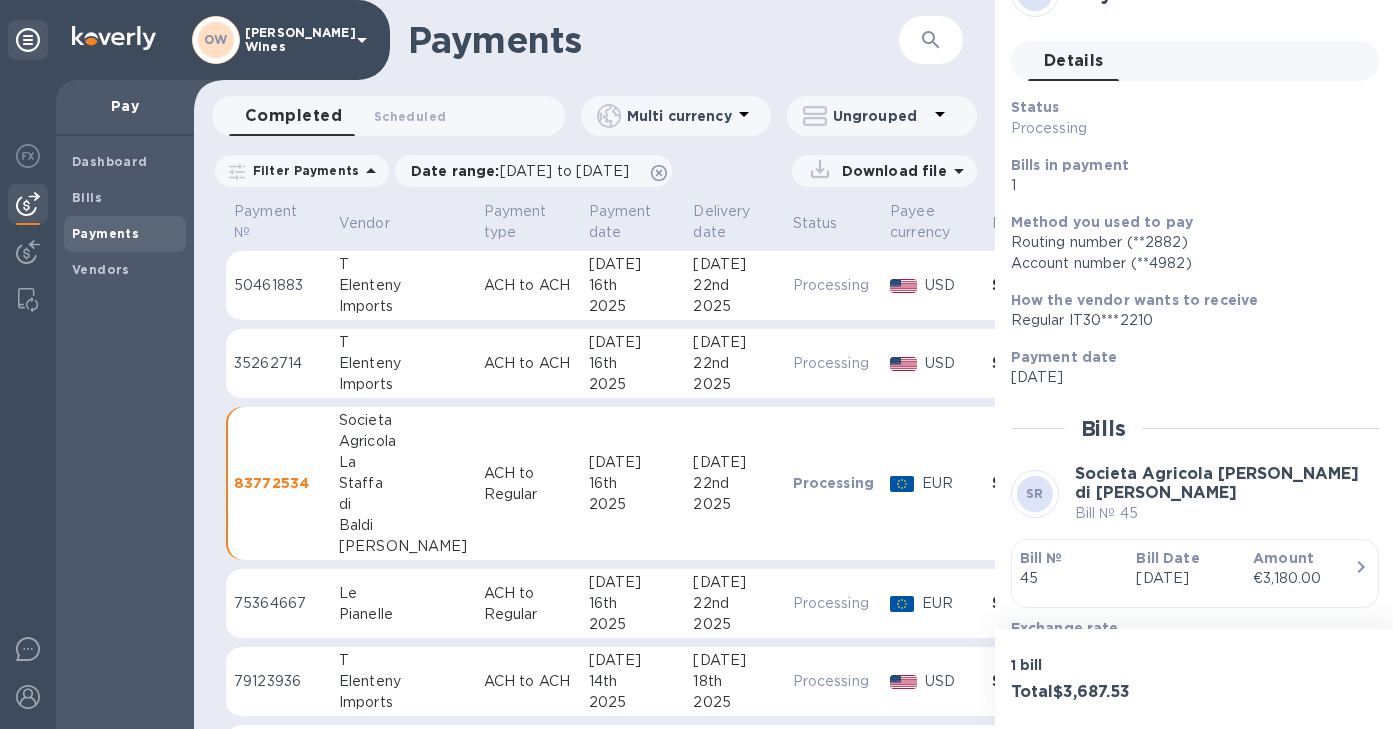 click on "ACH to Regular" at bounding box center (528, 604) 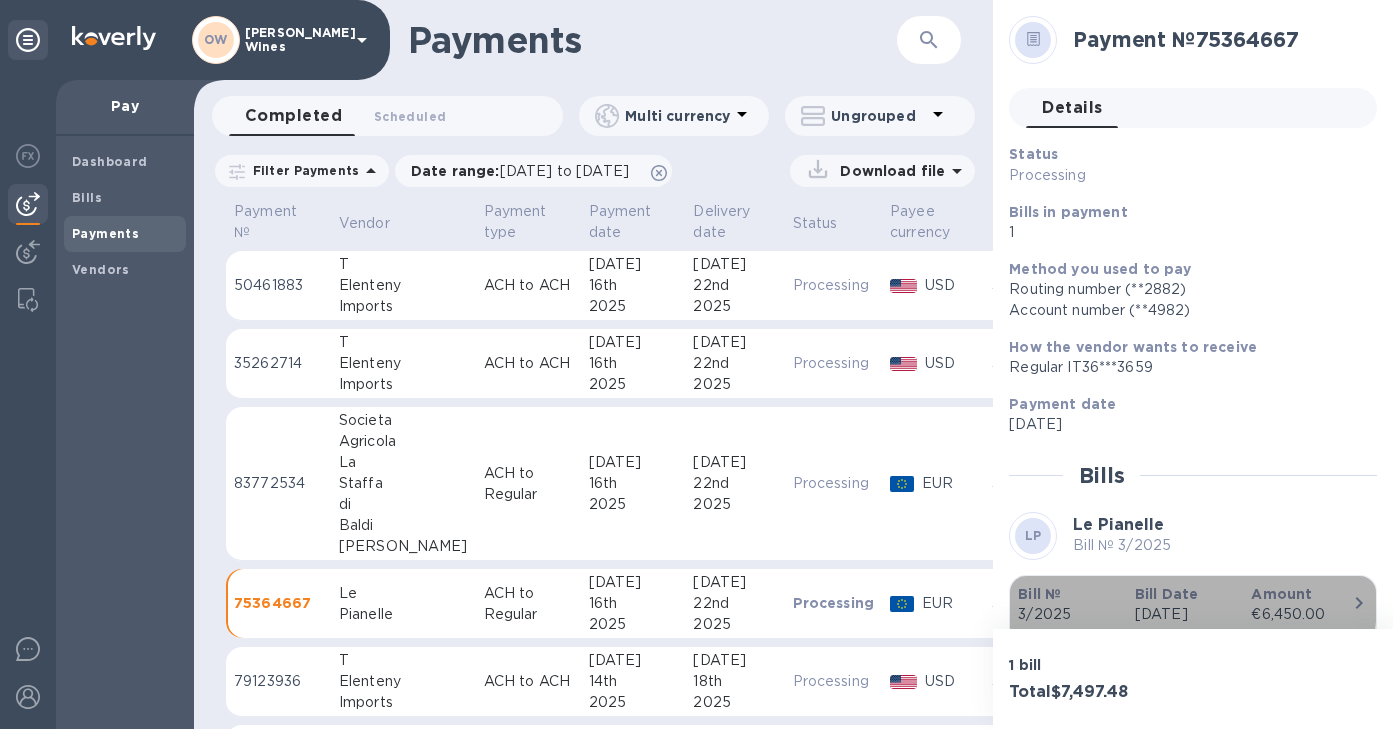 click on "Bill №" at bounding box center [1039, 594] 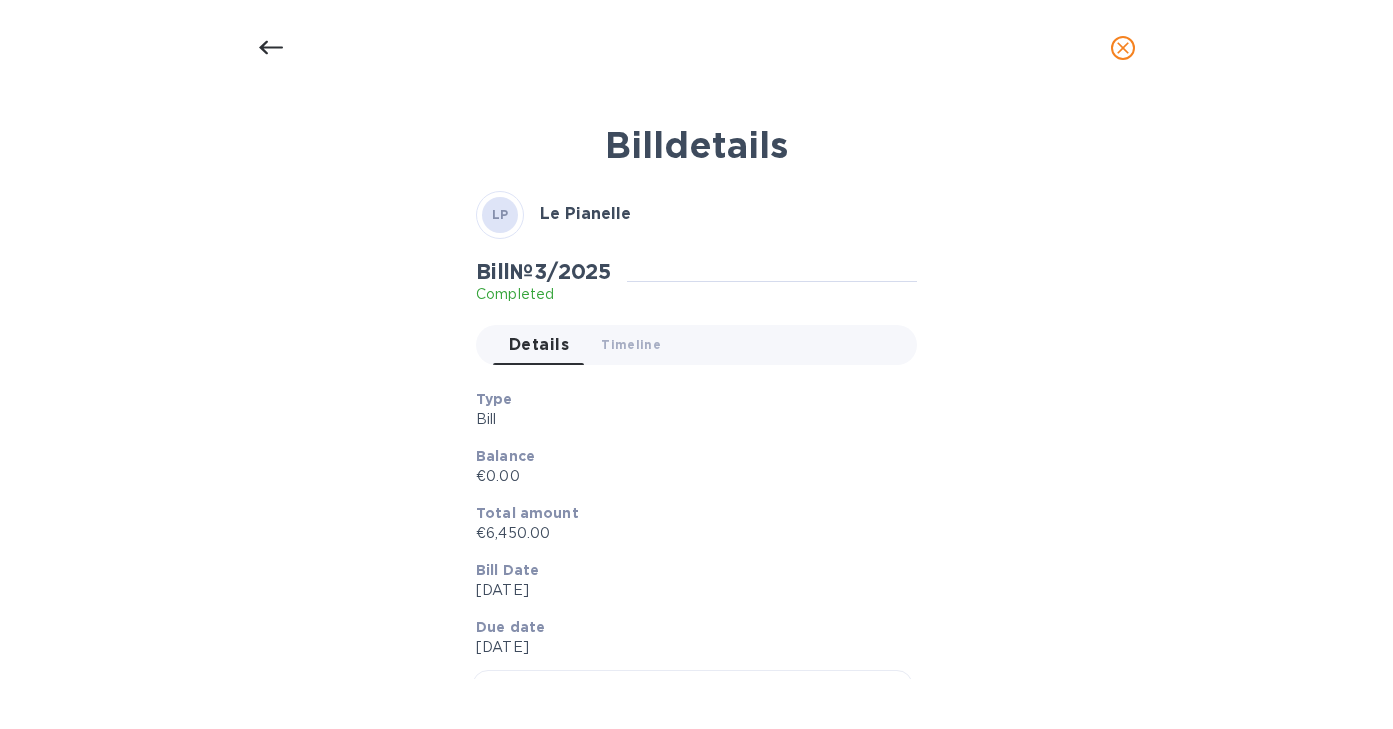 click 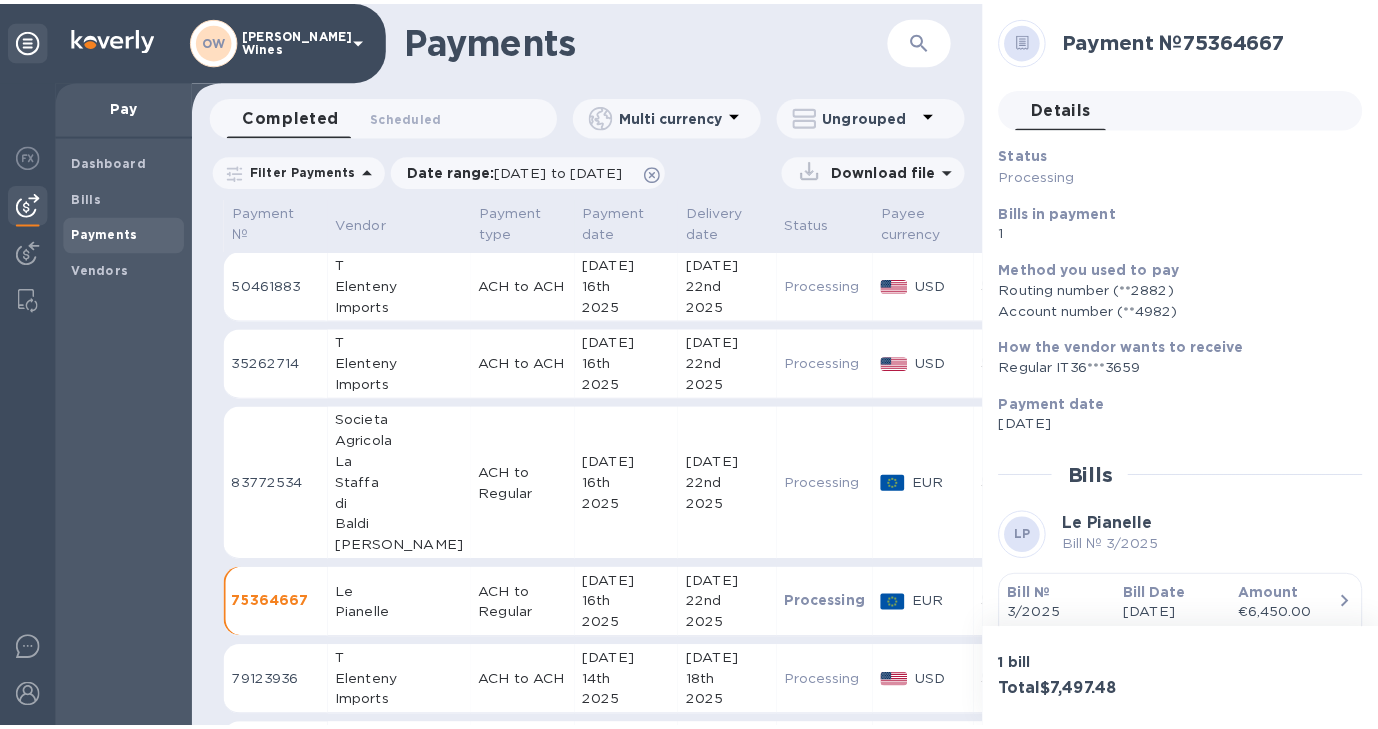 scroll, scrollTop: 36, scrollLeft: 0, axis: vertical 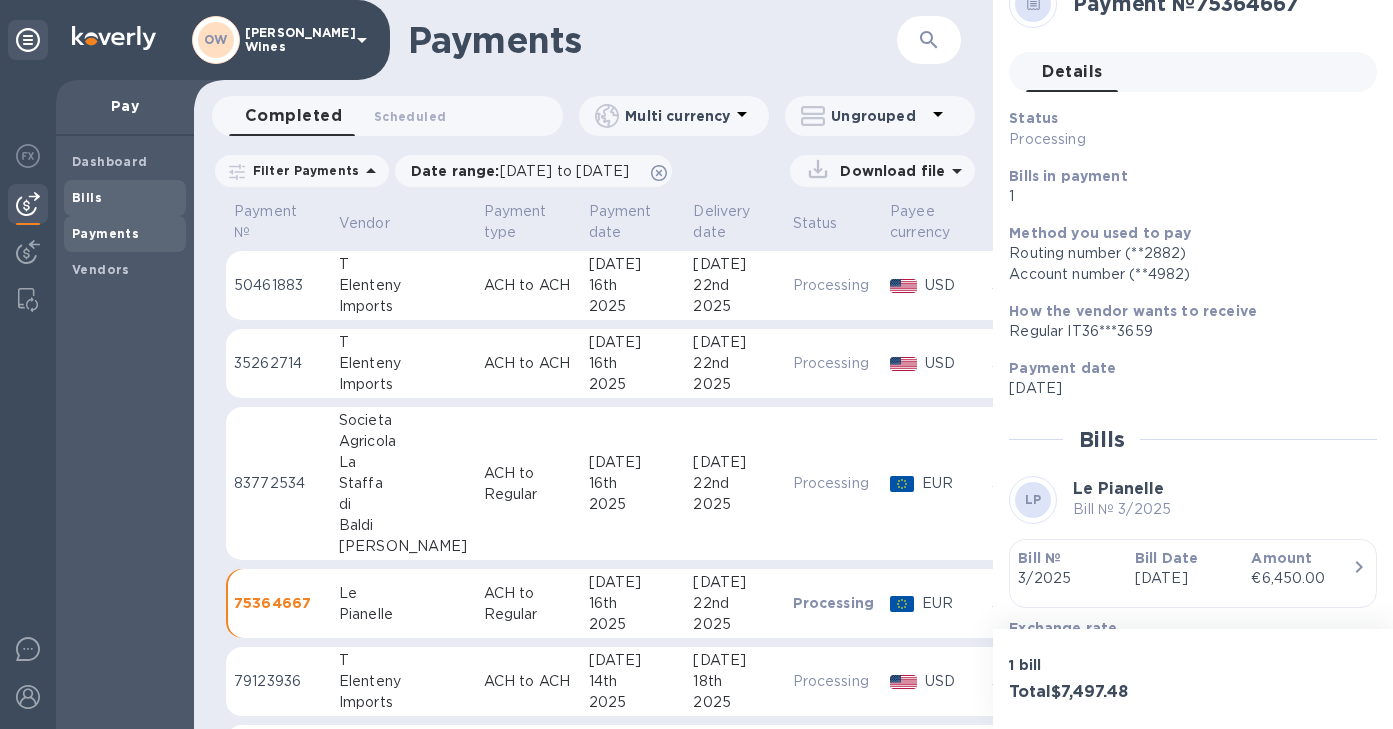 click on "Bills" at bounding box center [125, 198] 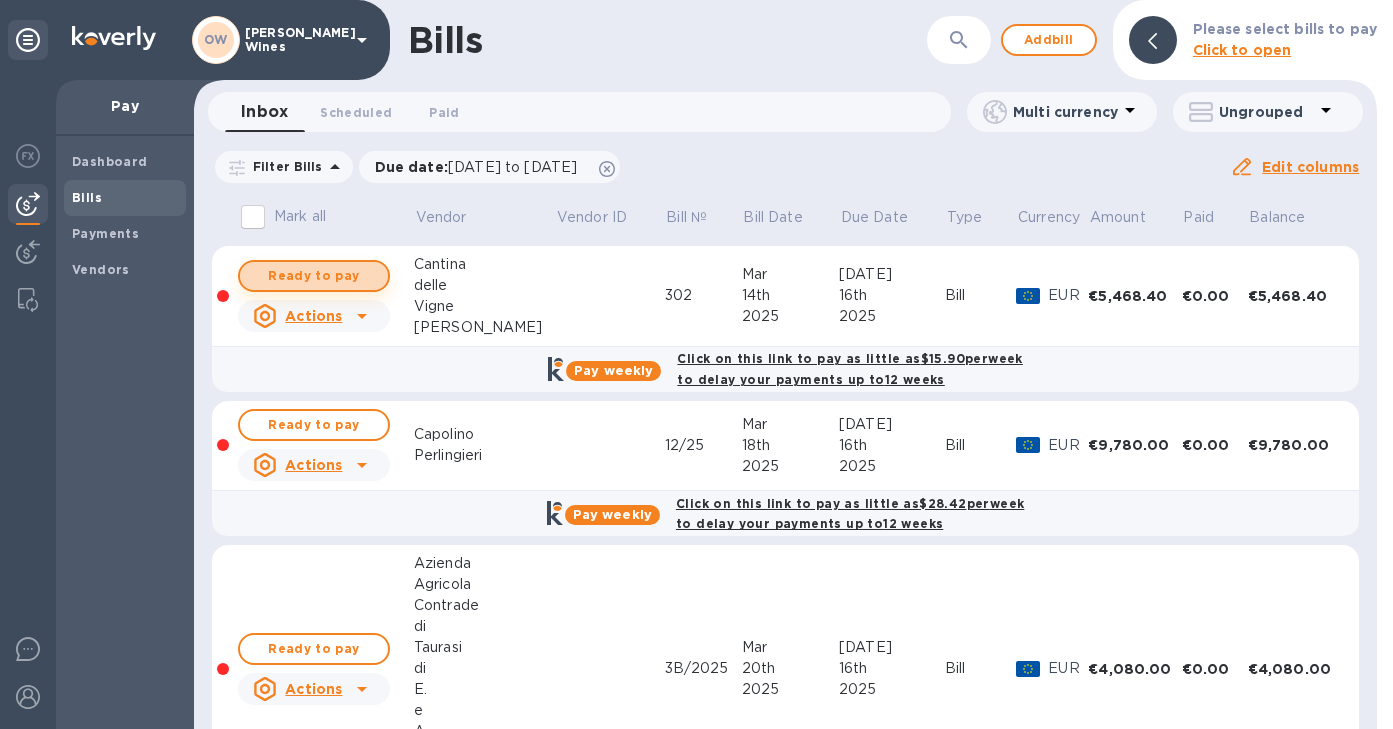 click on "Ready to pay" at bounding box center [314, 276] 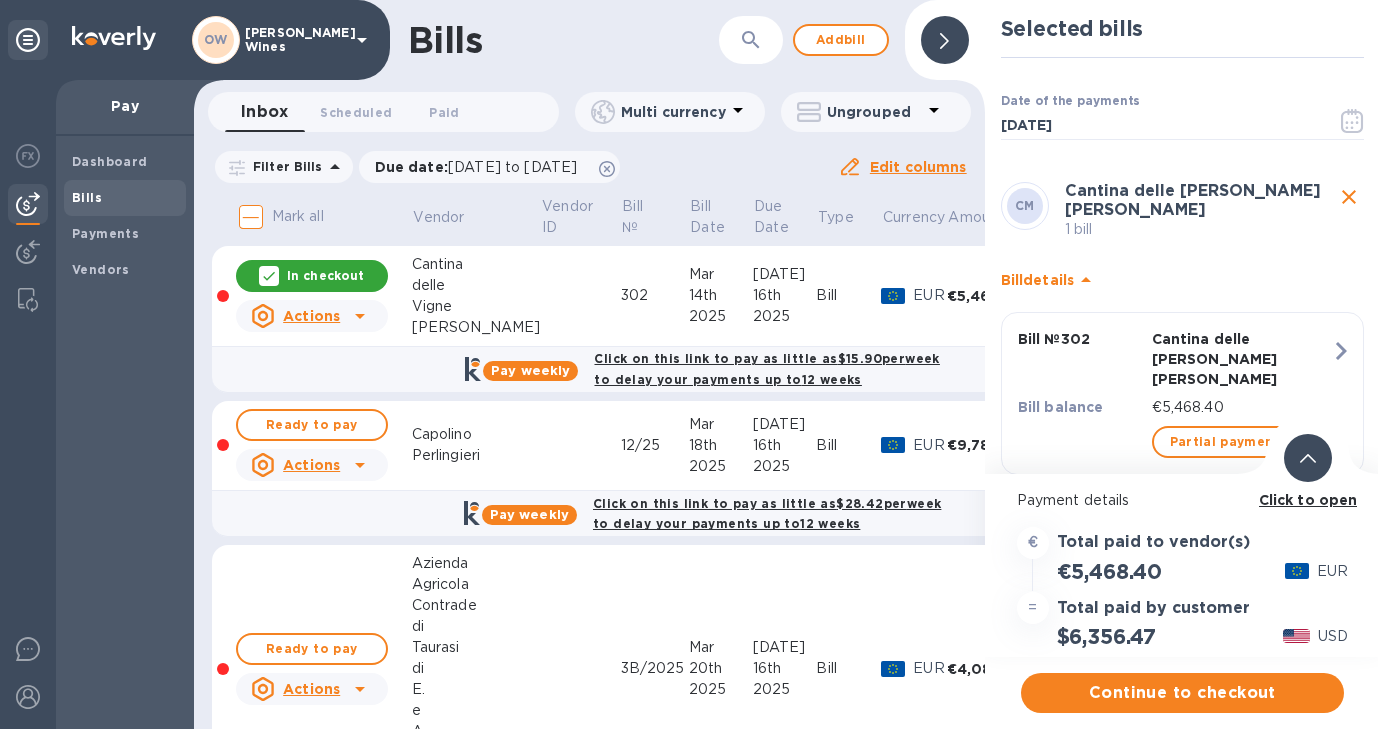 click on "Click to open" at bounding box center [1308, 500] 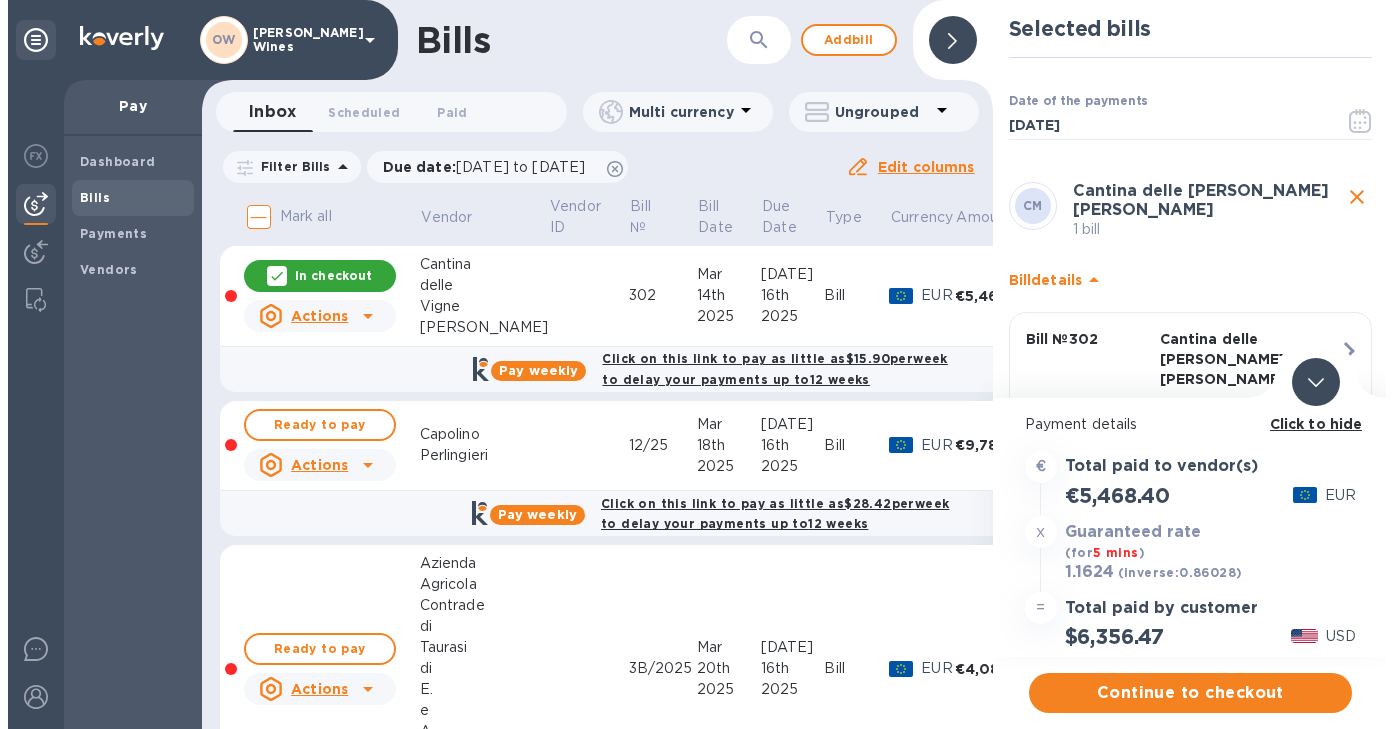 scroll, scrollTop: 0, scrollLeft: 0, axis: both 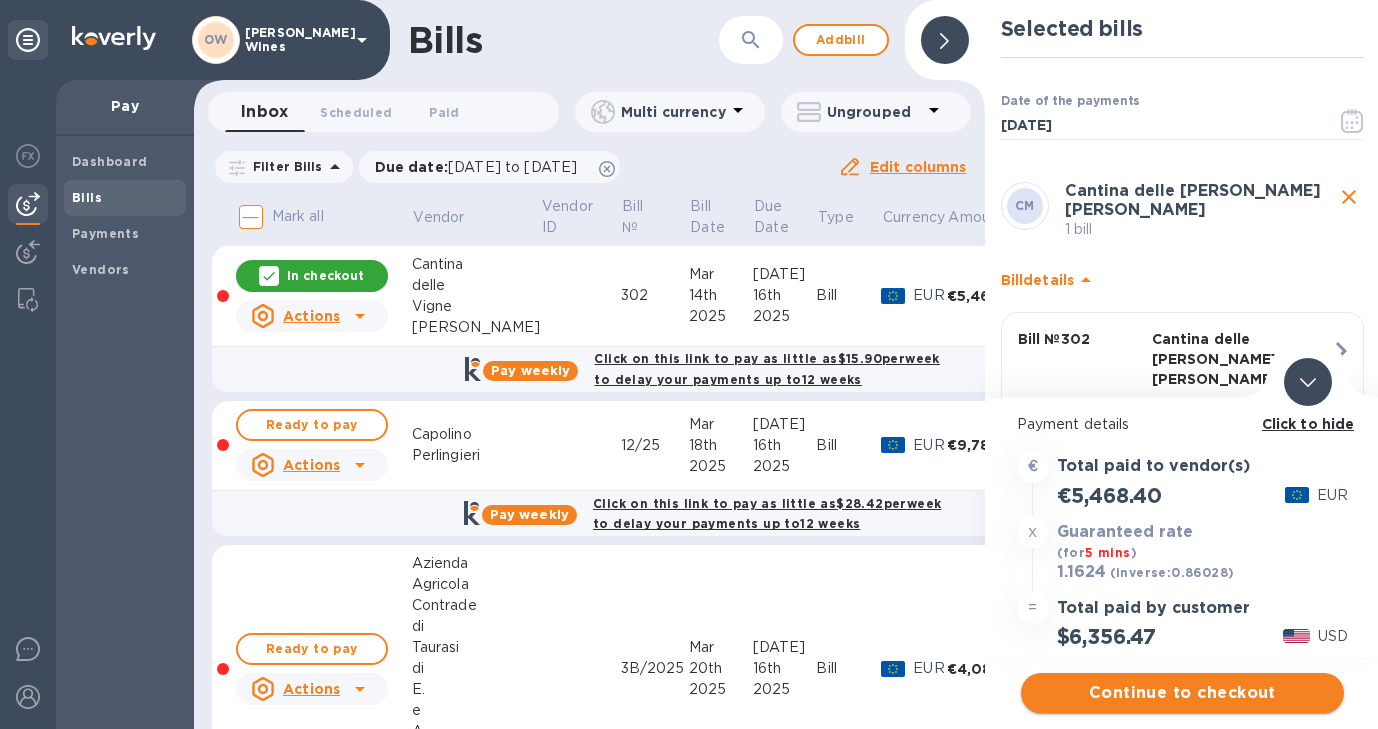 click on "Continue to checkout" at bounding box center [1182, 693] 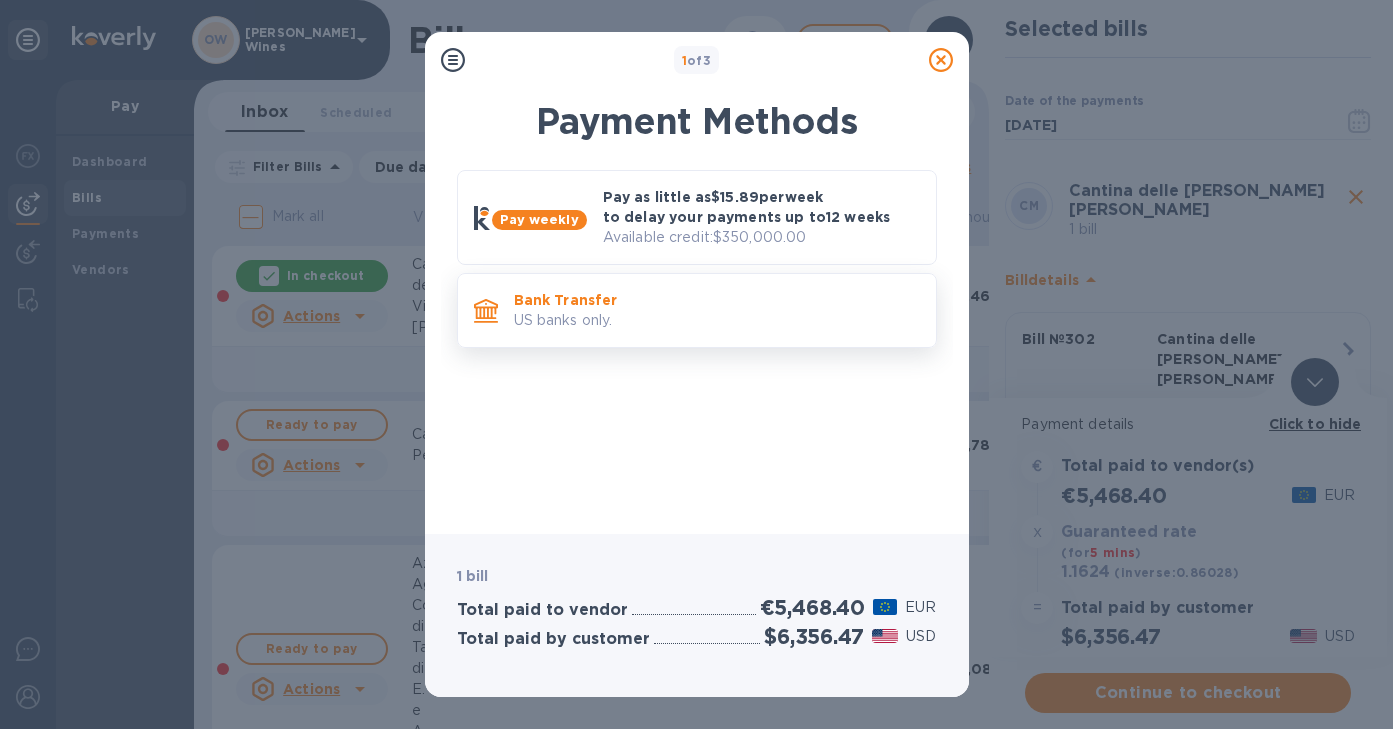 click on "US banks only." at bounding box center (717, 320) 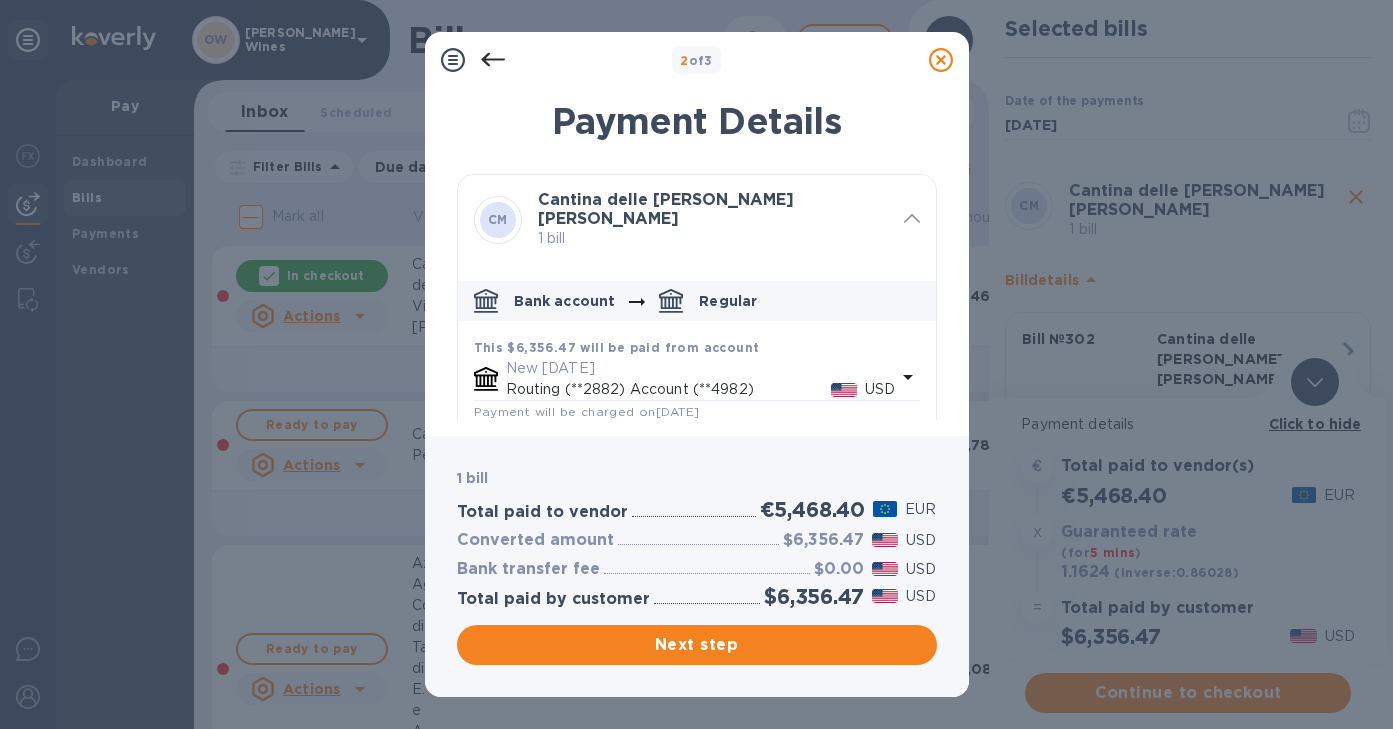 scroll, scrollTop: 200, scrollLeft: 0, axis: vertical 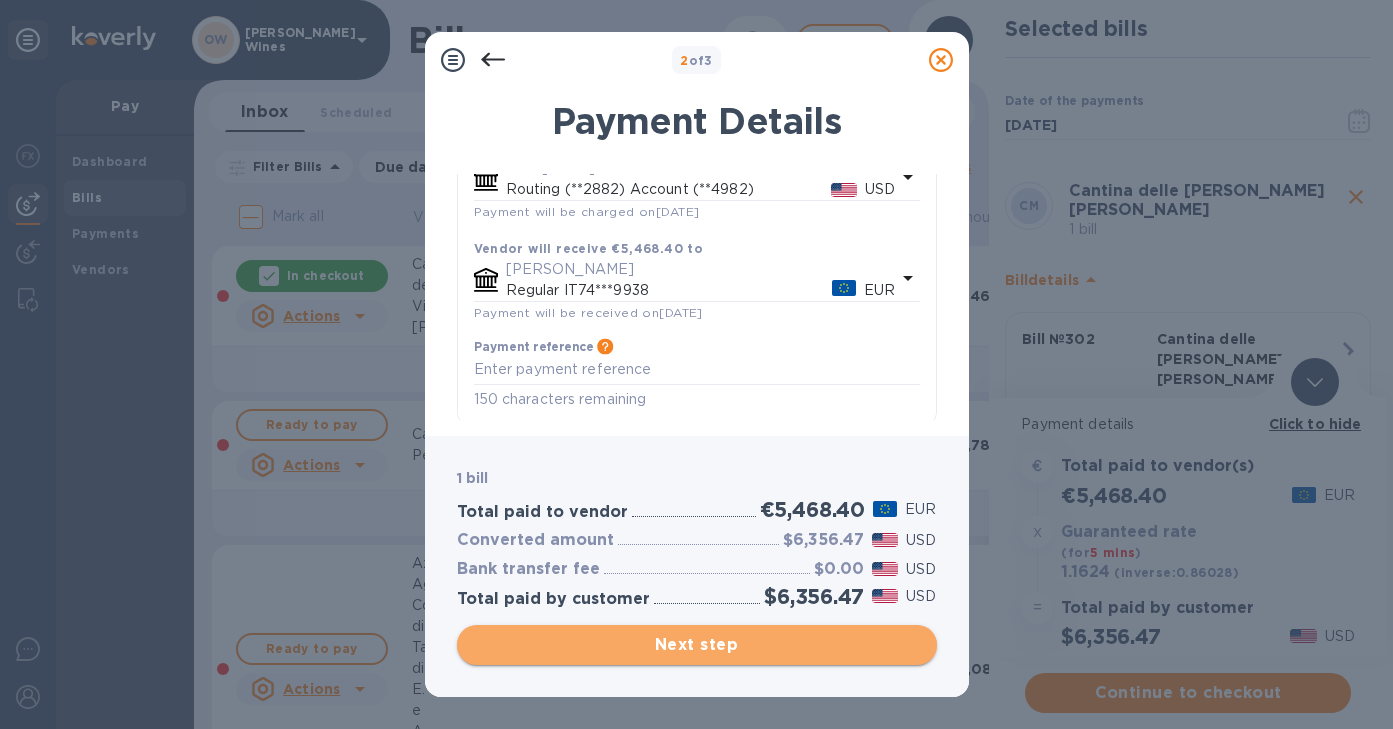 click on "Next step" at bounding box center (697, 645) 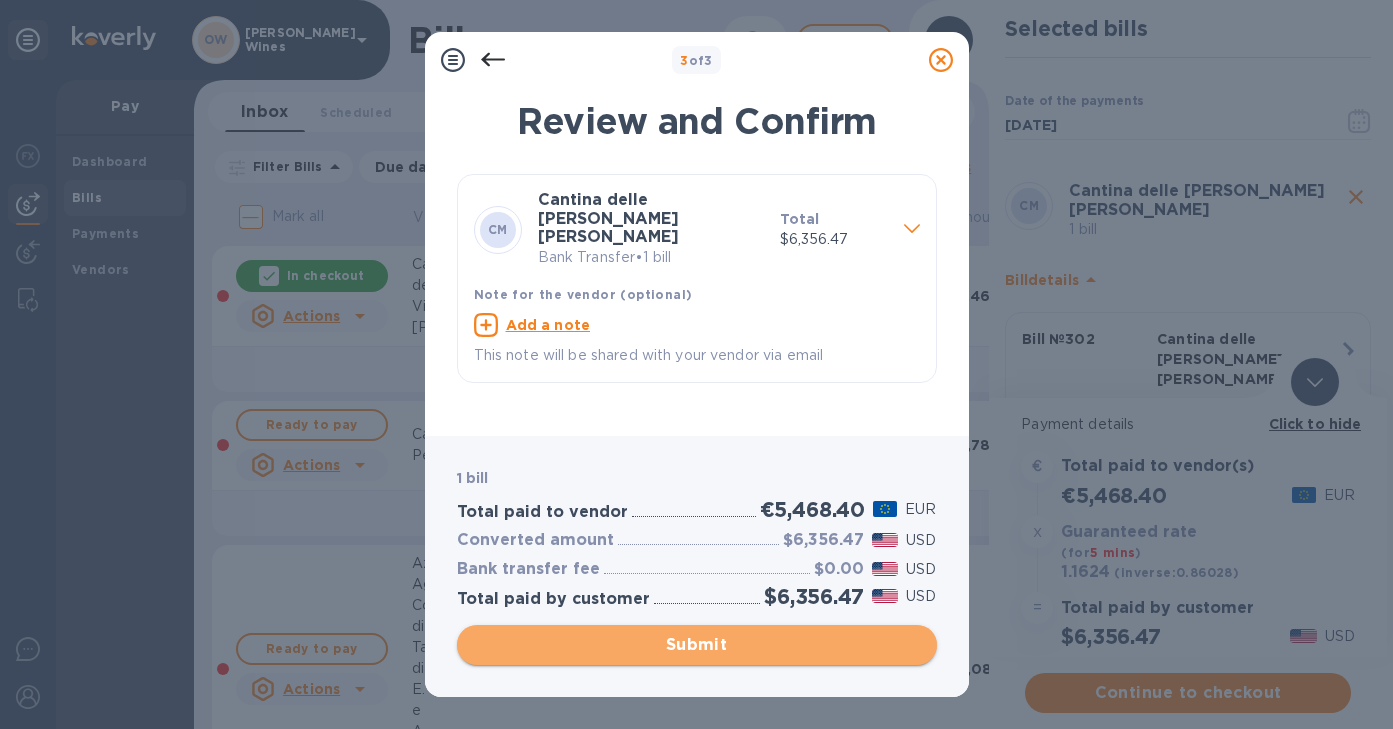 click on "Submit" at bounding box center [697, 645] 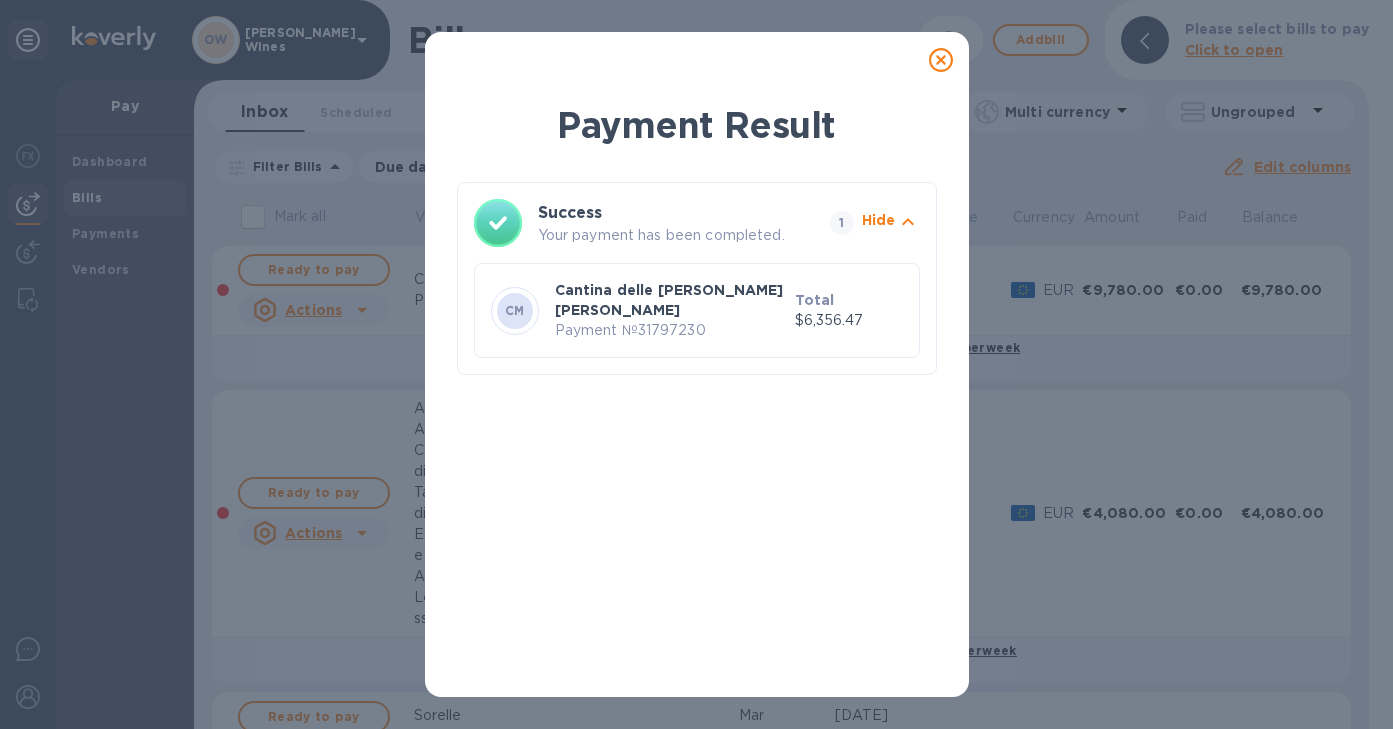click 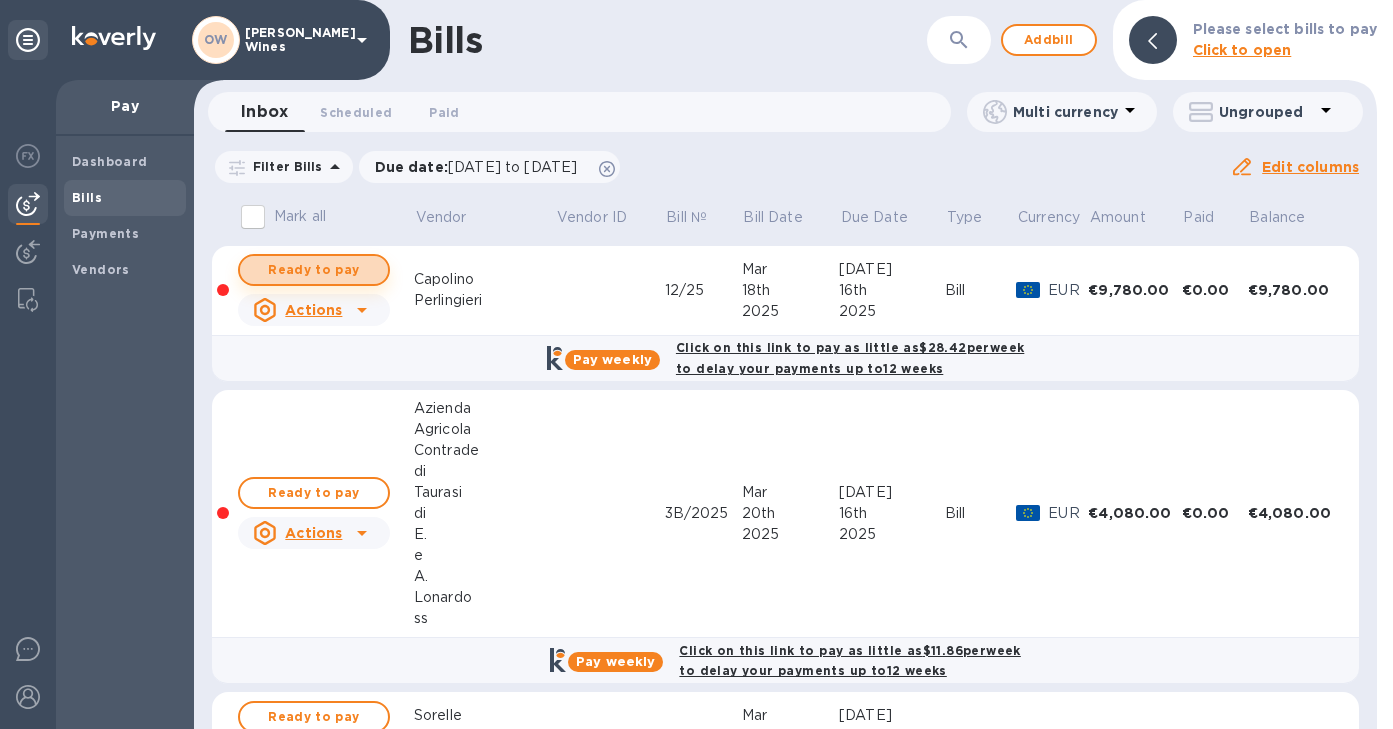 click on "Ready to pay" at bounding box center (314, 270) 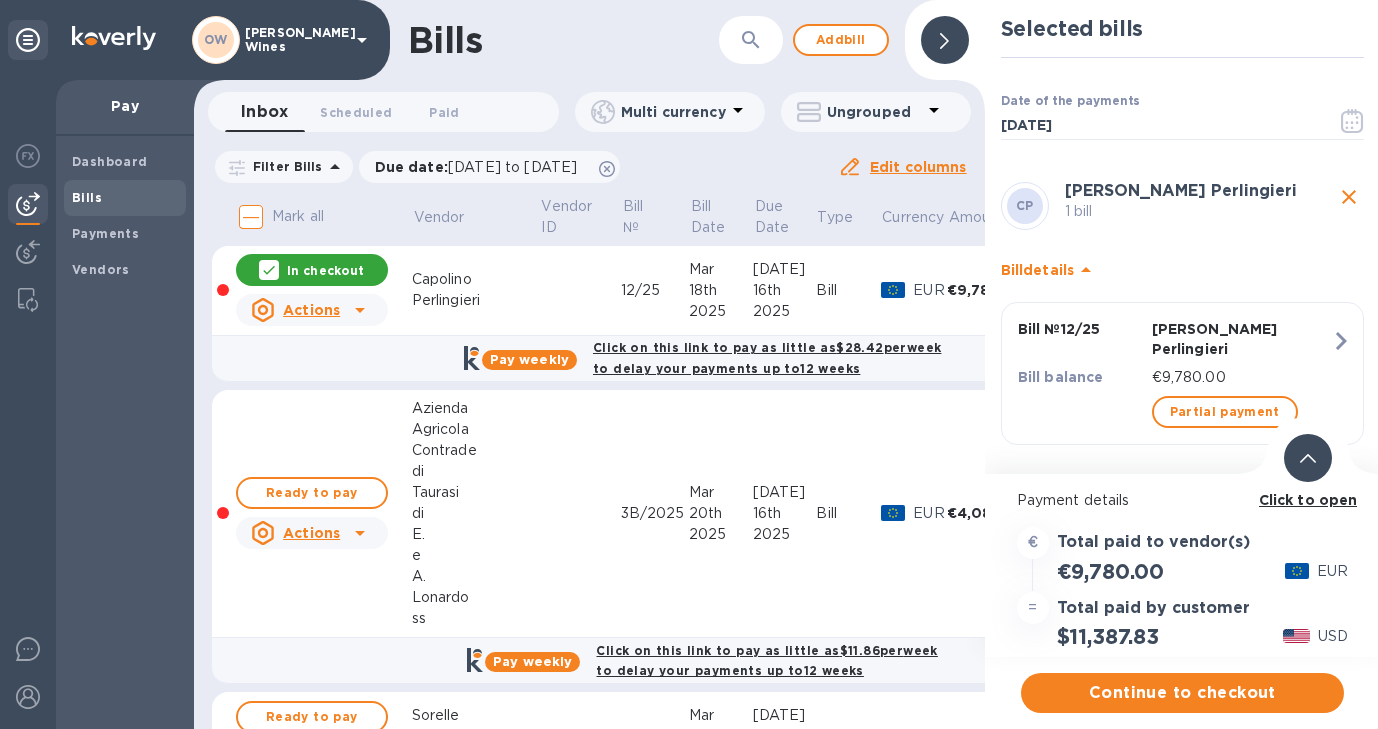 click on "Click to open" at bounding box center [1308, 500] 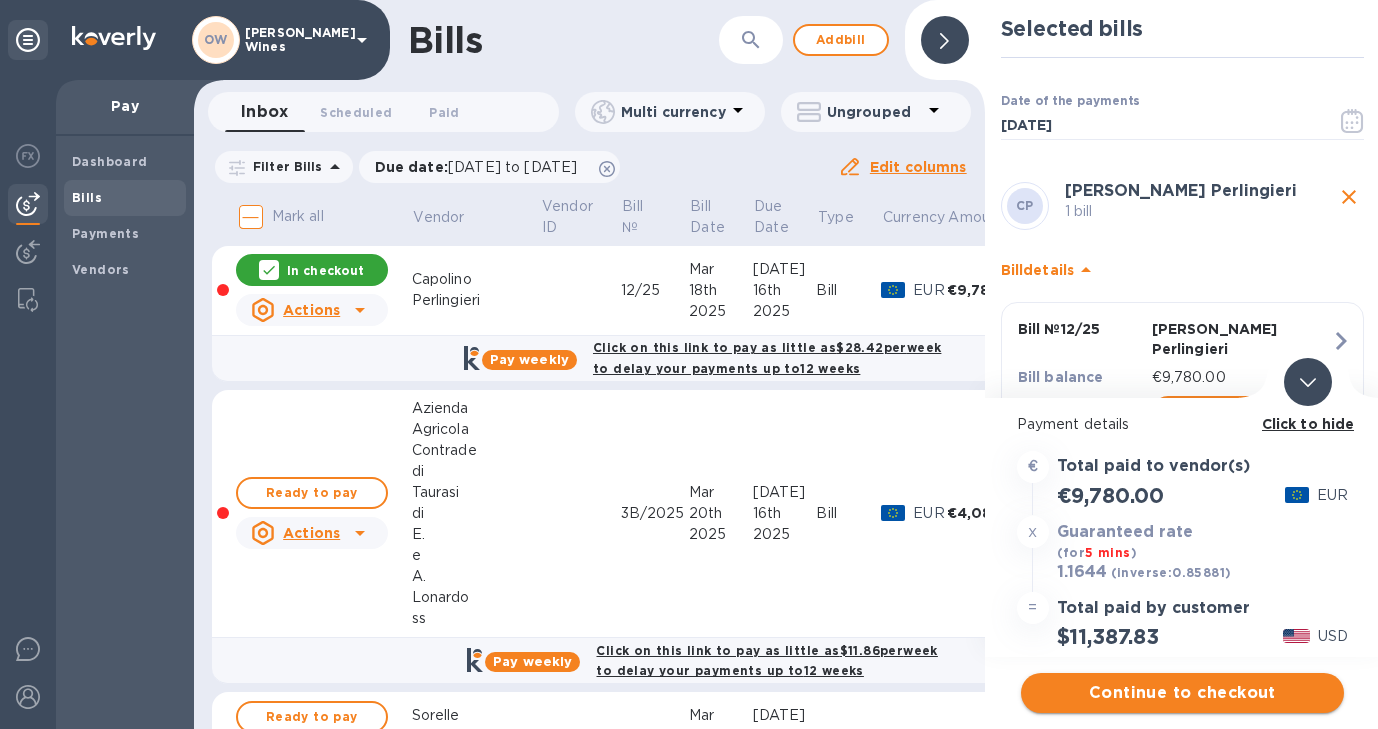 click on "Continue to checkout" at bounding box center [1182, 693] 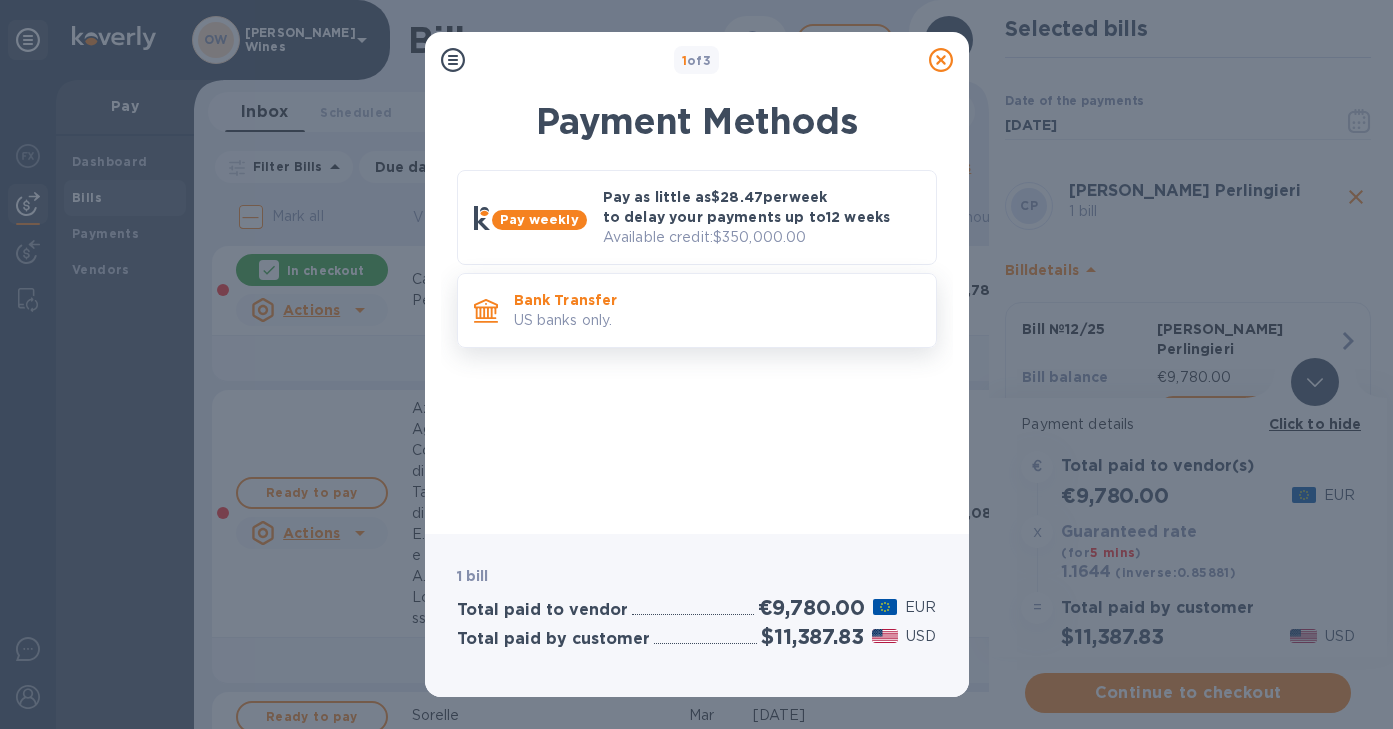 click on "Bank Transfer" at bounding box center (717, 300) 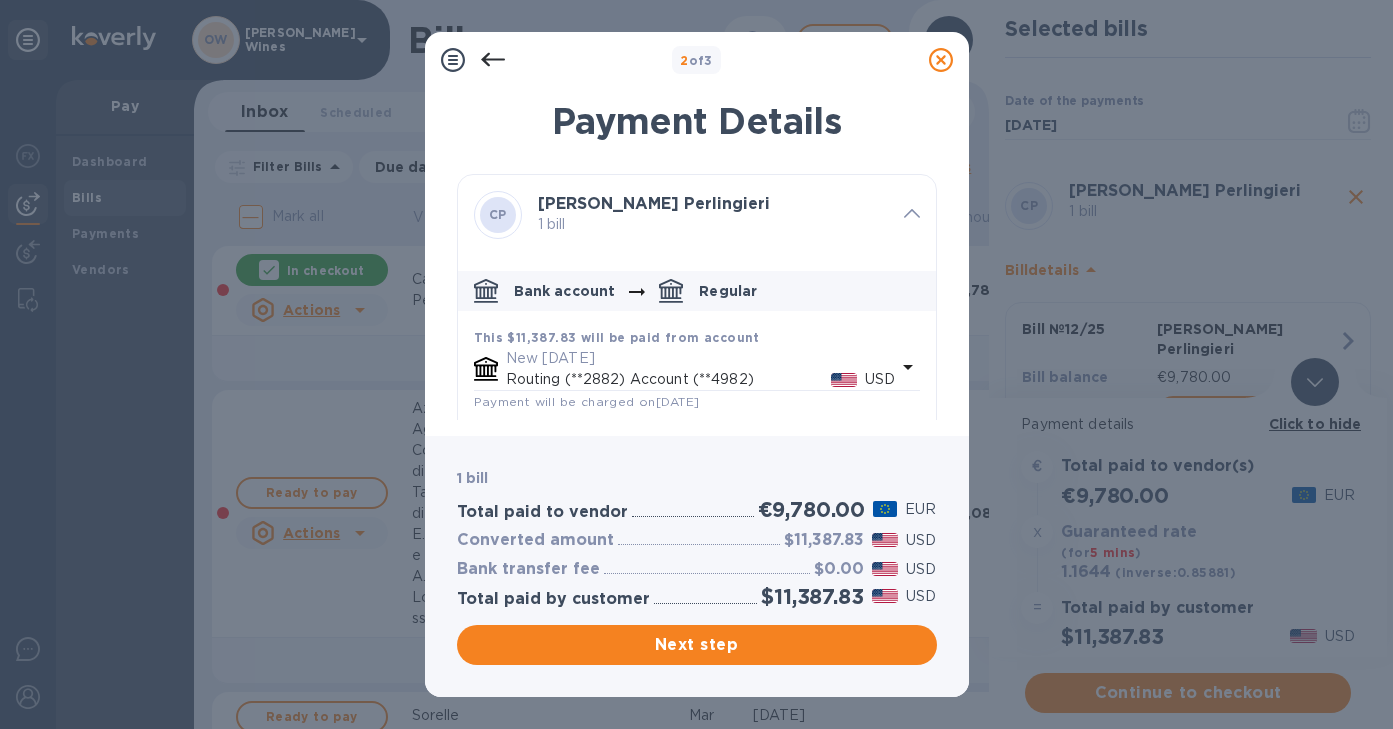 drag, startPoint x: 926, startPoint y: 261, endPoint x: 926, endPoint y: 389, distance: 128 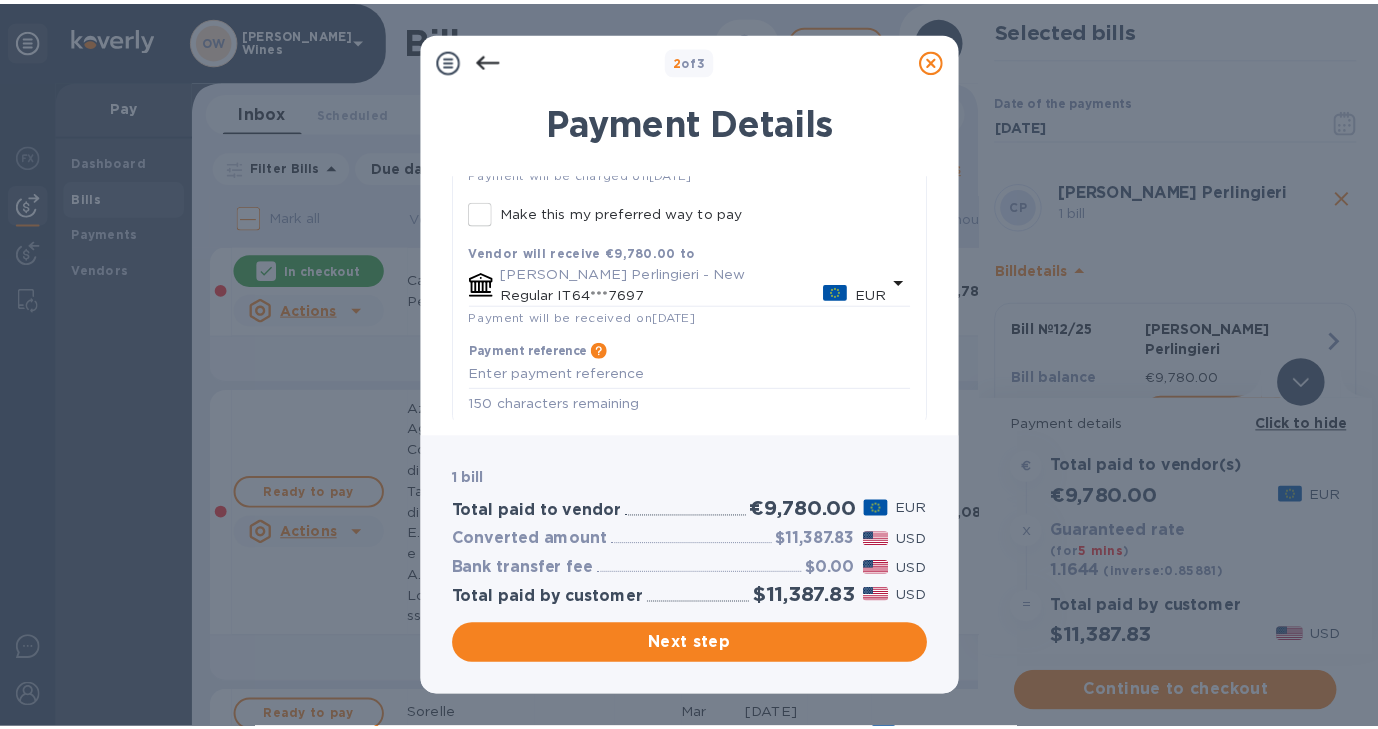 scroll, scrollTop: 242, scrollLeft: 0, axis: vertical 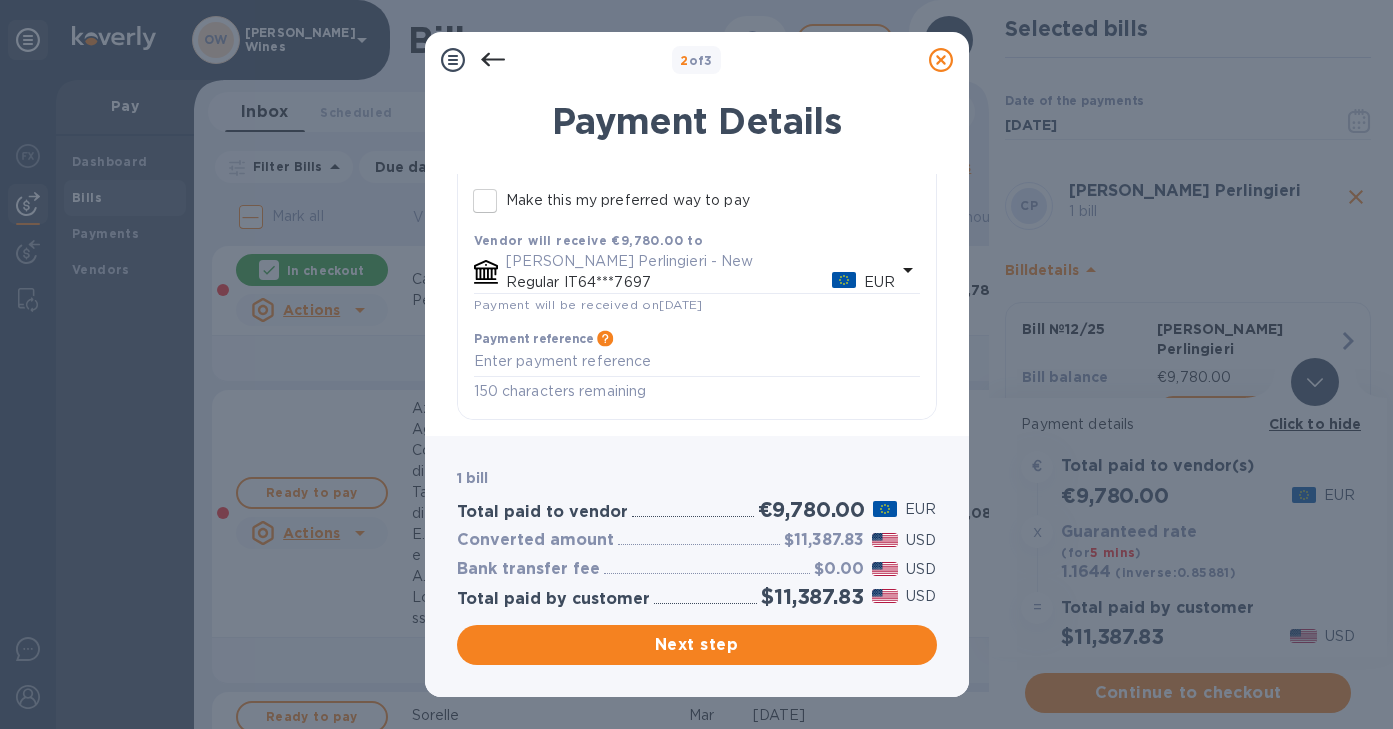 click on "Capolino Perlingieri - New" at bounding box center [701, 261] 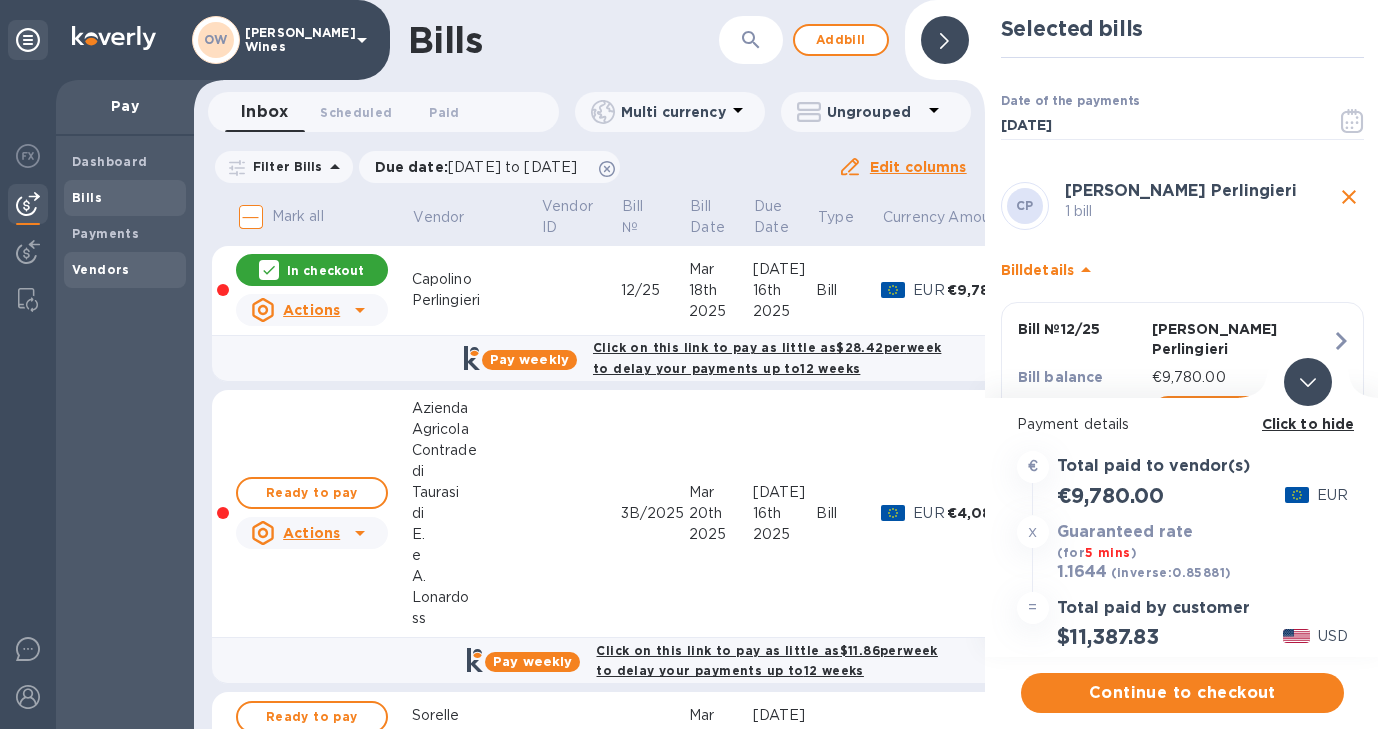 click on "Vendors" at bounding box center (101, 269) 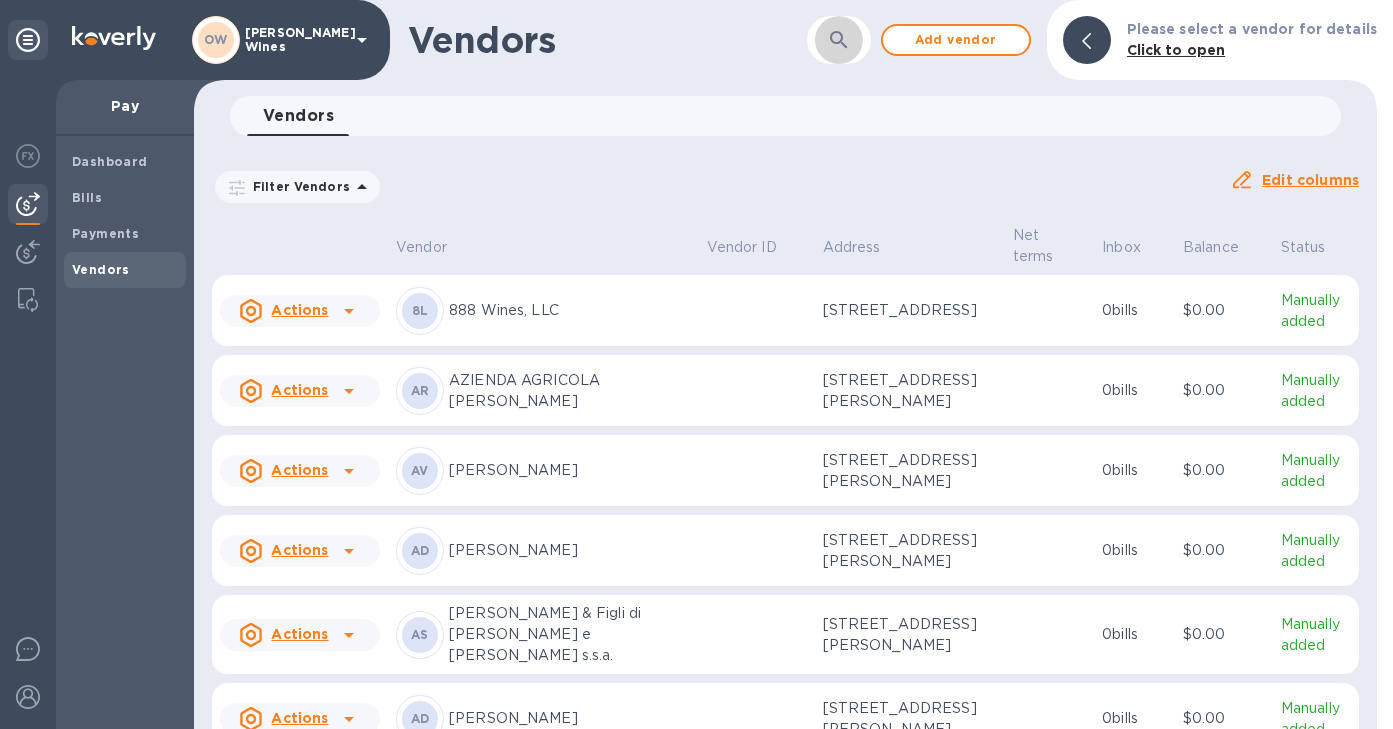 click at bounding box center (839, 40) 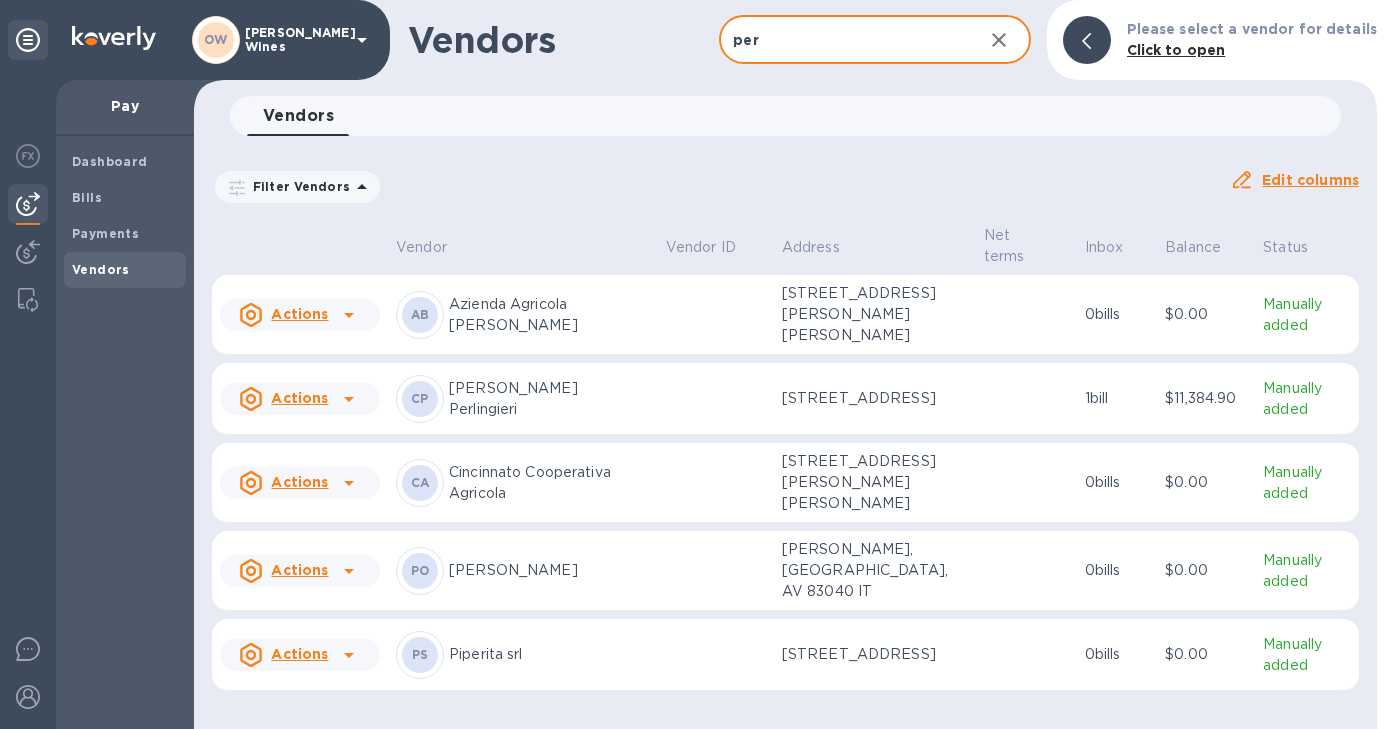 type on "per" 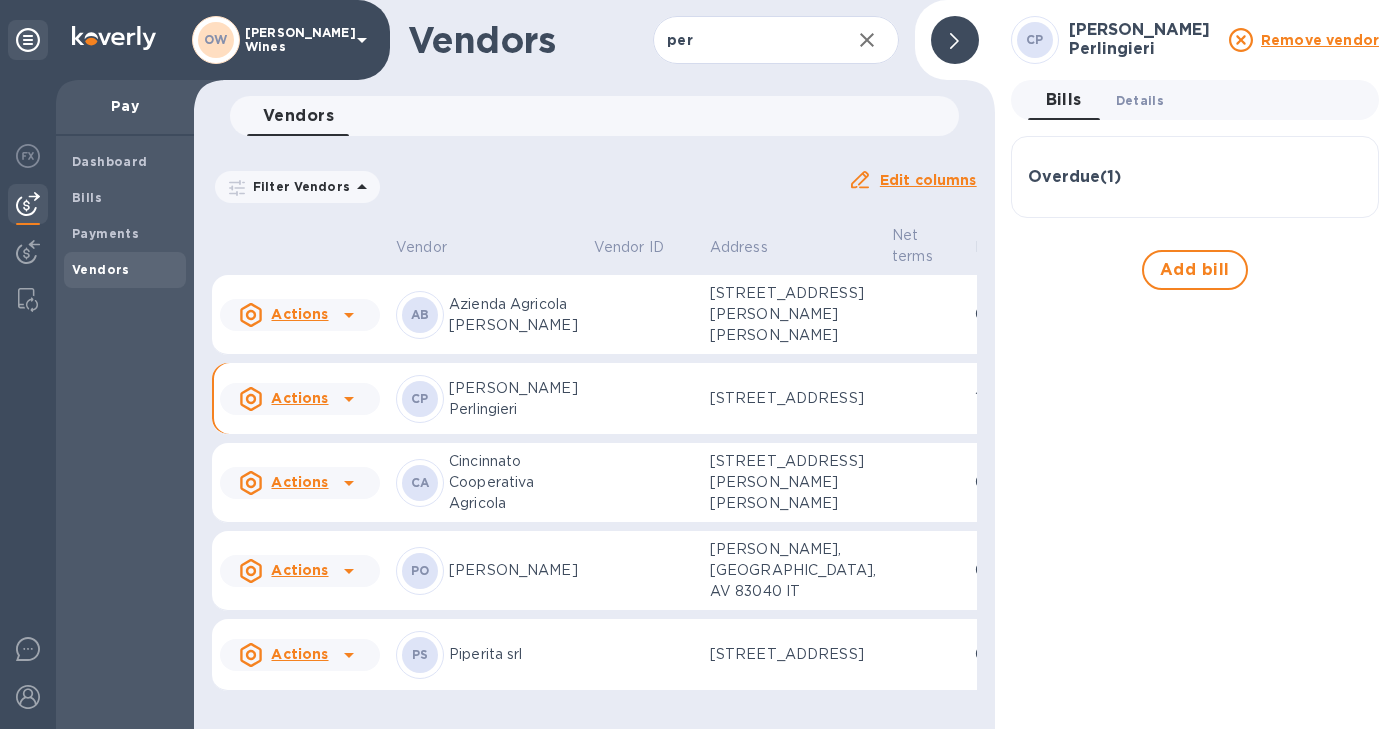 click on "Details 0" at bounding box center [1140, 100] 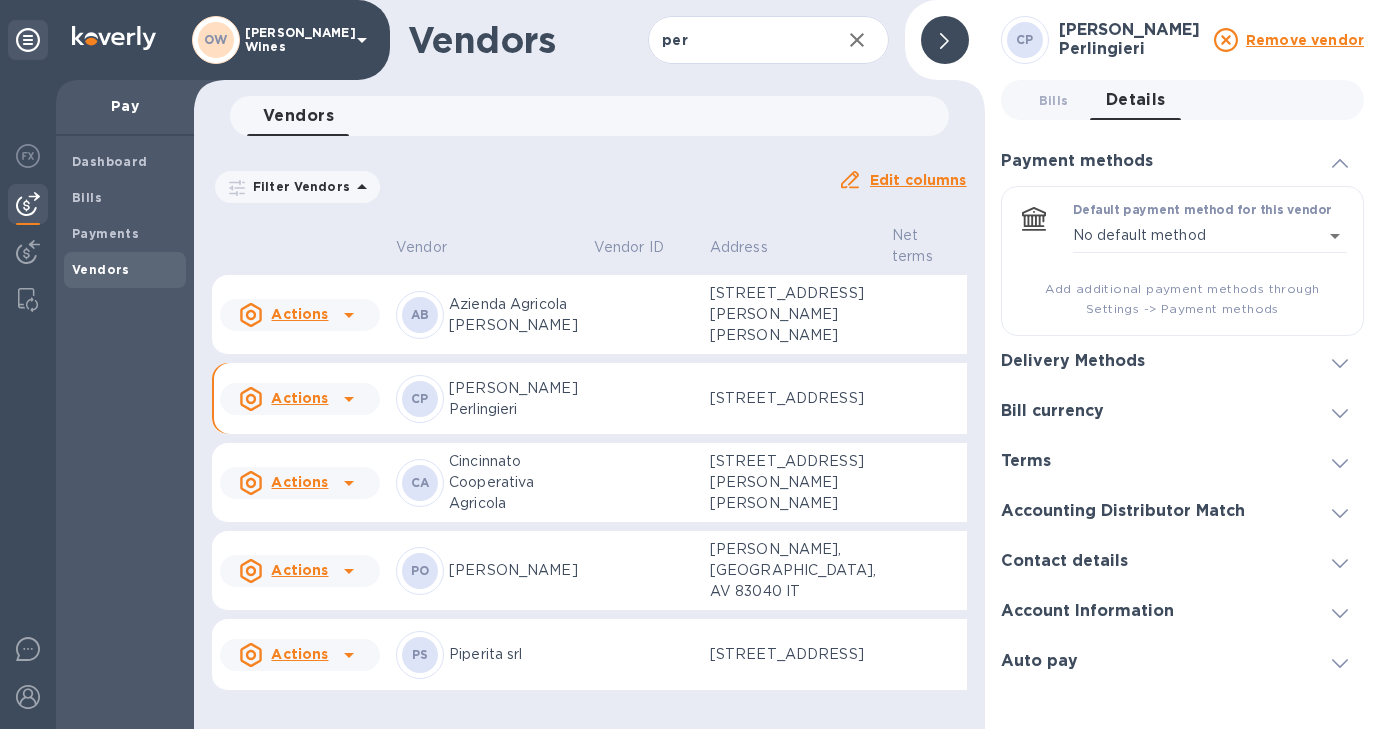 click 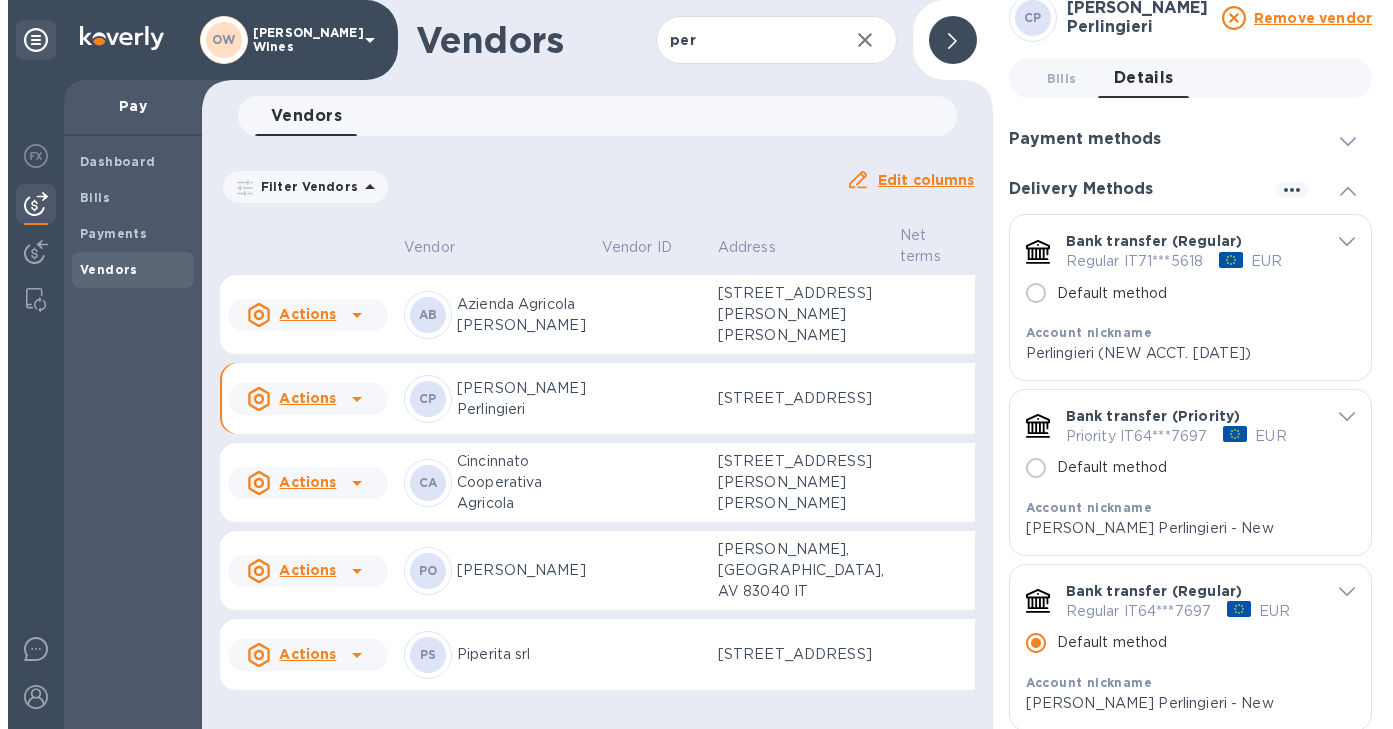 scroll, scrollTop: 0, scrollLeft: 0, axis: both 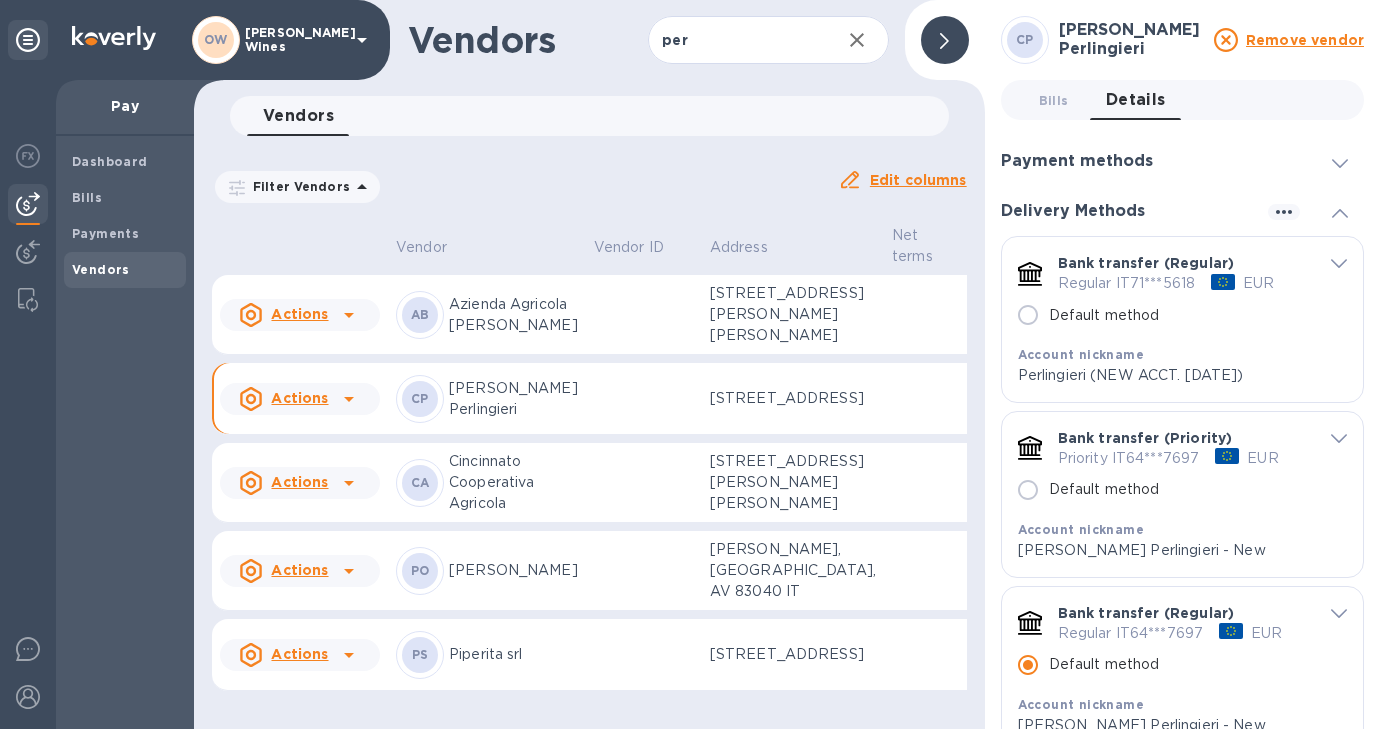click on "Vendors 0" at bounding box center [598, 116] 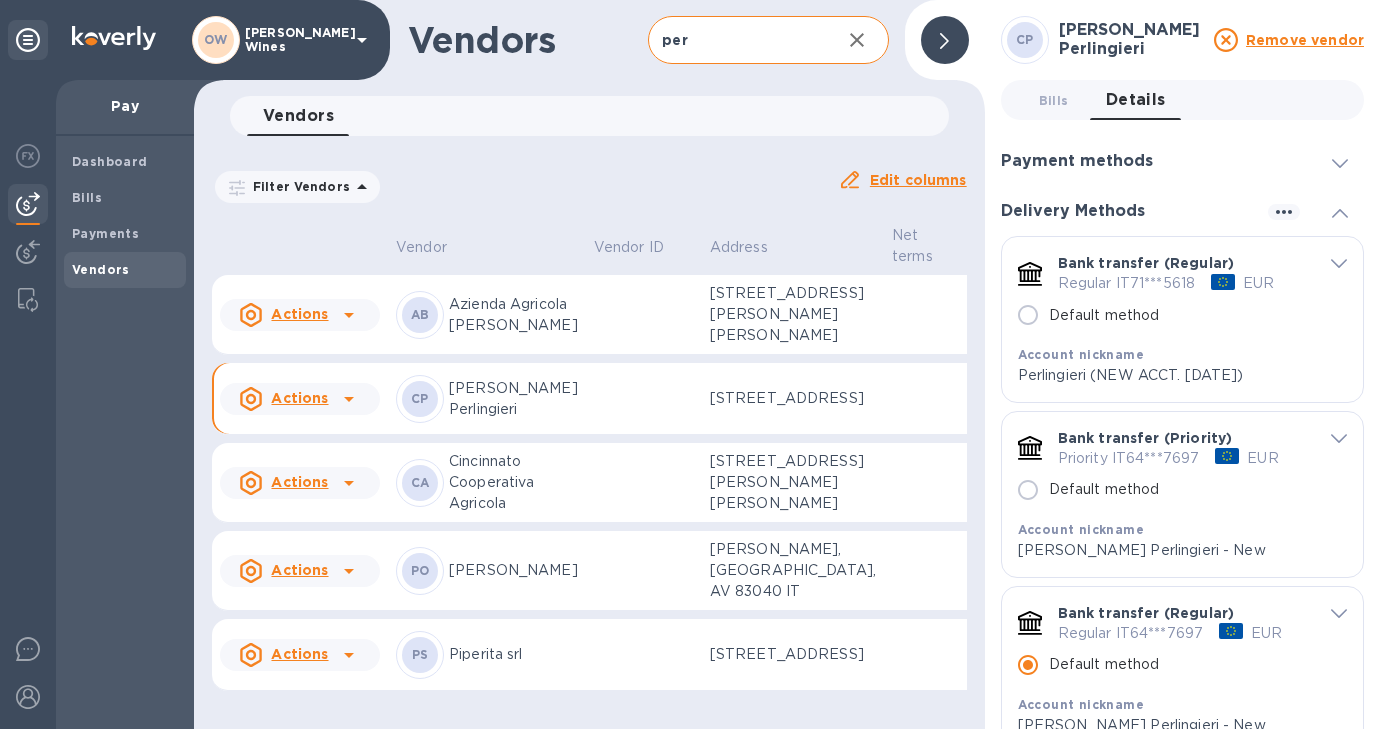click 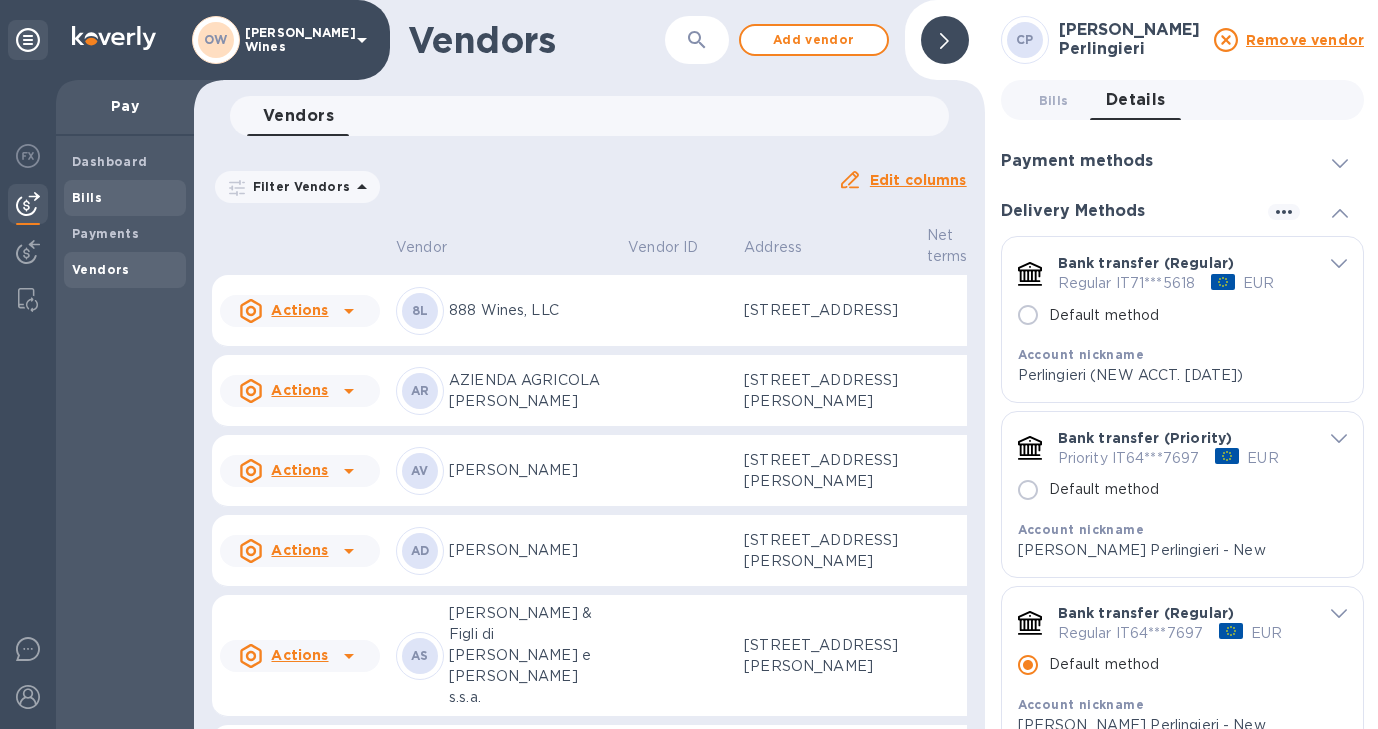 click on "Bills" at bounding box center (125, 198) 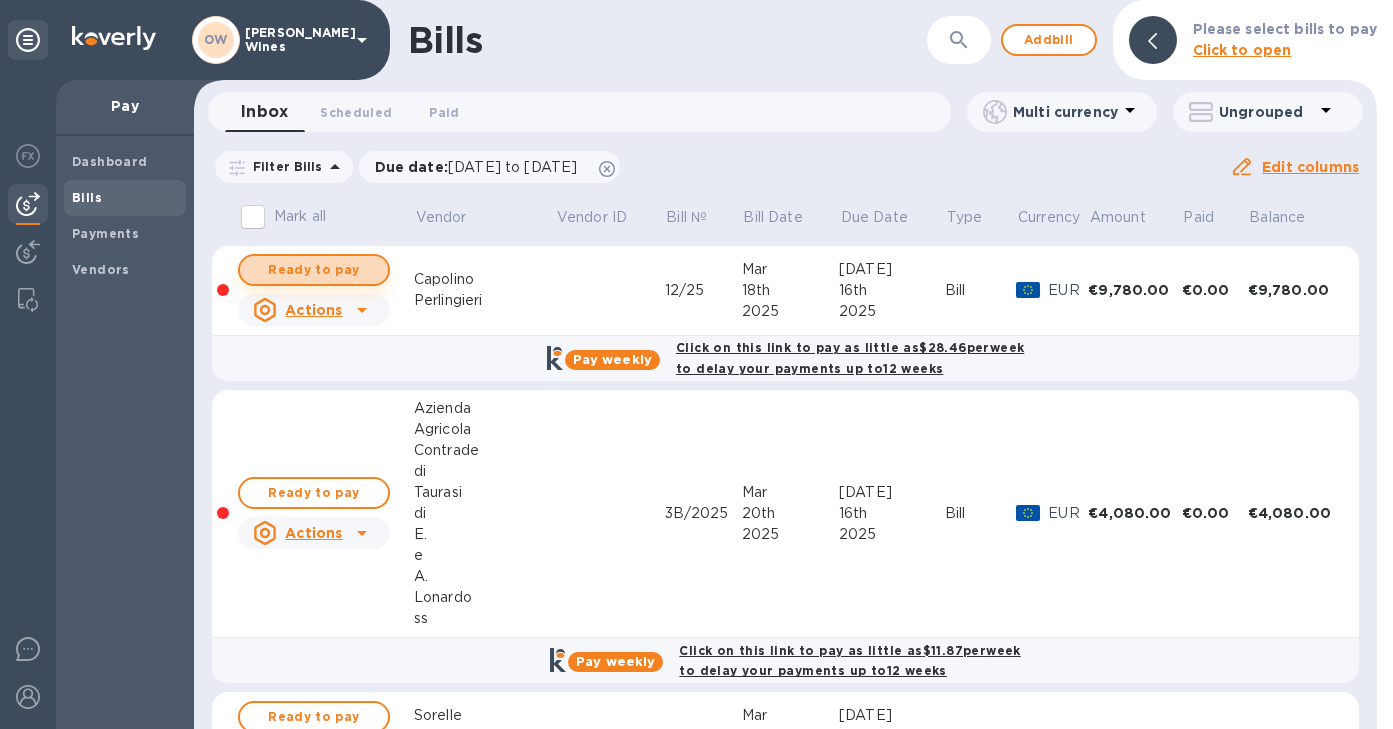 click on "Ready to pay" at bounding box center [314, 270] 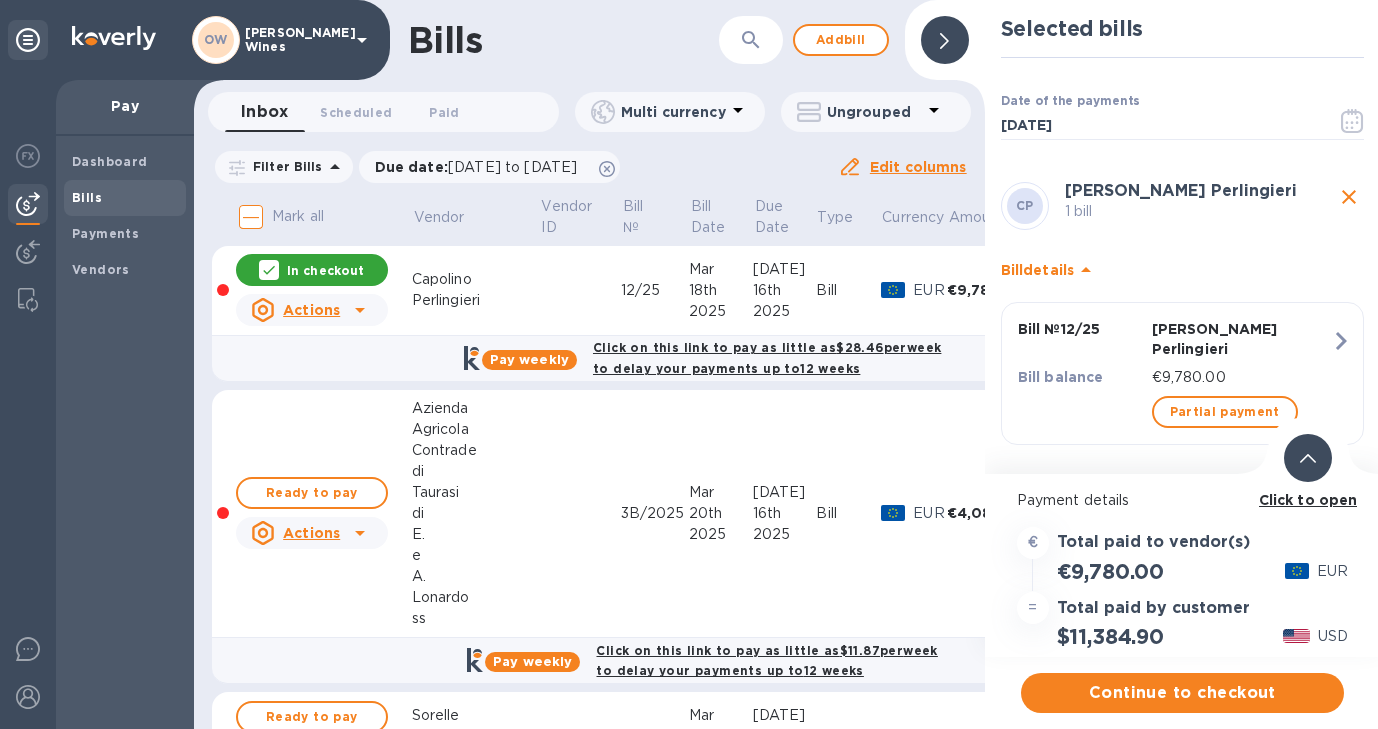 click on "Click to open" at bounding box center (1308, 500) 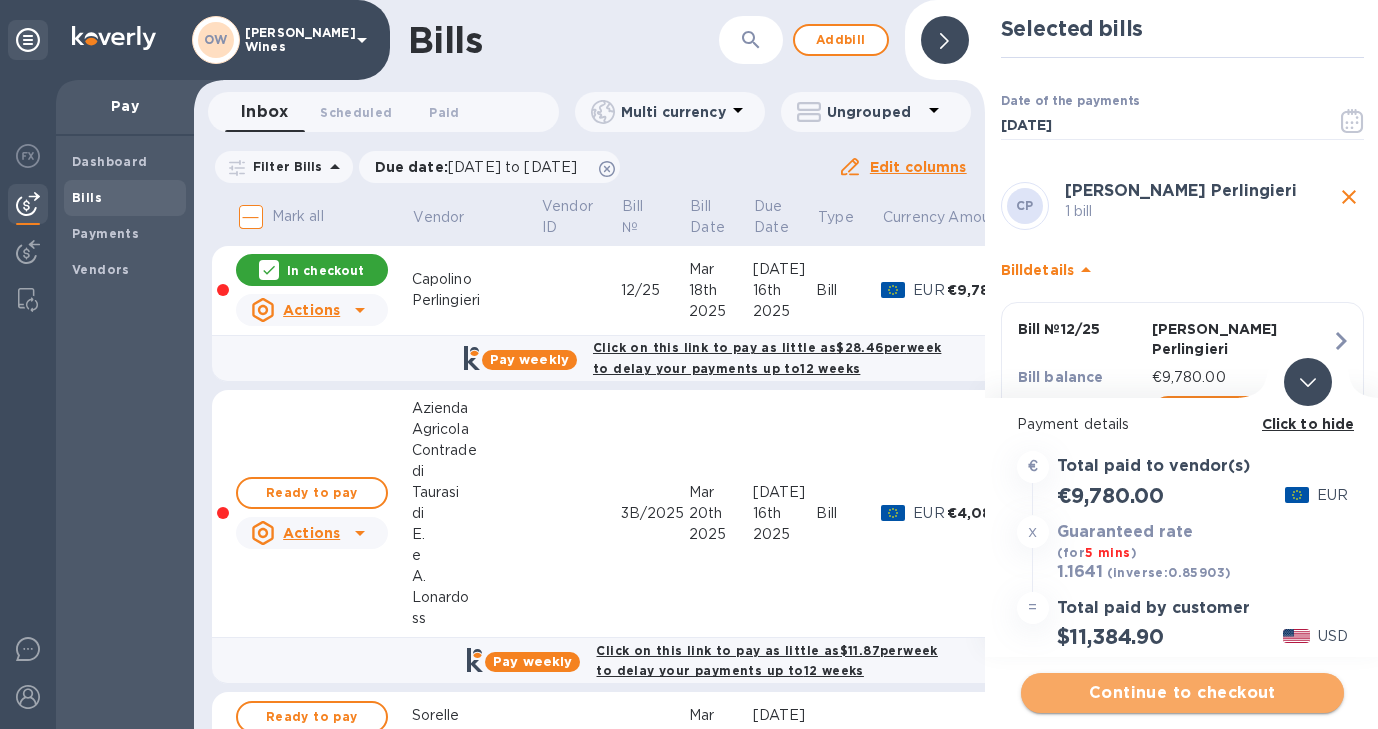 click on "Continue to checkout" at bounding box center (1182, 693) 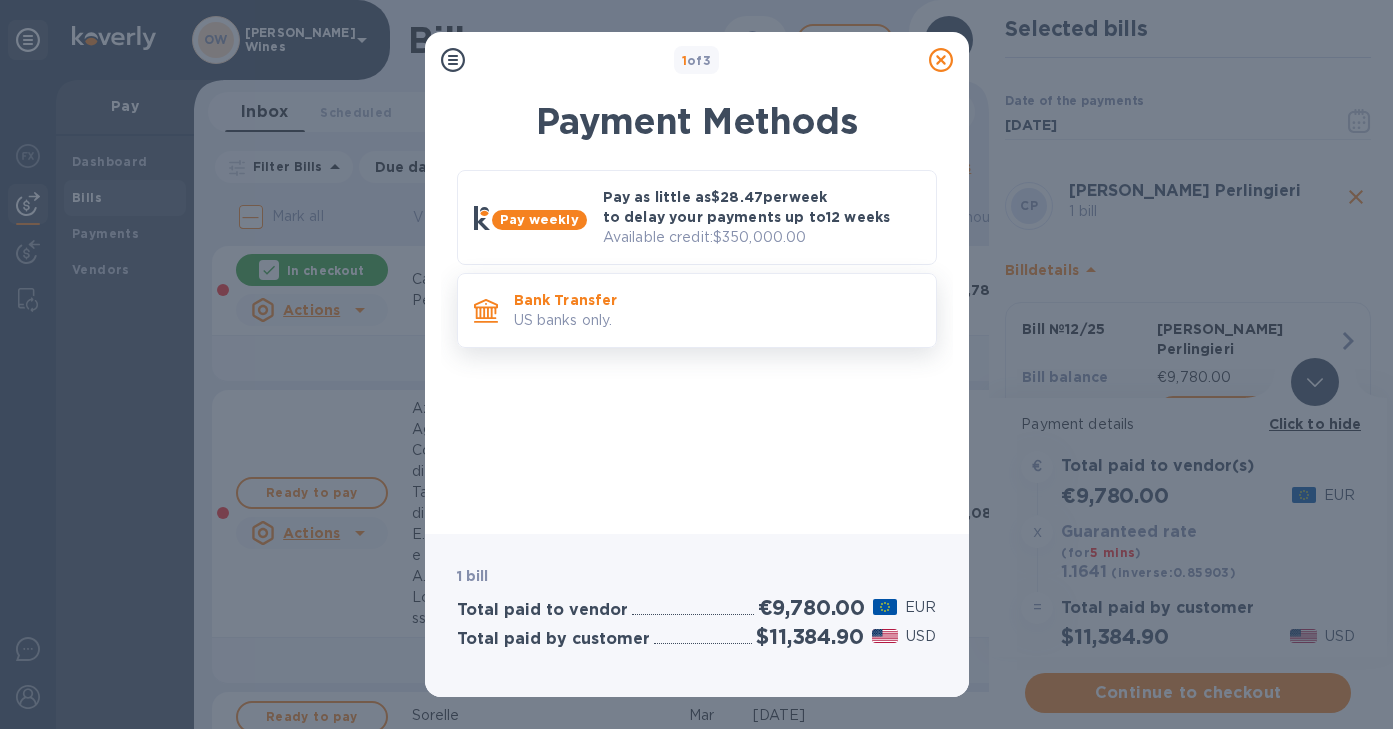 click on "US banks only." at bounding box center [717, 320] 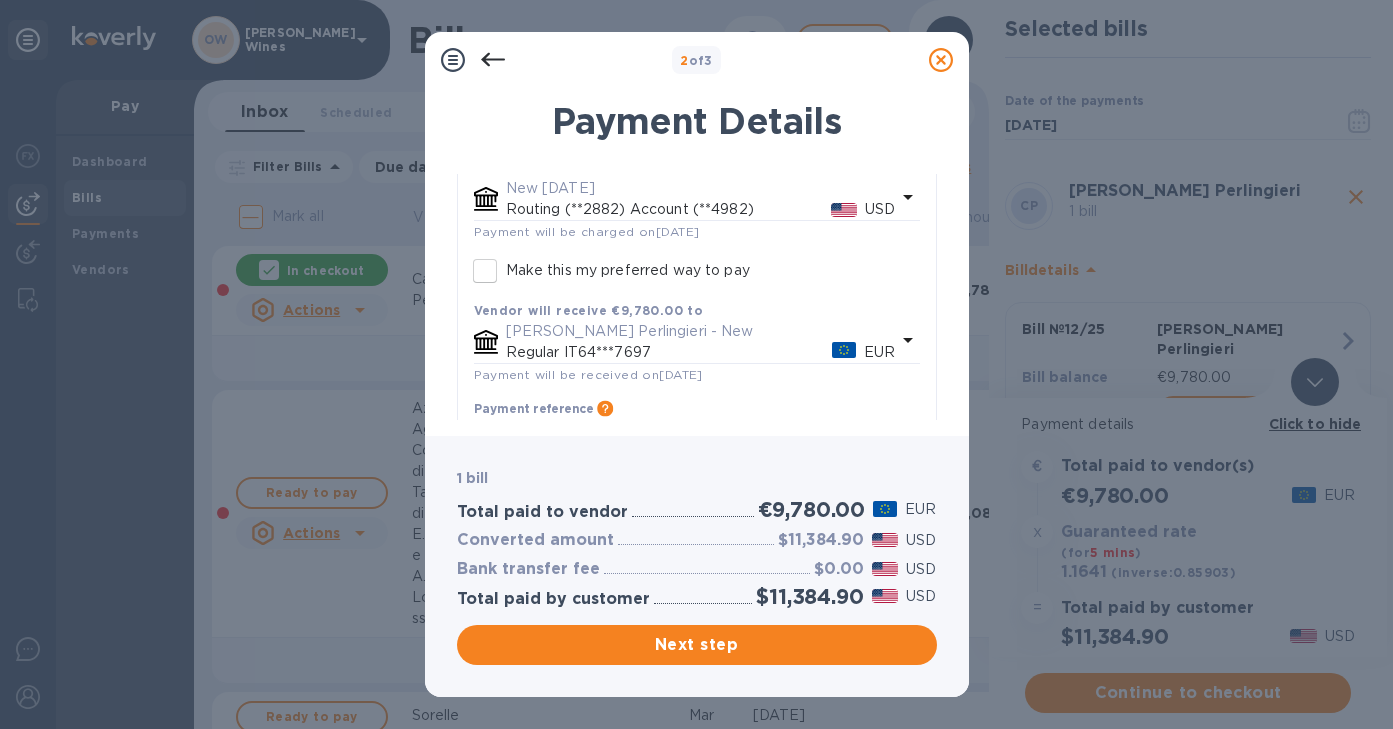 scroll, scrollTop: 242, scrollLeft: 0, axis: vertical 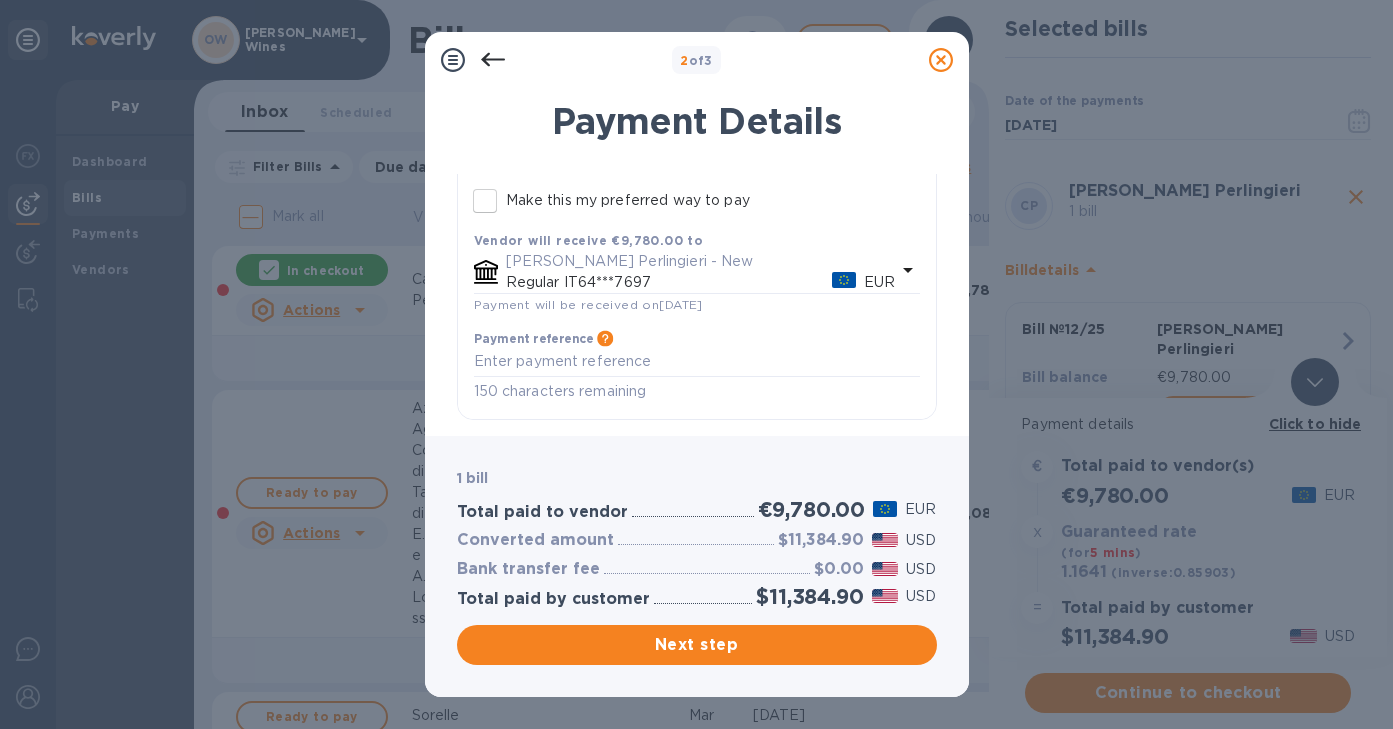 click 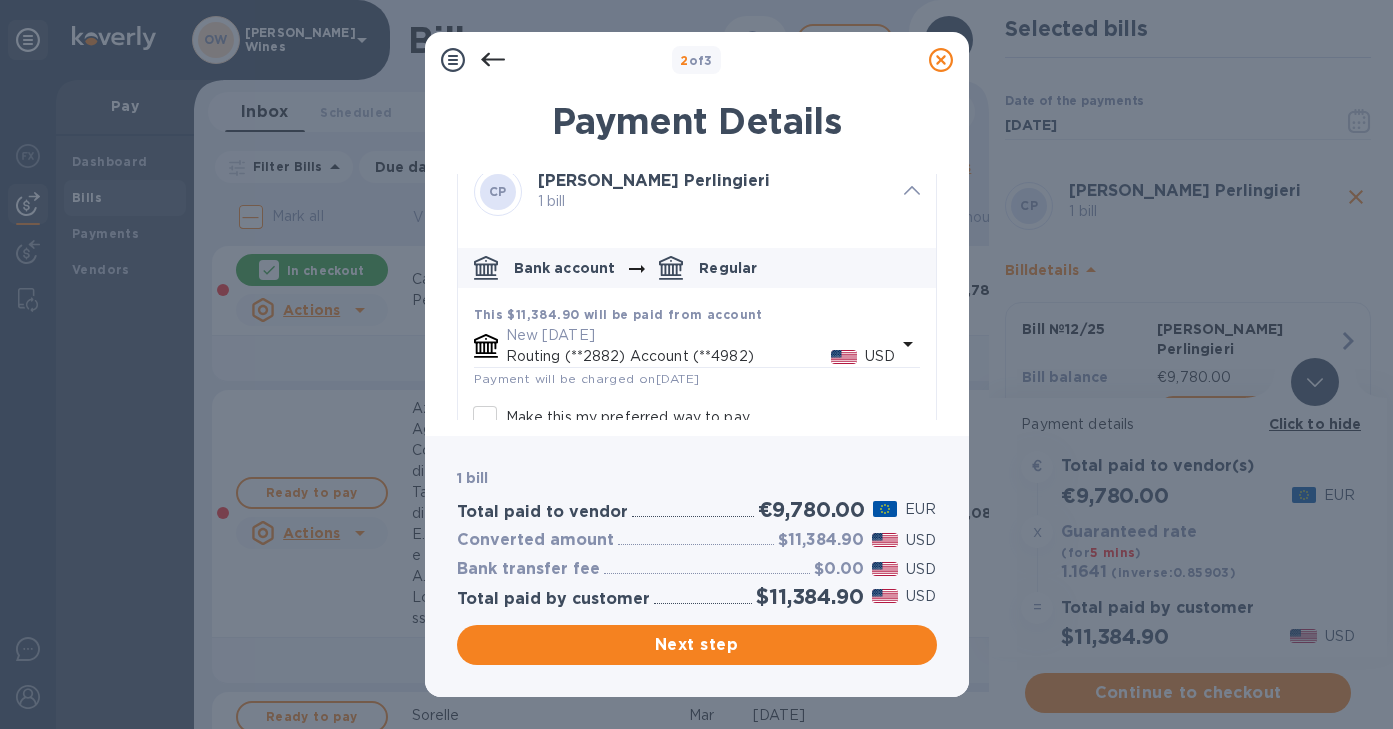 scroll, scrollTop: 0, scrollLeft: 0, axis: both 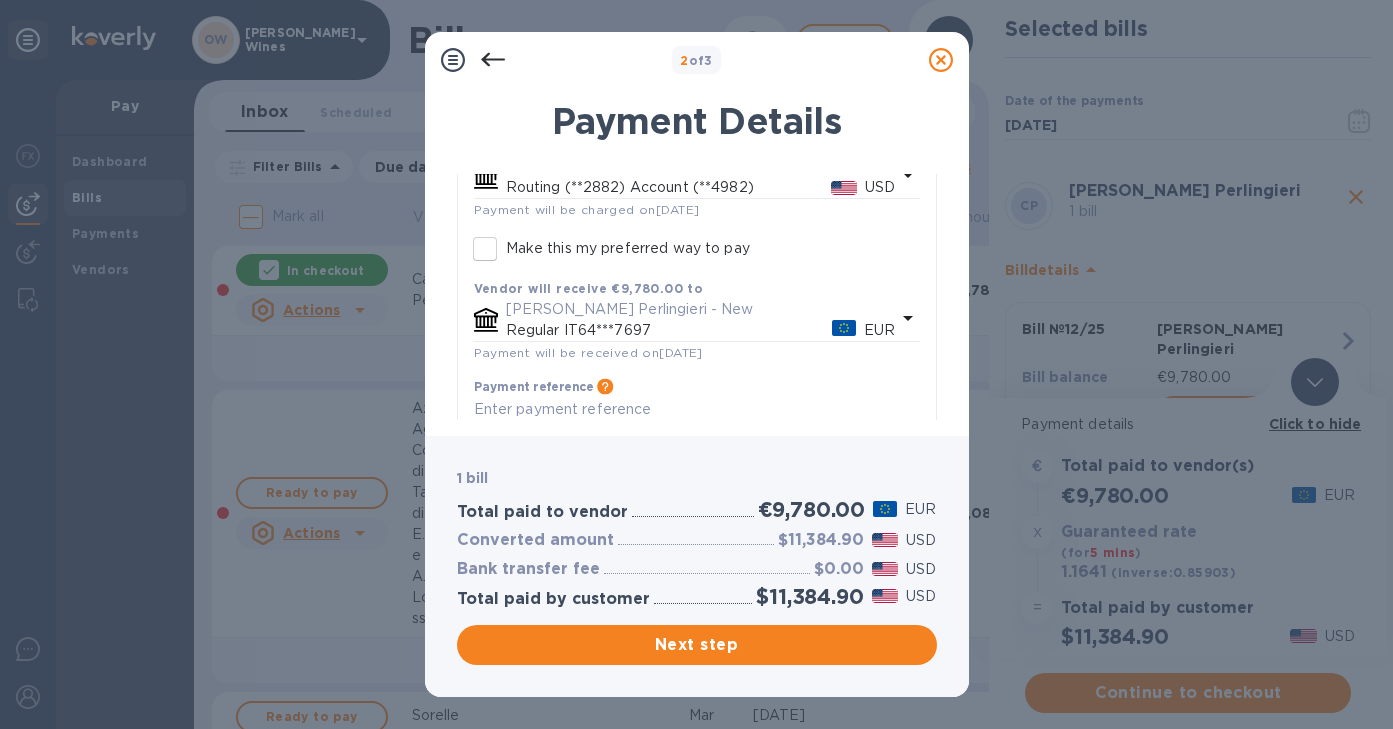 click 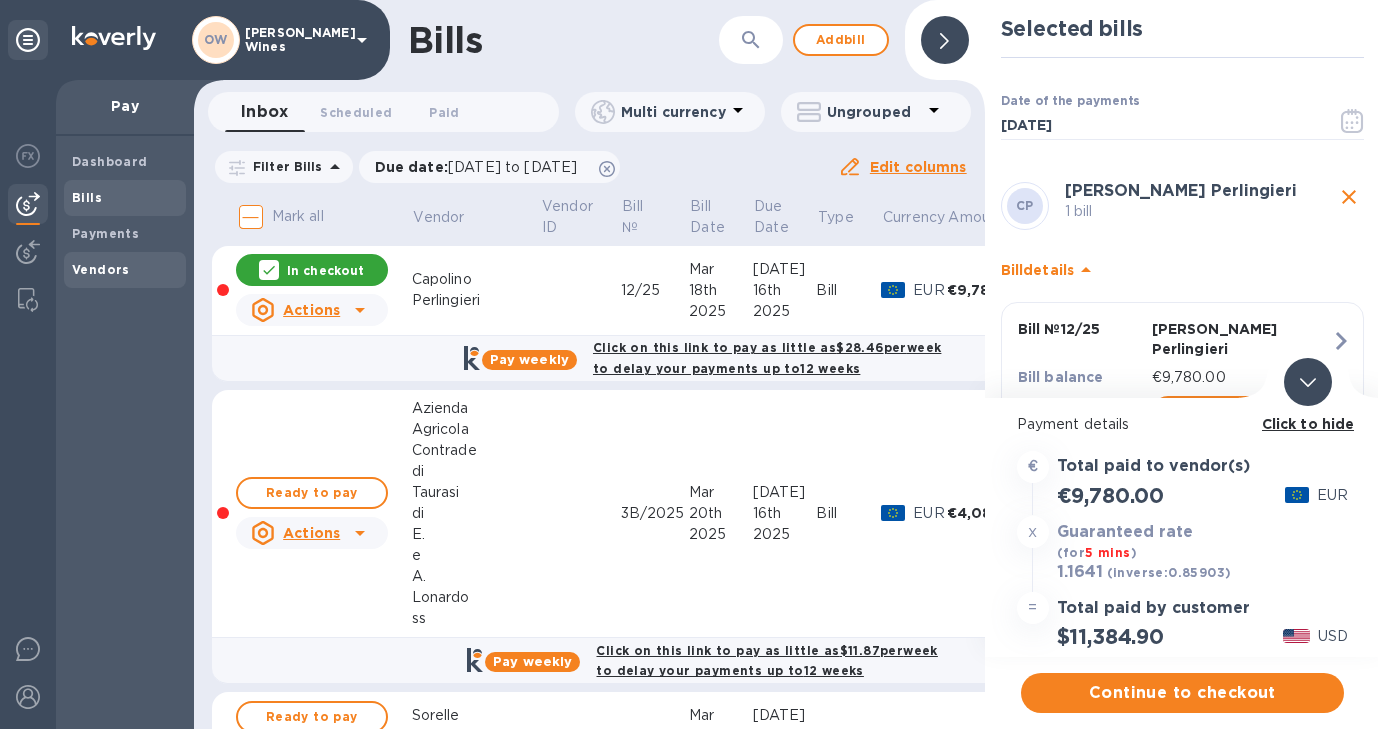click on "Vendors" at bounding box center [101, 269] 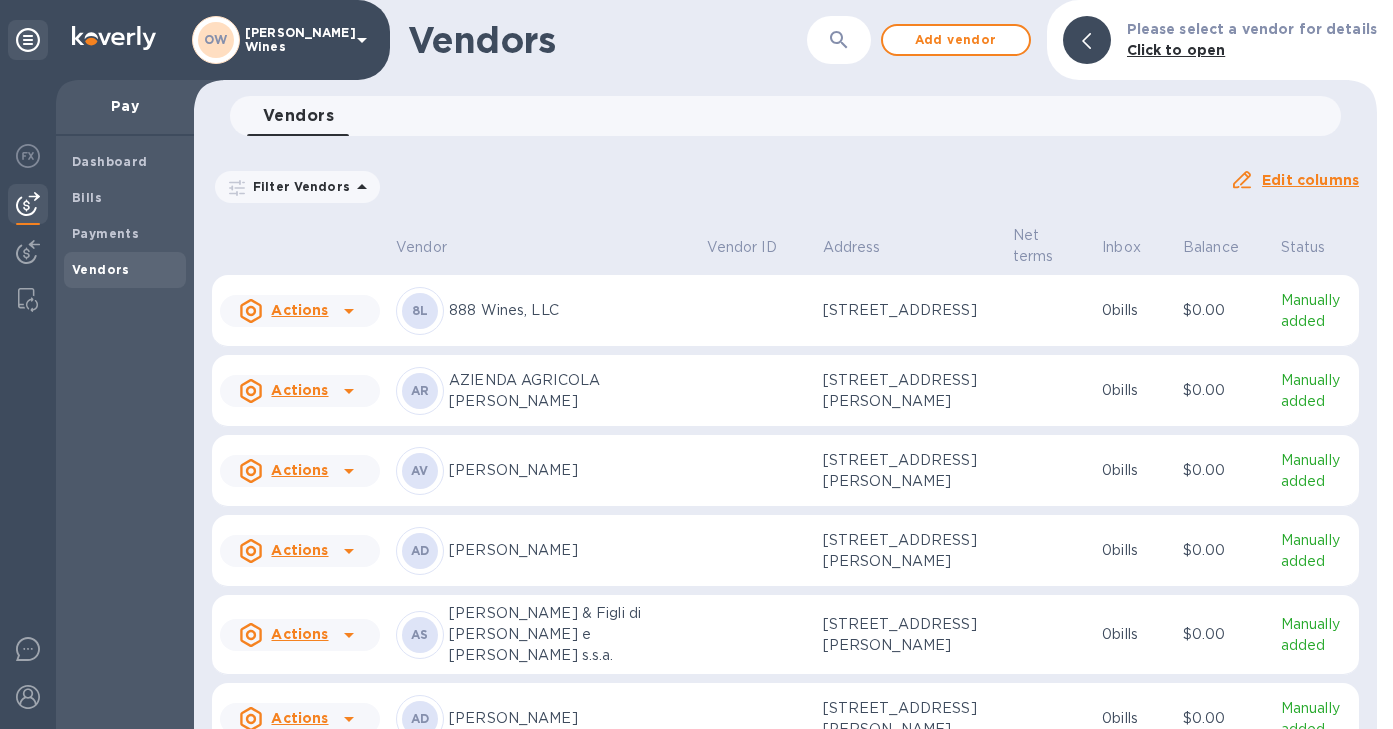 click at bounding box center (839, 40) 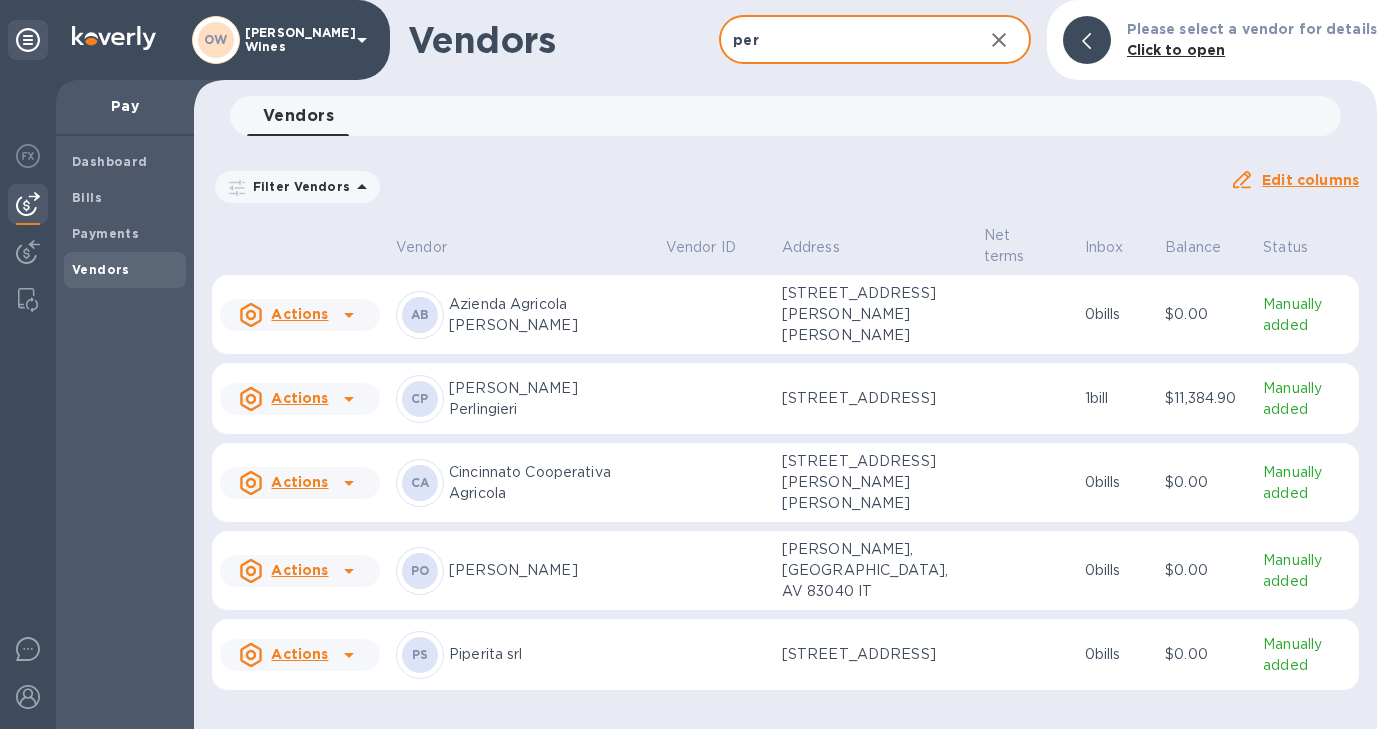 type on "per" 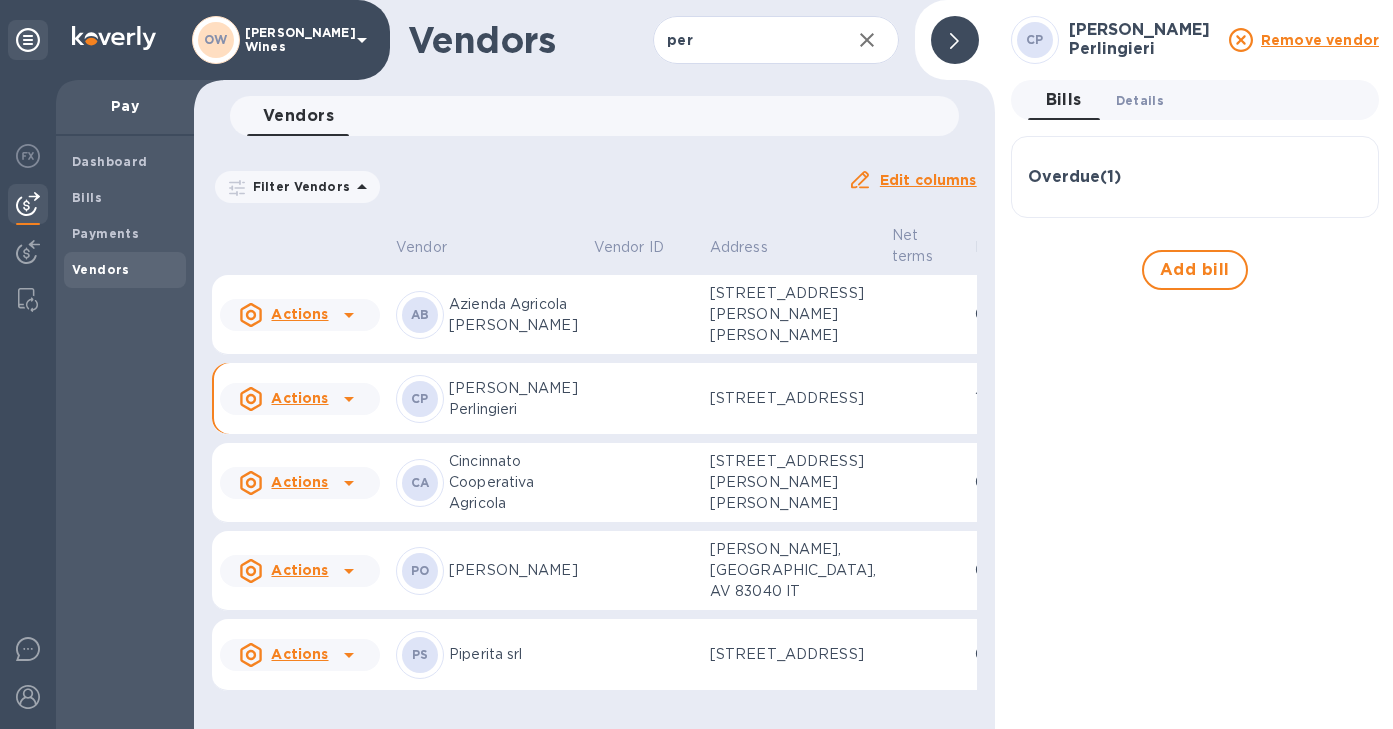 click on "Details 0" at bounding box center (1140, 100) 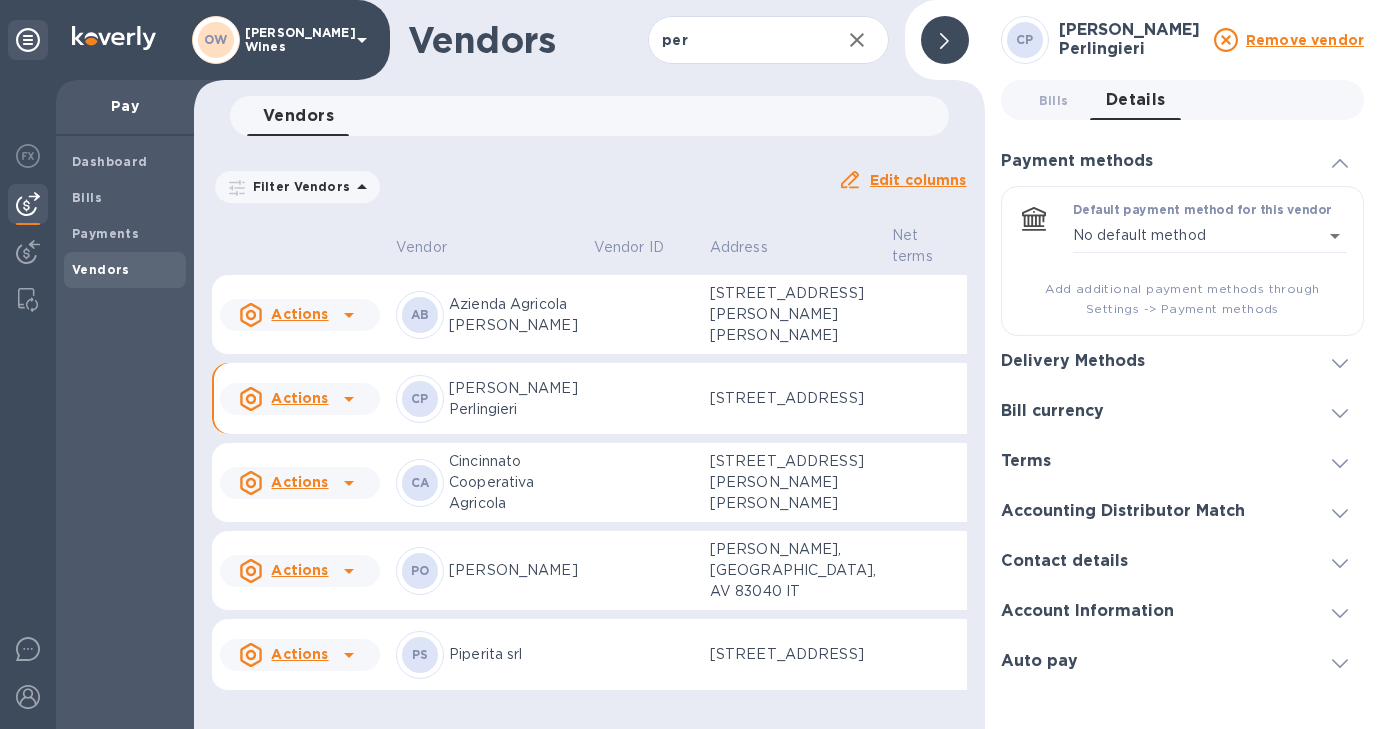 click 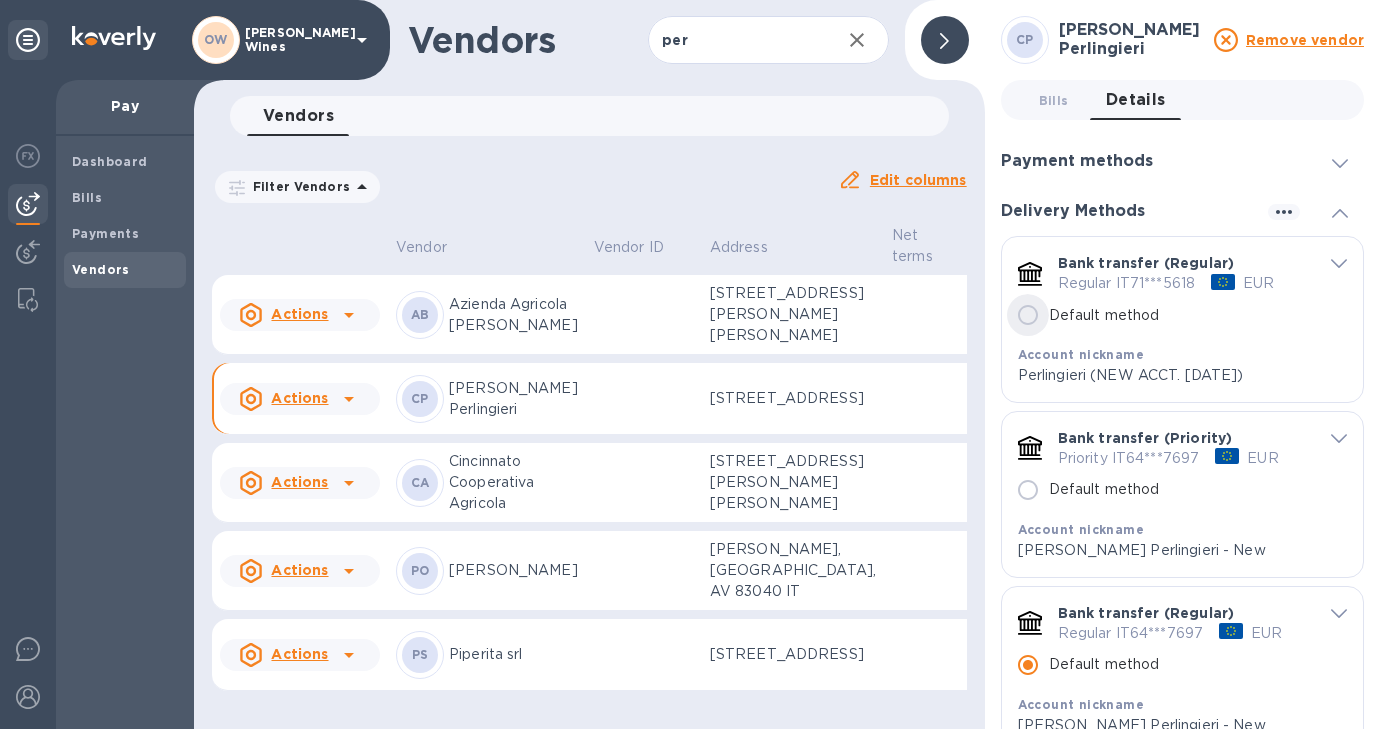 click on "Default method" at bounding box center (1028, 315) 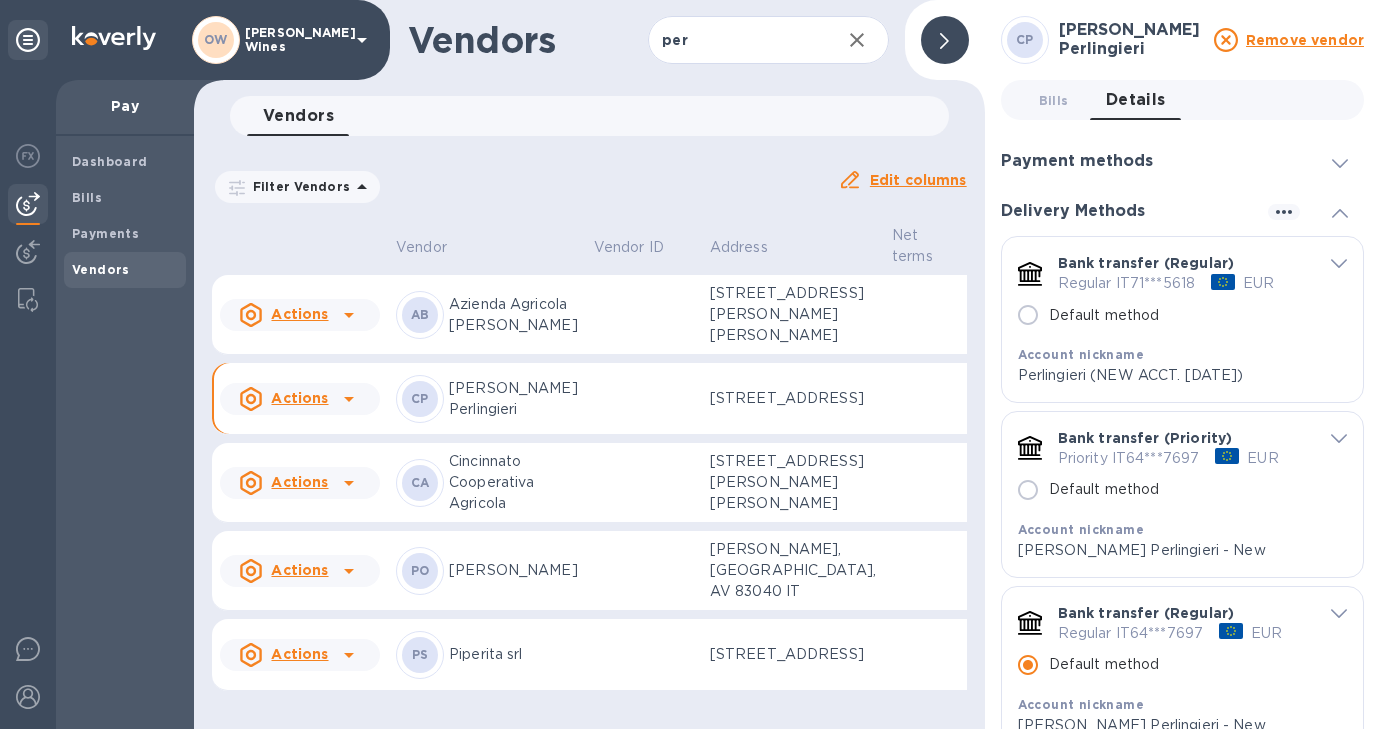 radio on "true" 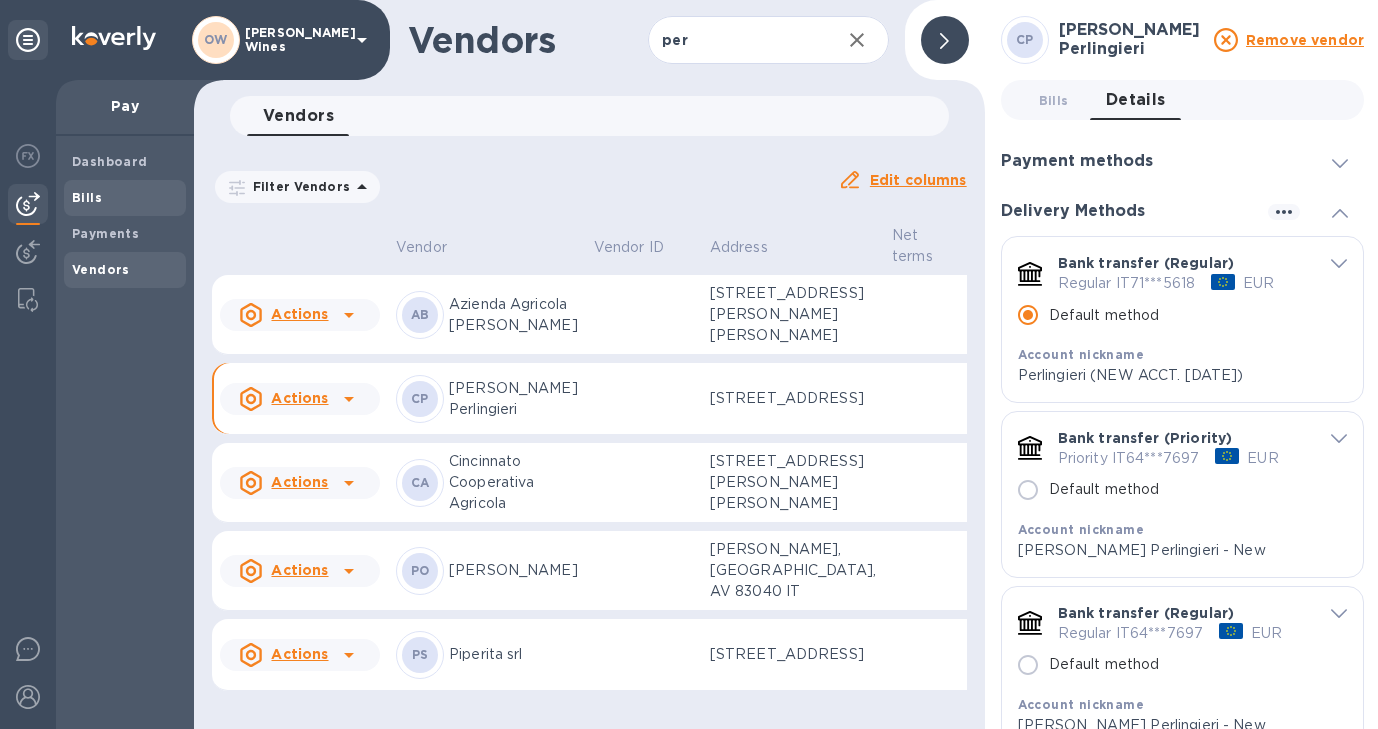 click on "Bills" at bounding box center [87, 197] 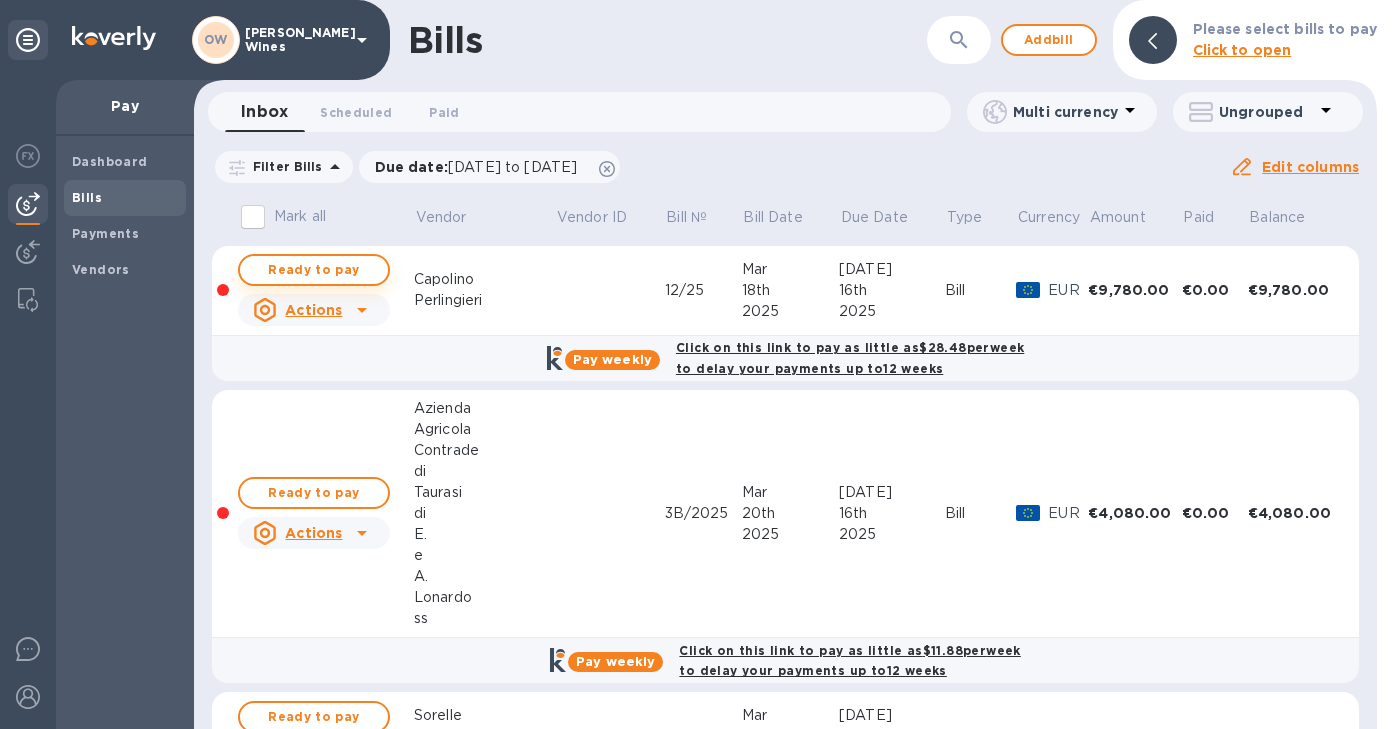 click on "Ready to pay" at bounding box center [314, 270] 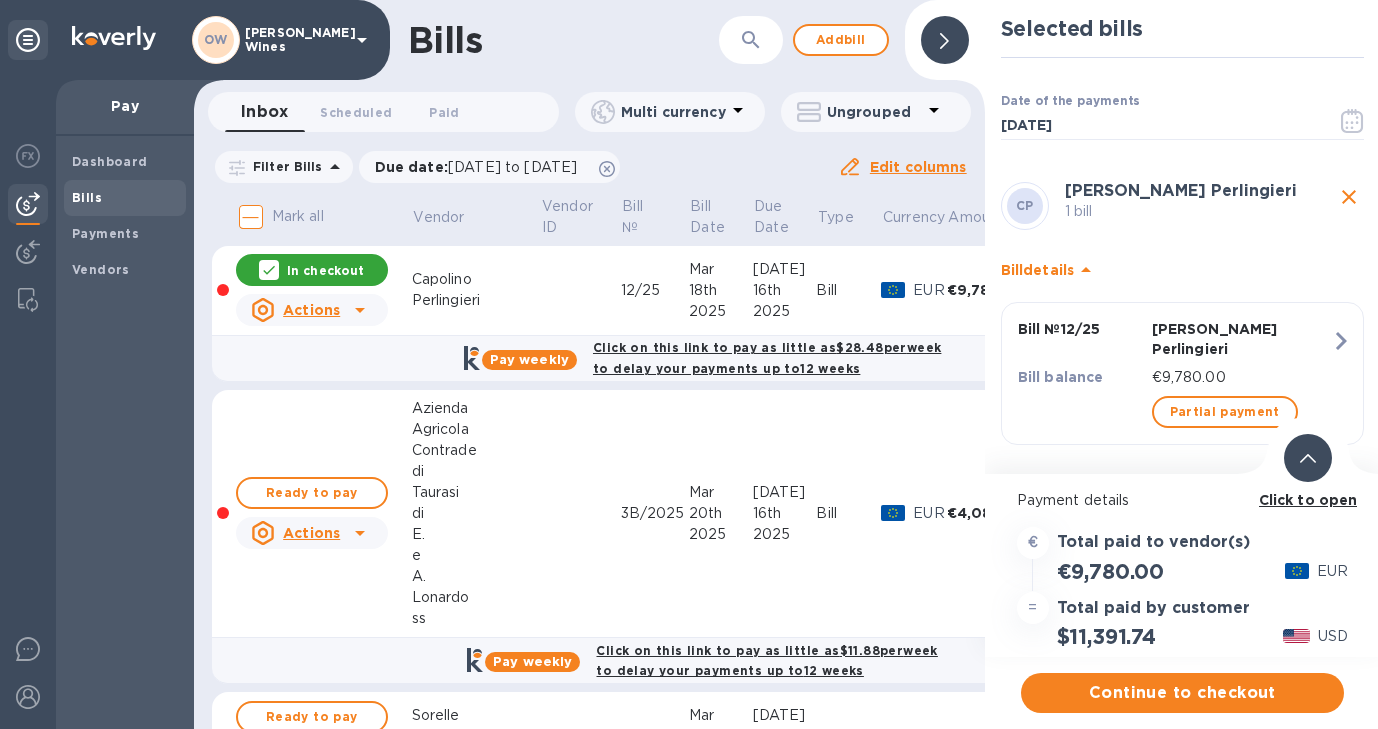 click on "Click to open" at bounding box center (1308, 500) 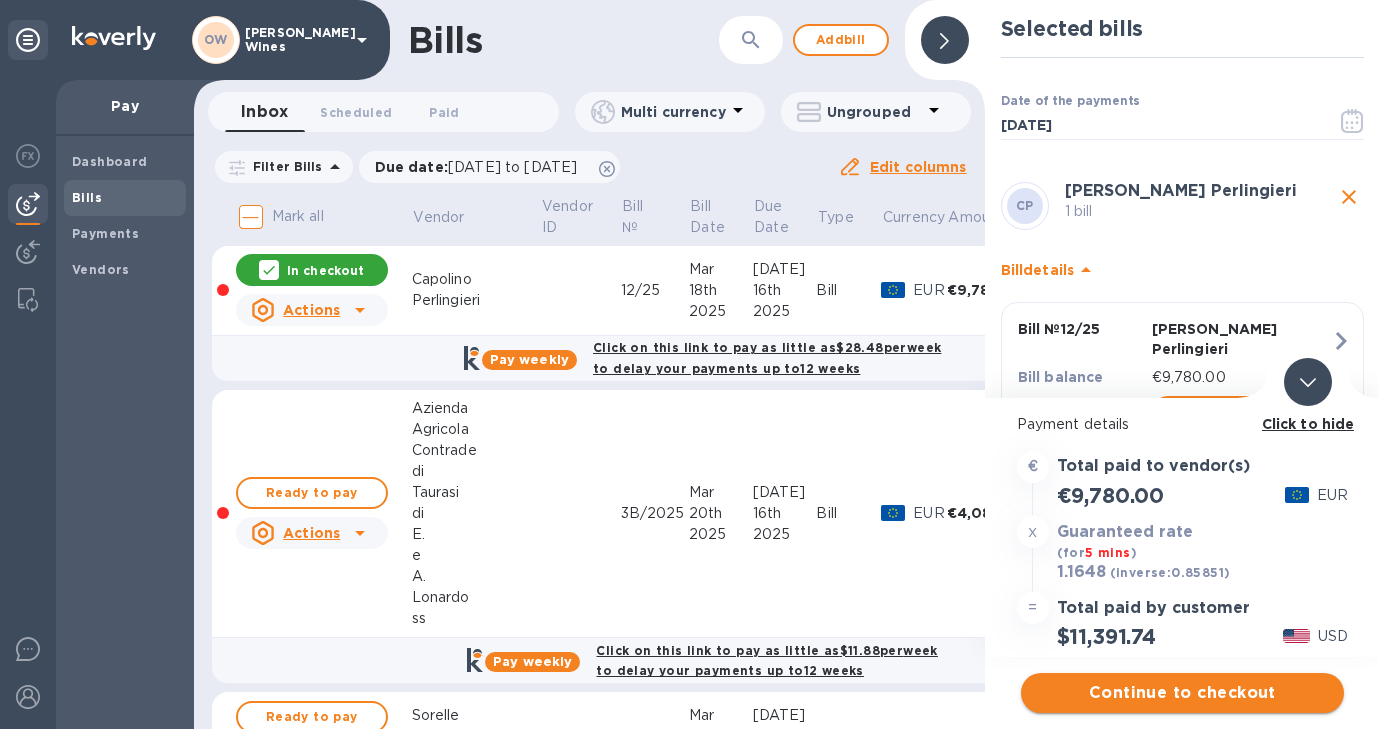 click on "Continue to checkout" at bounding box center [1182, 693] 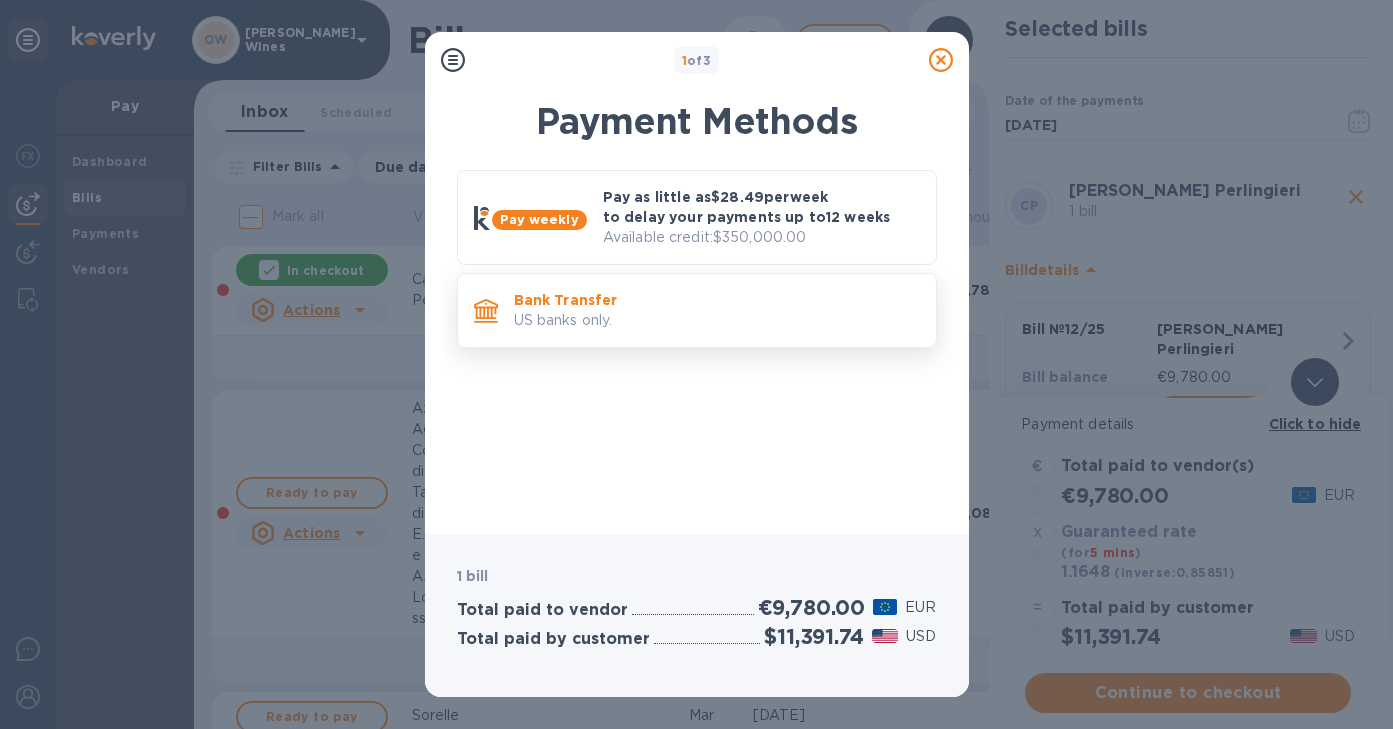 click on "US banks only." at bounding box center (717, 320) 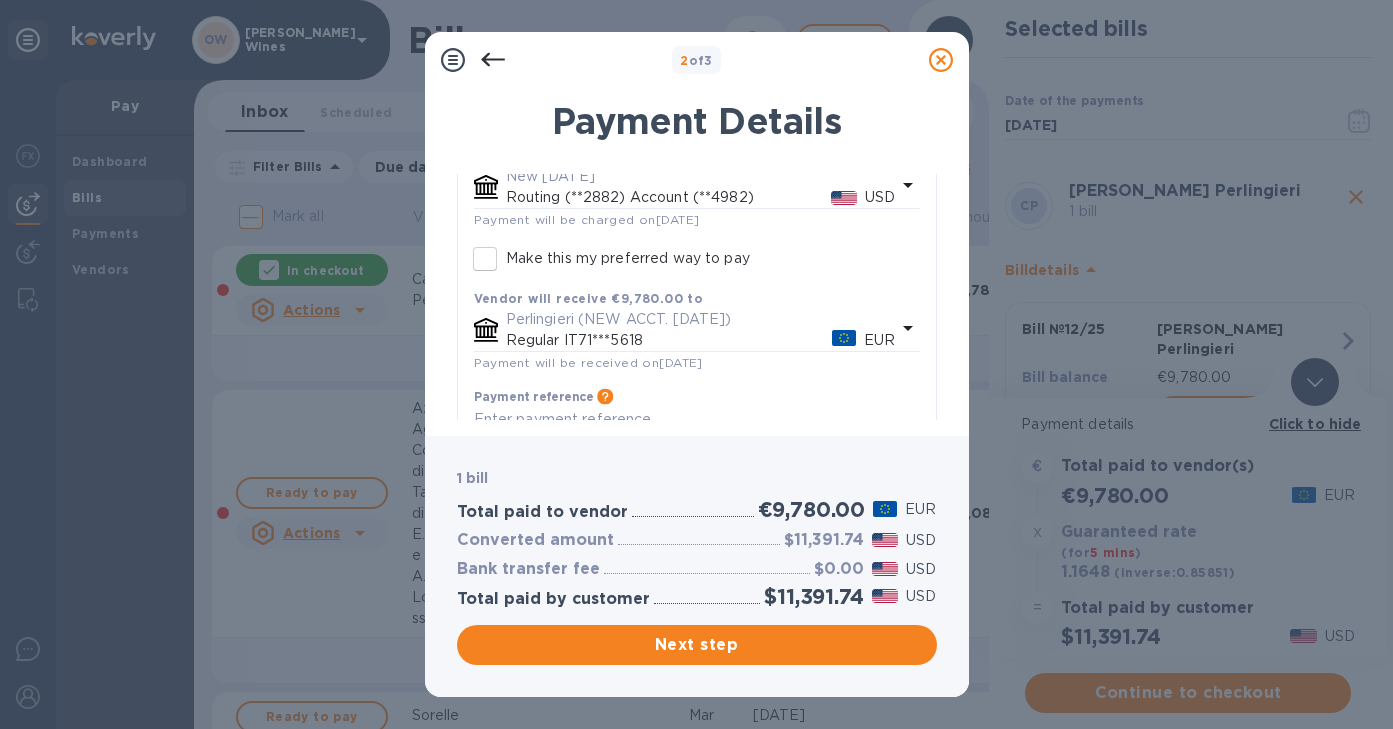 scroll, scrollTop: 242, scrollLeft: 0, axis: vertical 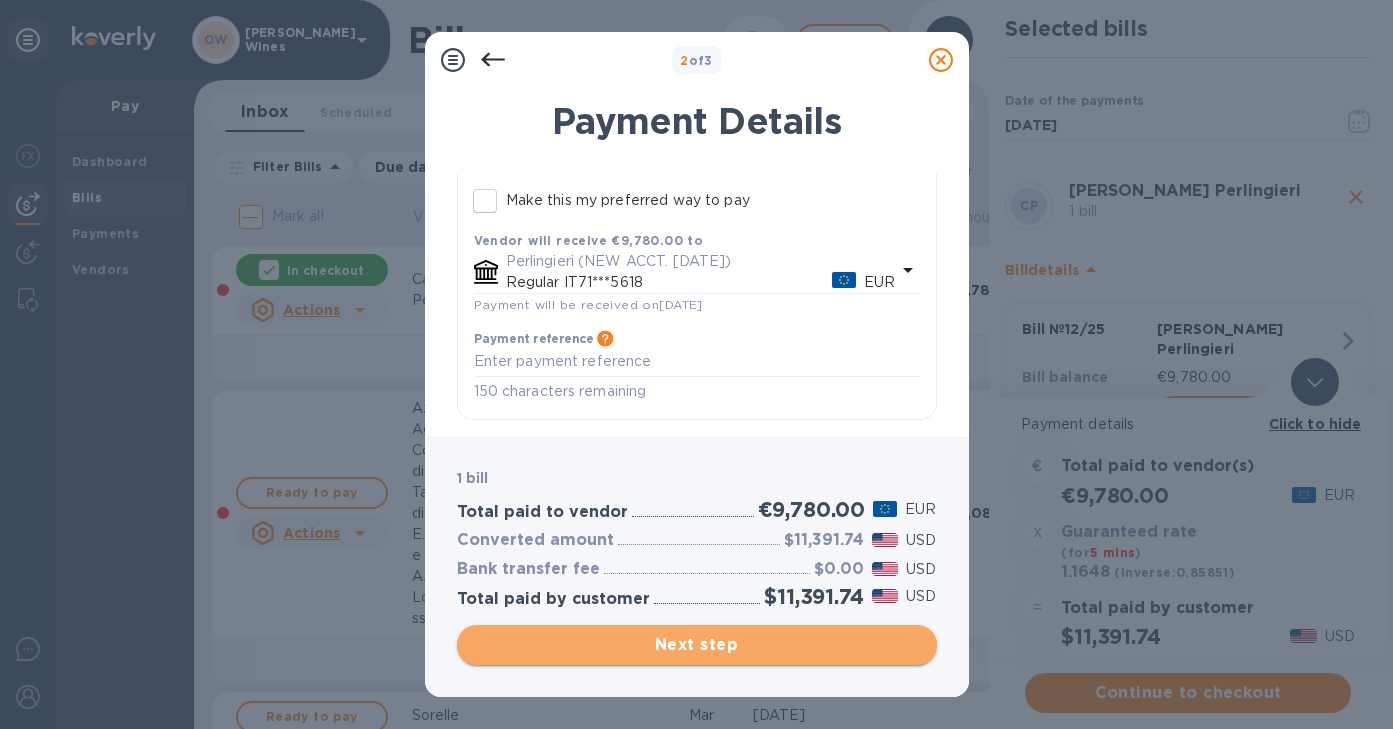click on "Next step" at bounding box center [697, 645] 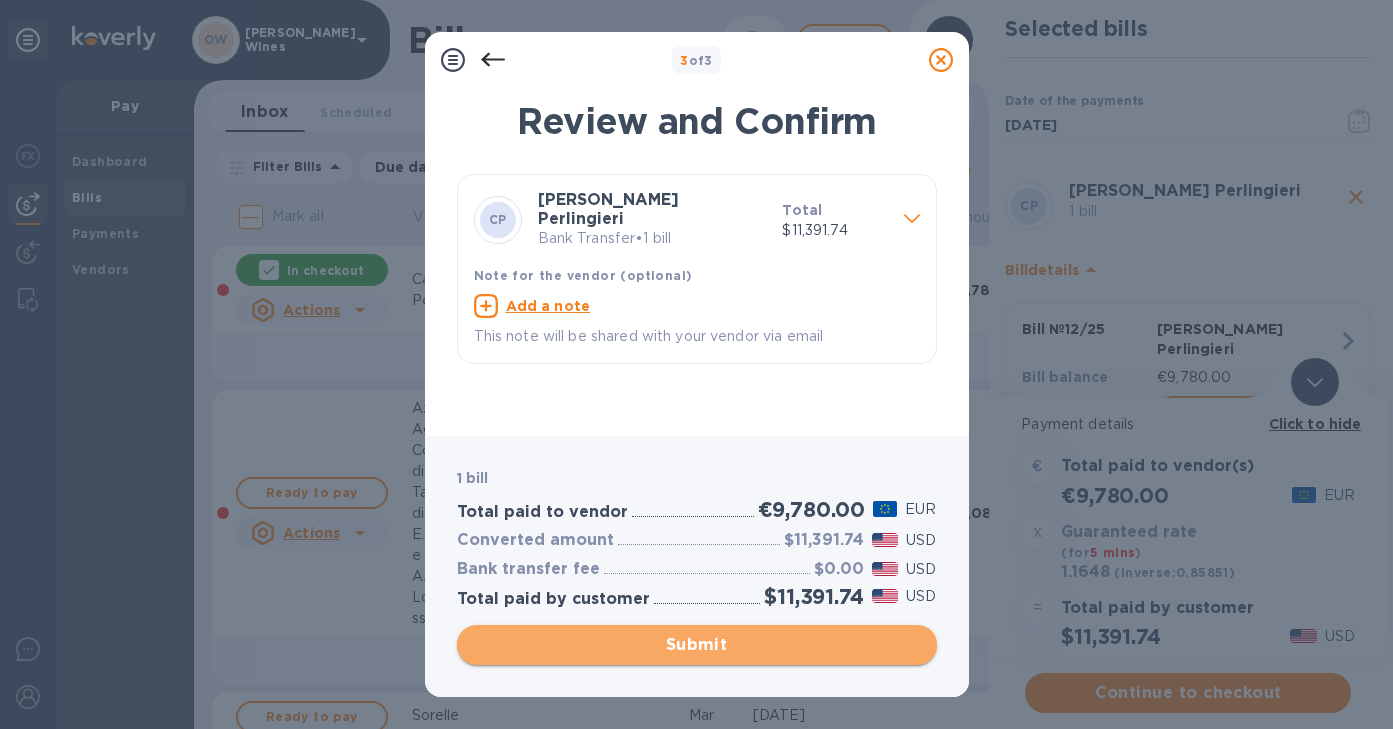 click on "Submit" at bounding box center [697, 645] 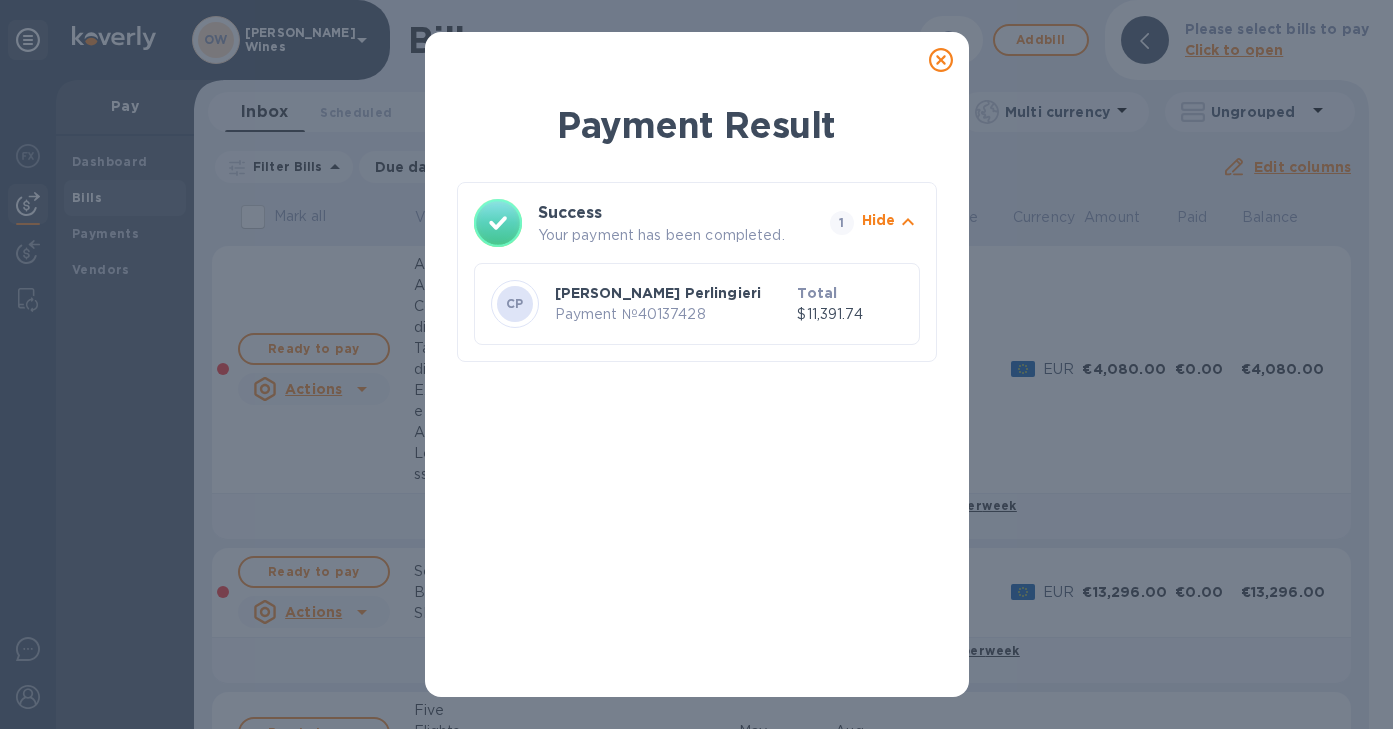 click 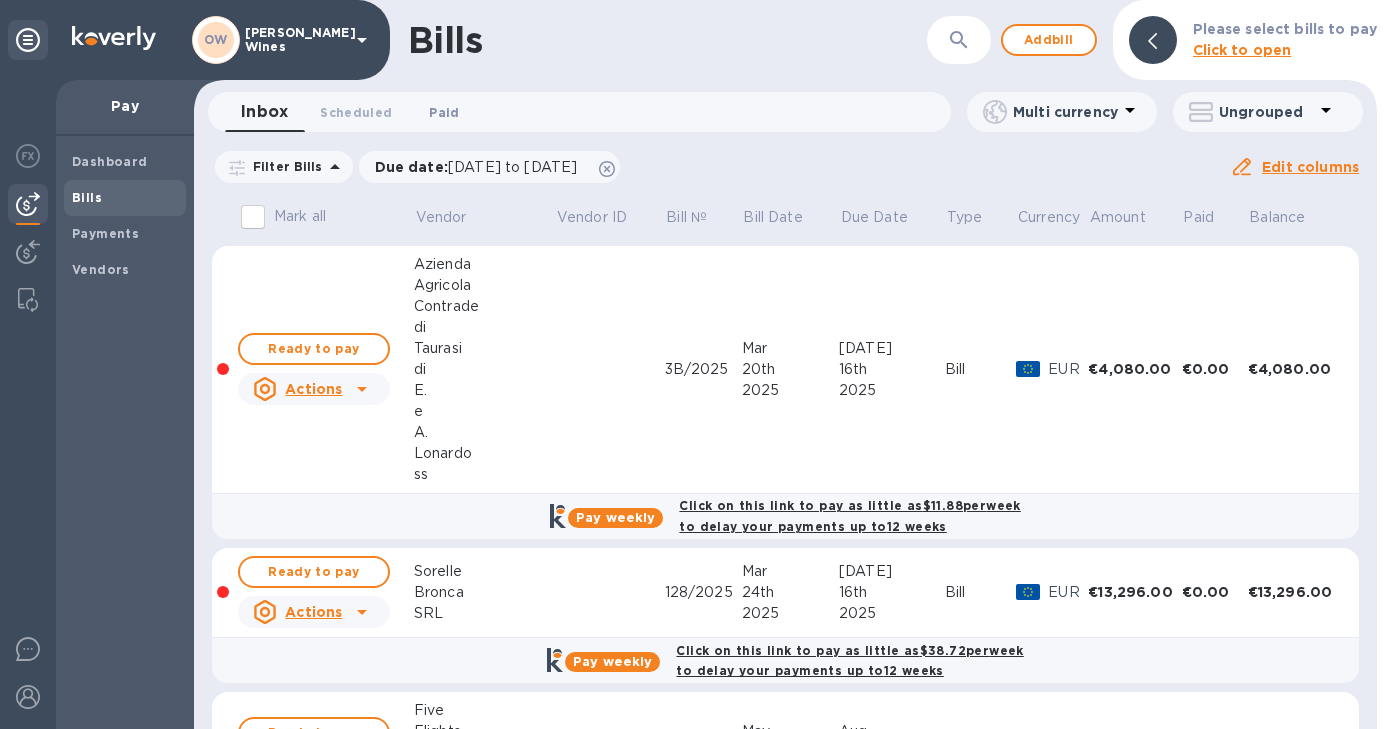 click on "Paid 0" at bounding box center [444, 112] 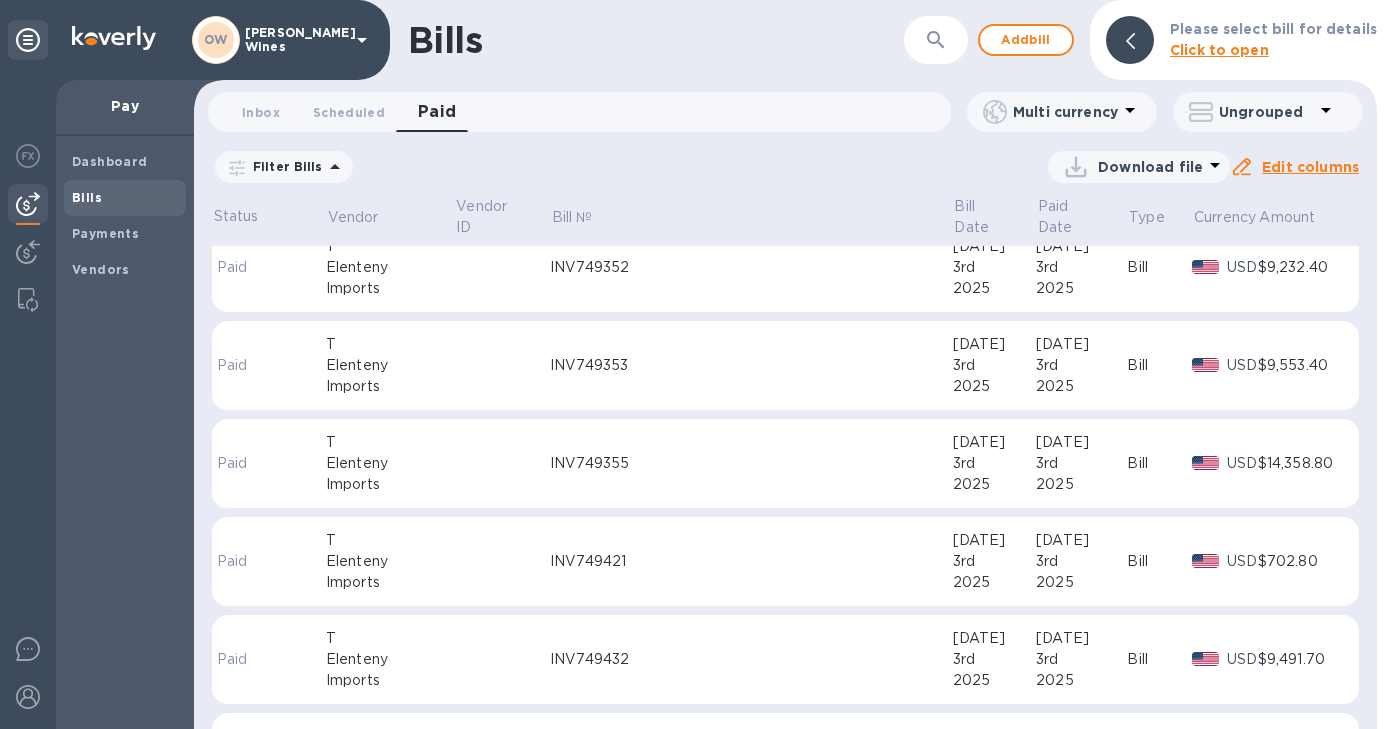 scroll, scrollTop: 0, scrollLeft: 0, axis: both 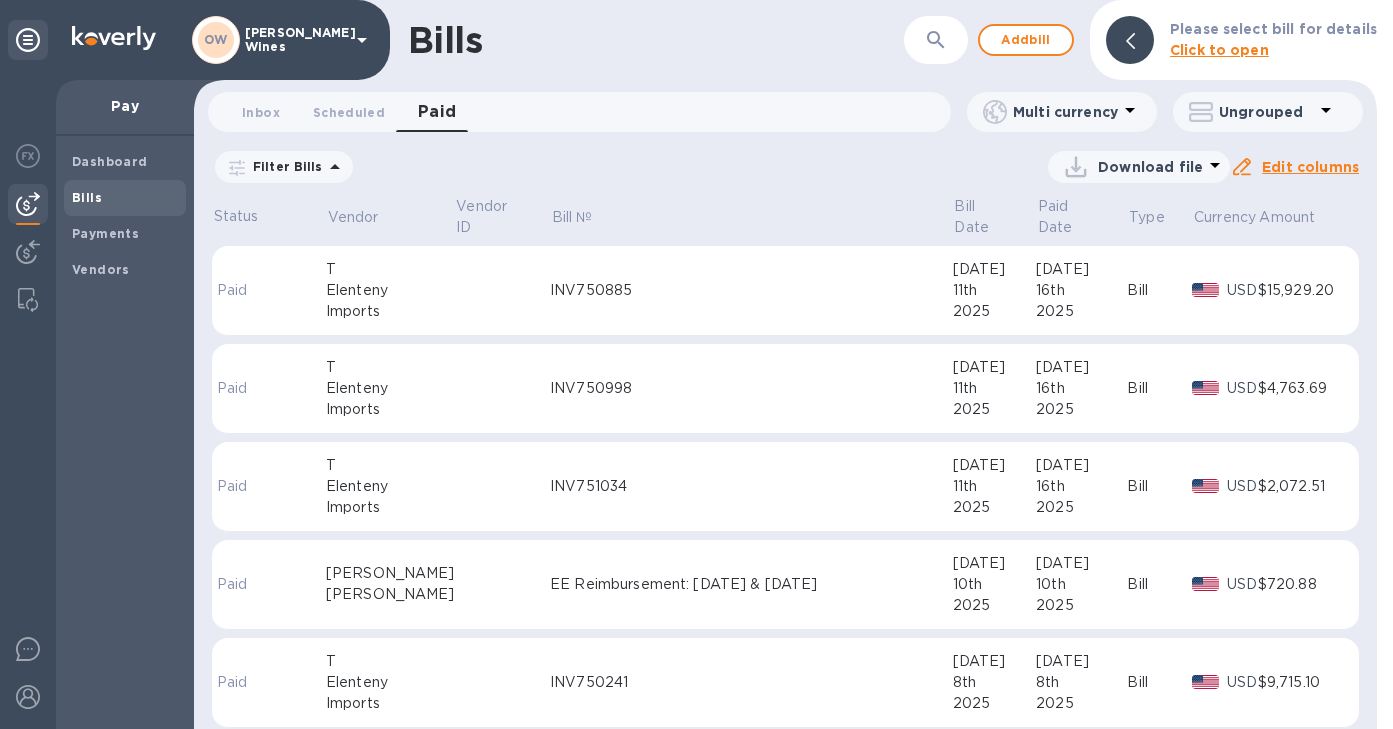 click 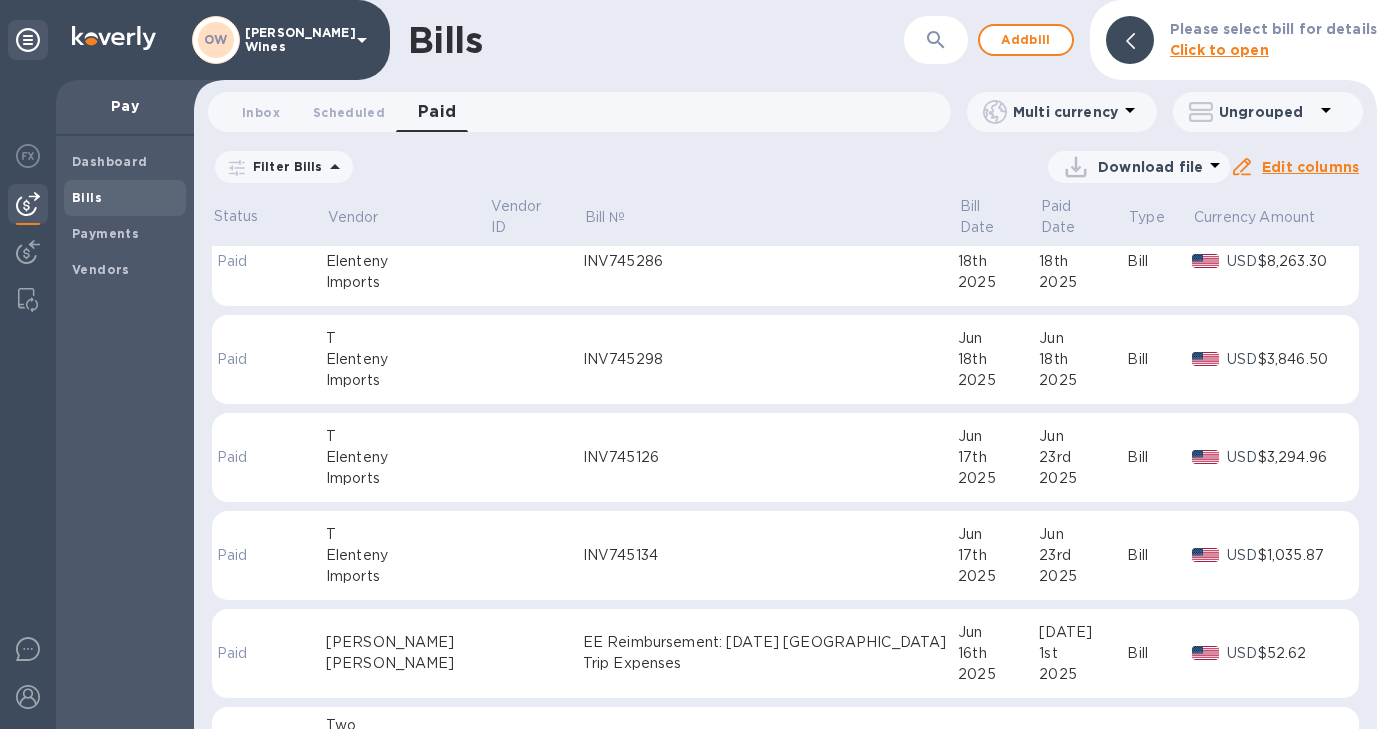 scroll, scrollTop: 3207, scrollLeft: 0, axis: vertical 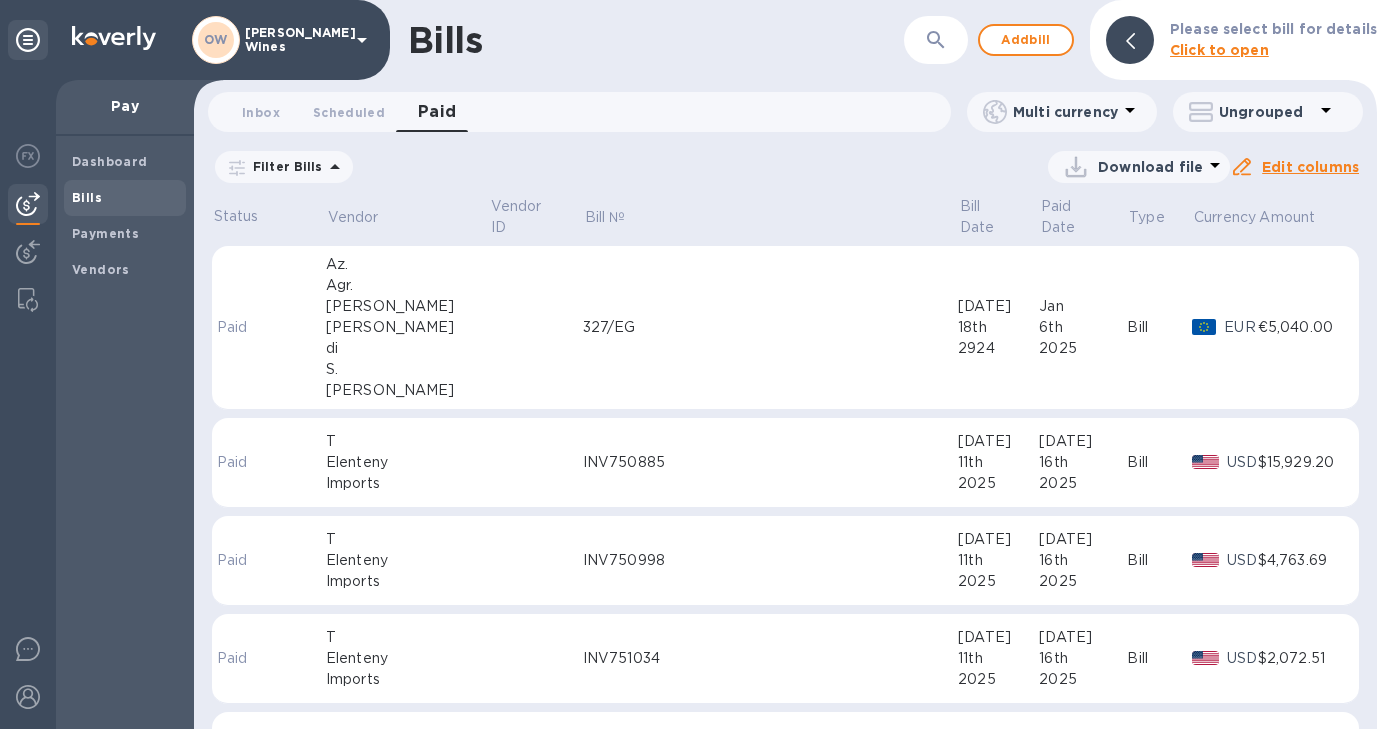 click on "Bills" at bounding box center [87, 198] 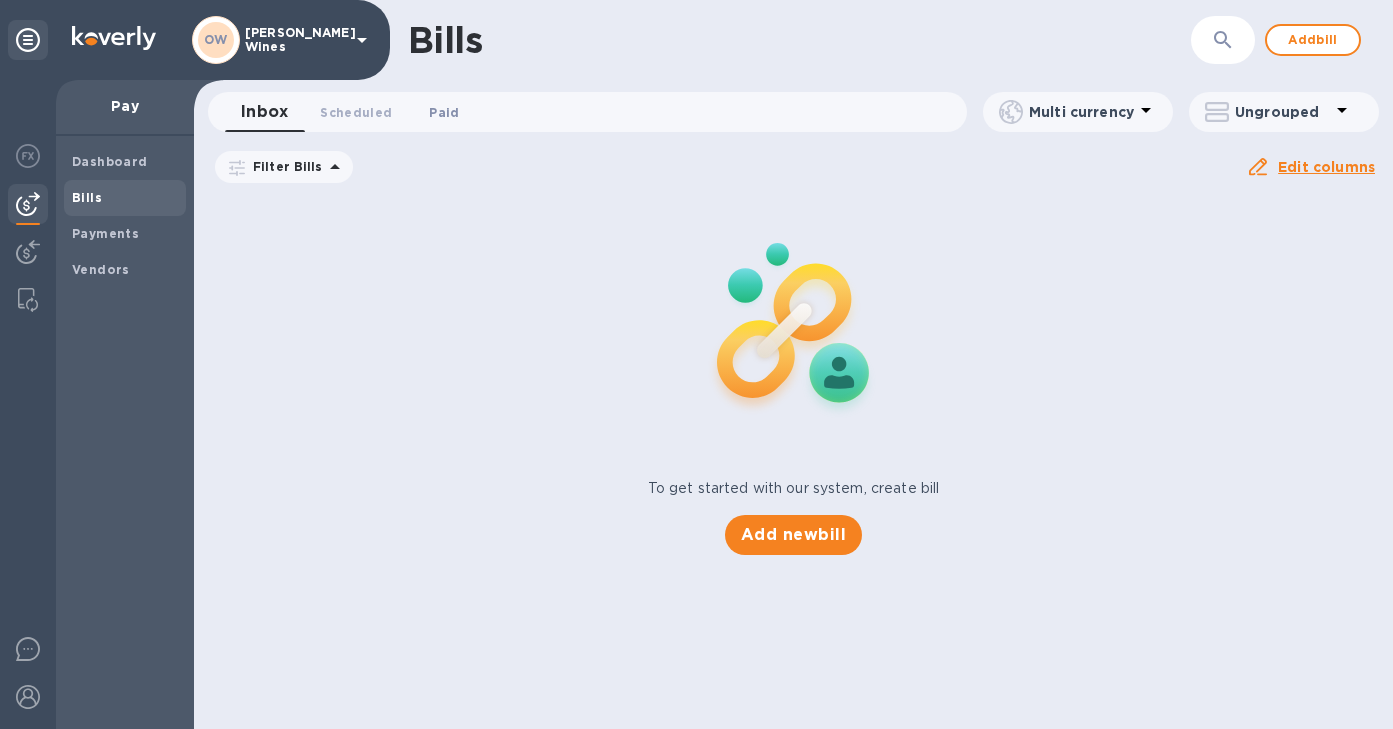 click on "Paid 0" at bounding box center (444, 112) 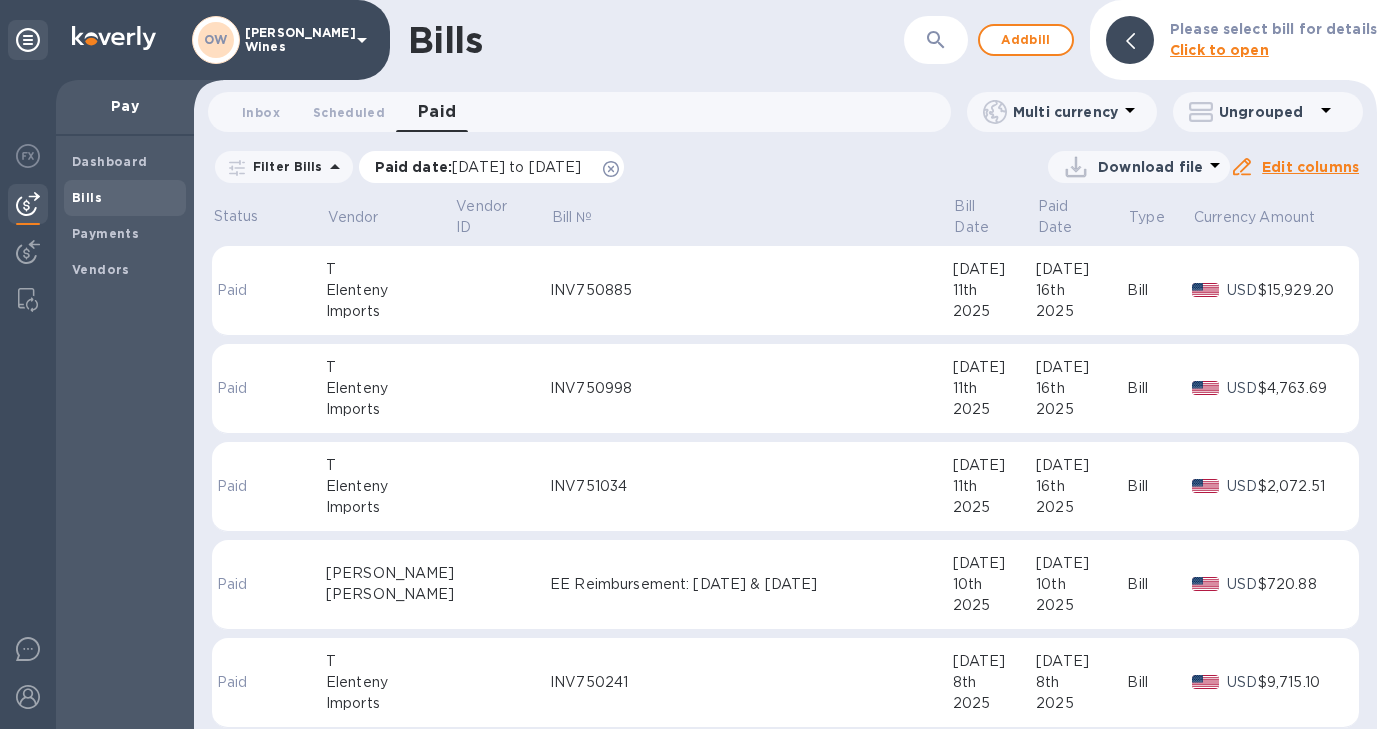 click on "[DATE] to [DATE]" at bounding box center [516, 167] 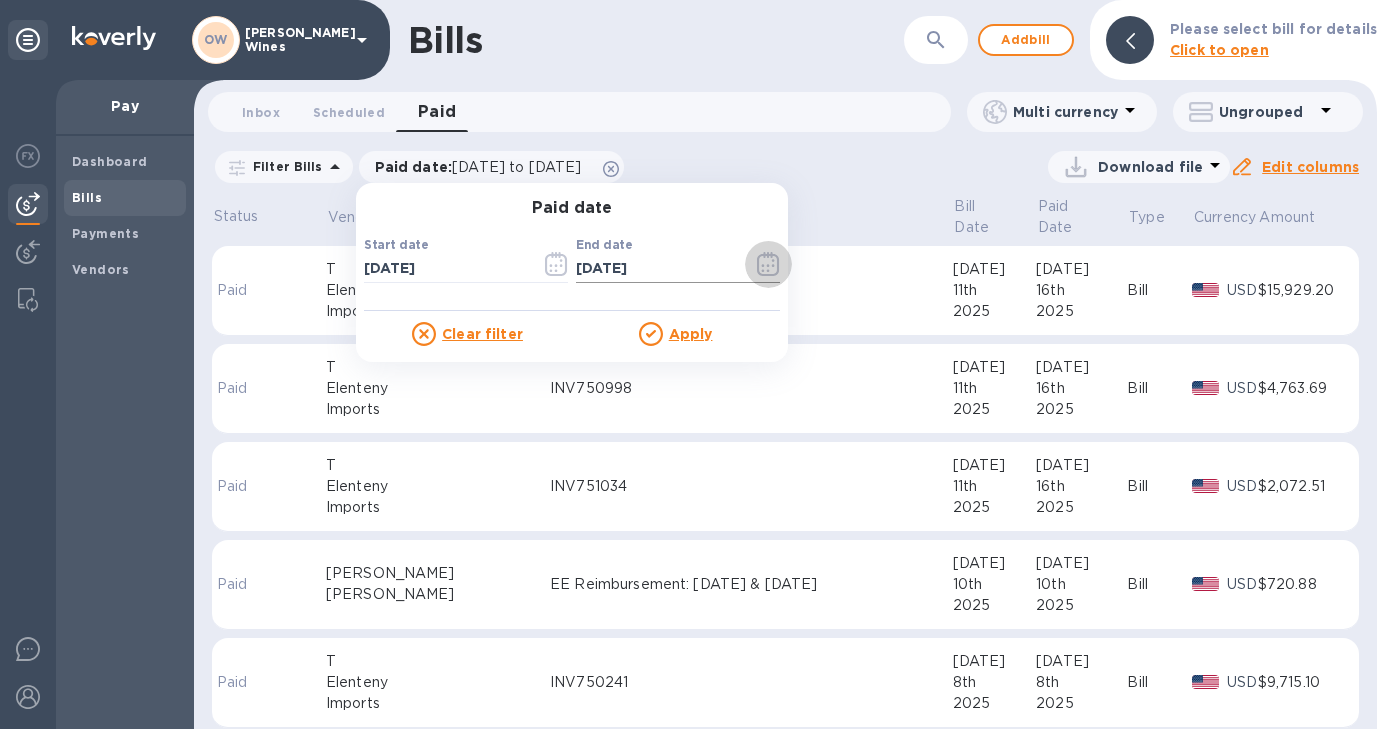 click 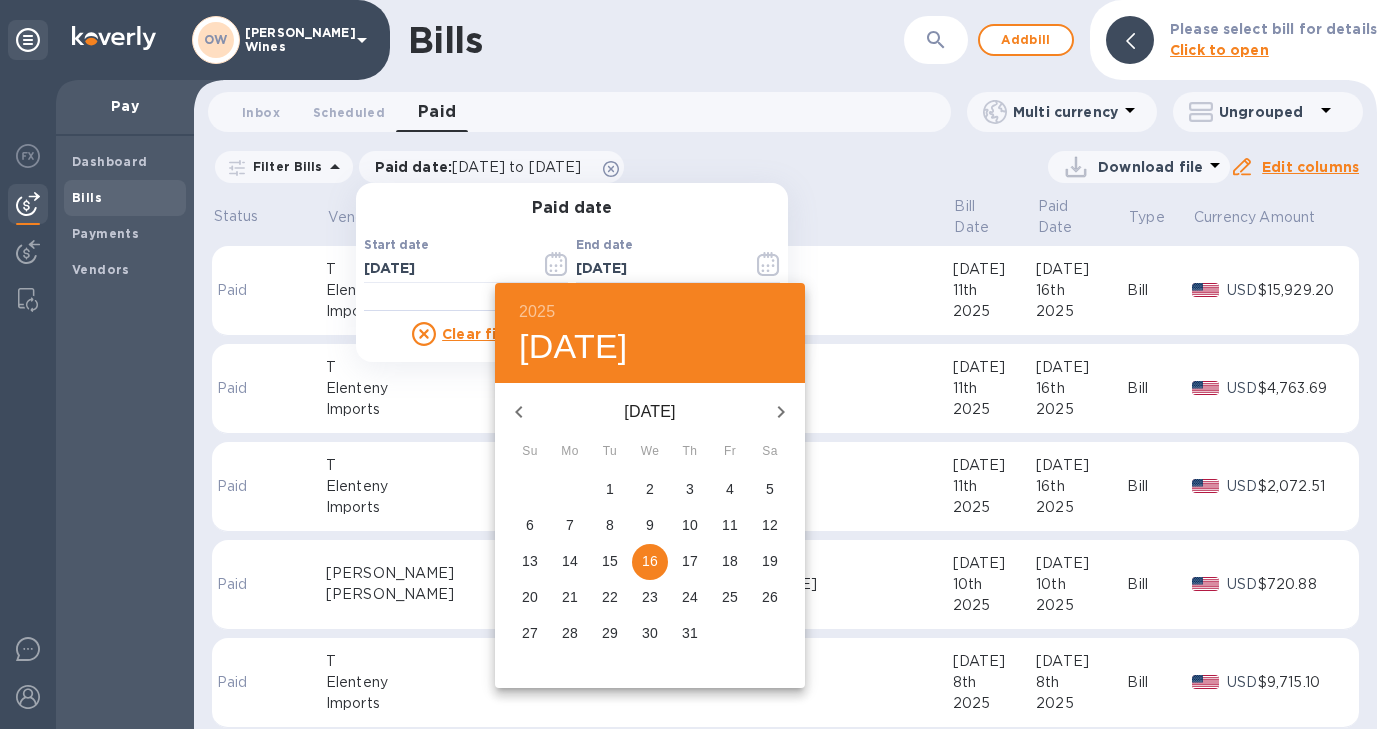 click on "17" at bounding box center [690, 561] 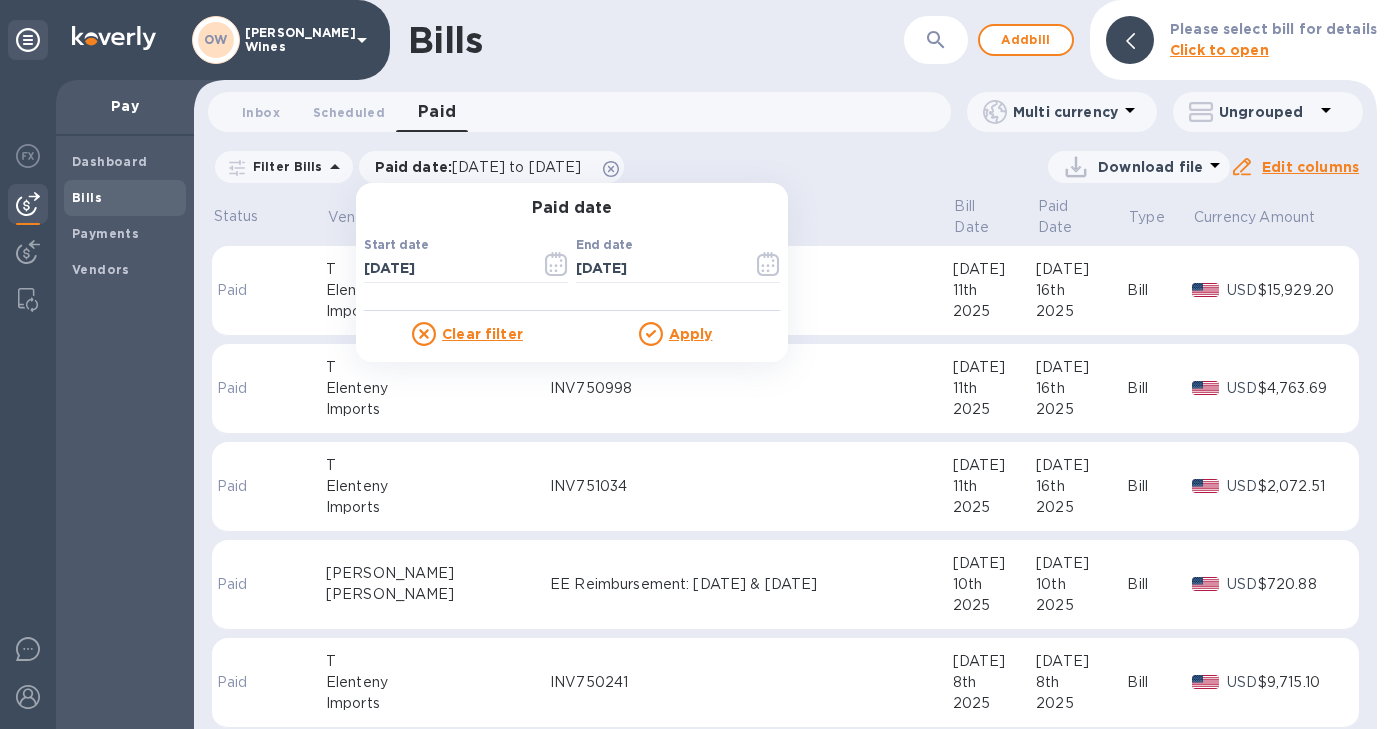 click on "Apply" at bounding box center (691, 334) 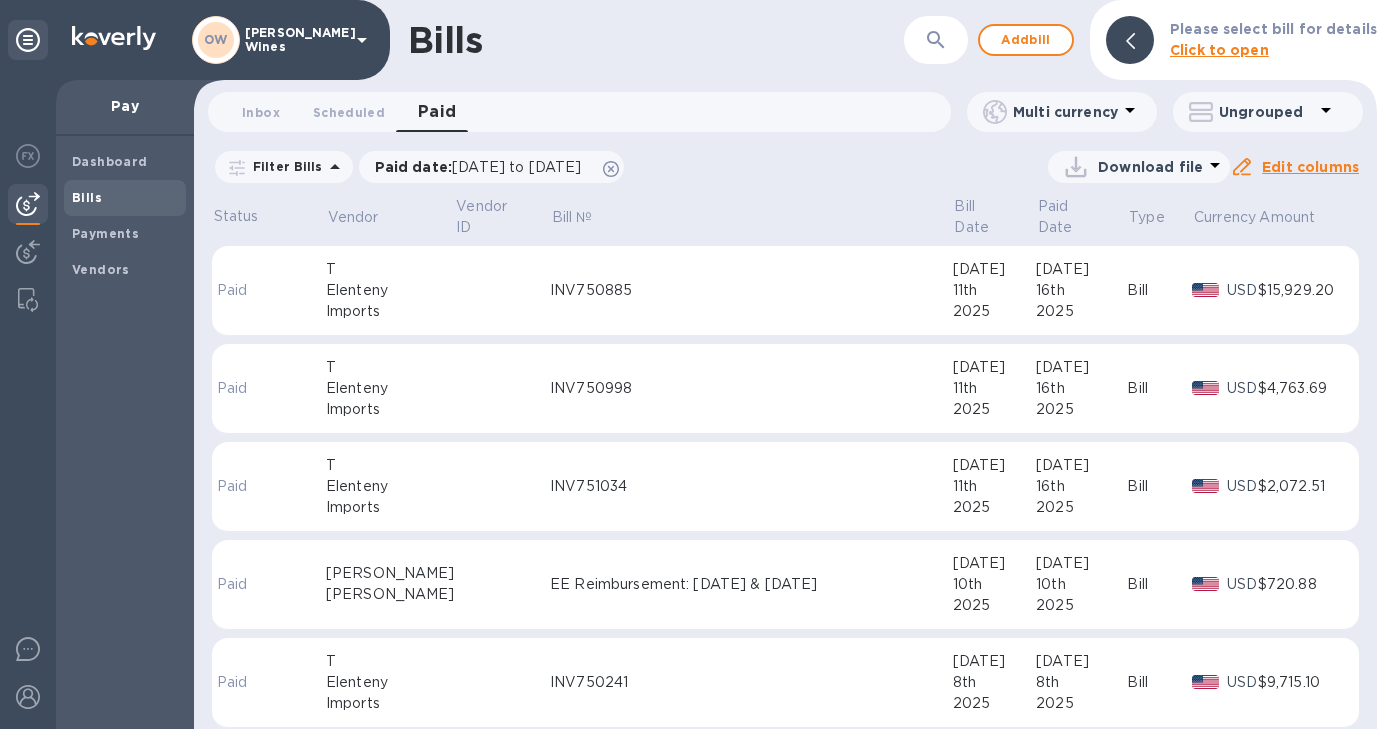 drag, startPoint x: 1368, startPoint y: 222, endPoint x: 1364, endPoint y: 243, distance: 21.377558 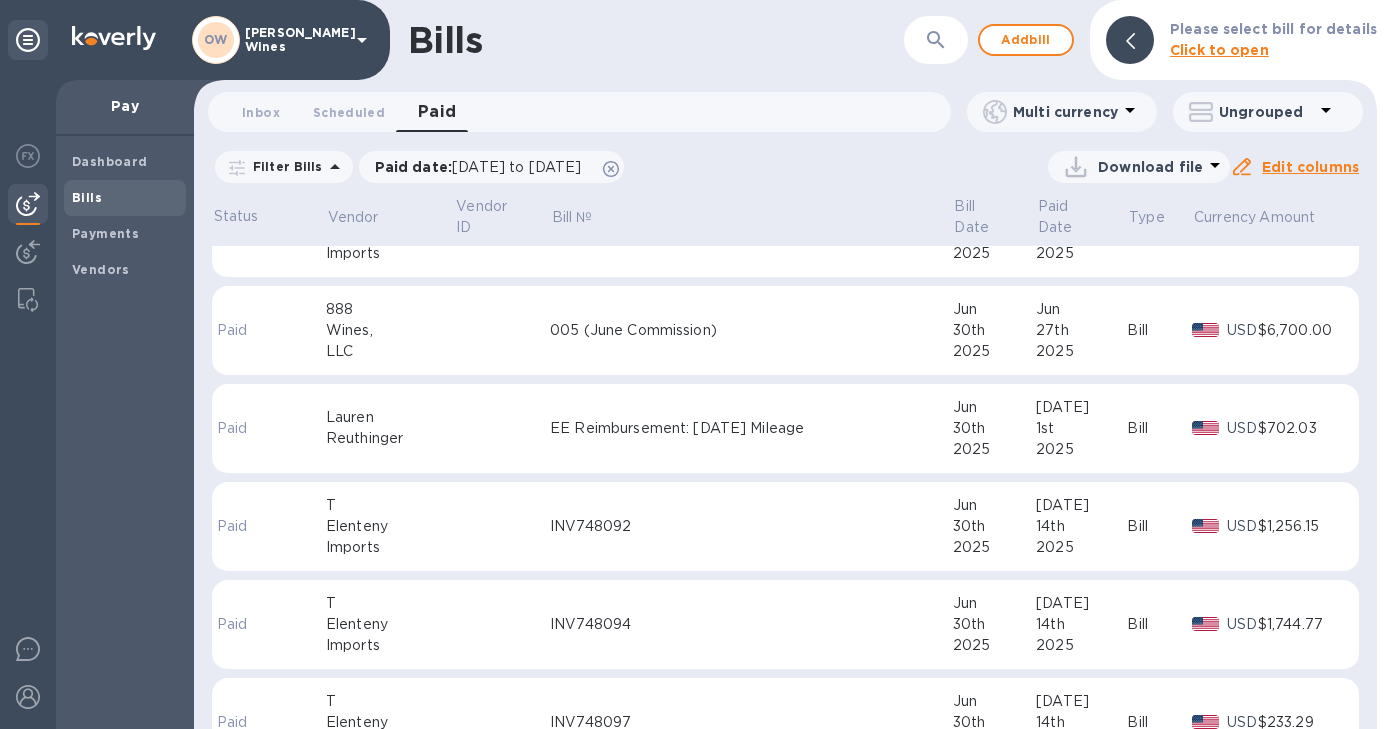 scroll, scrollTop: 1746, scrollLeft: 0, axis: vertical 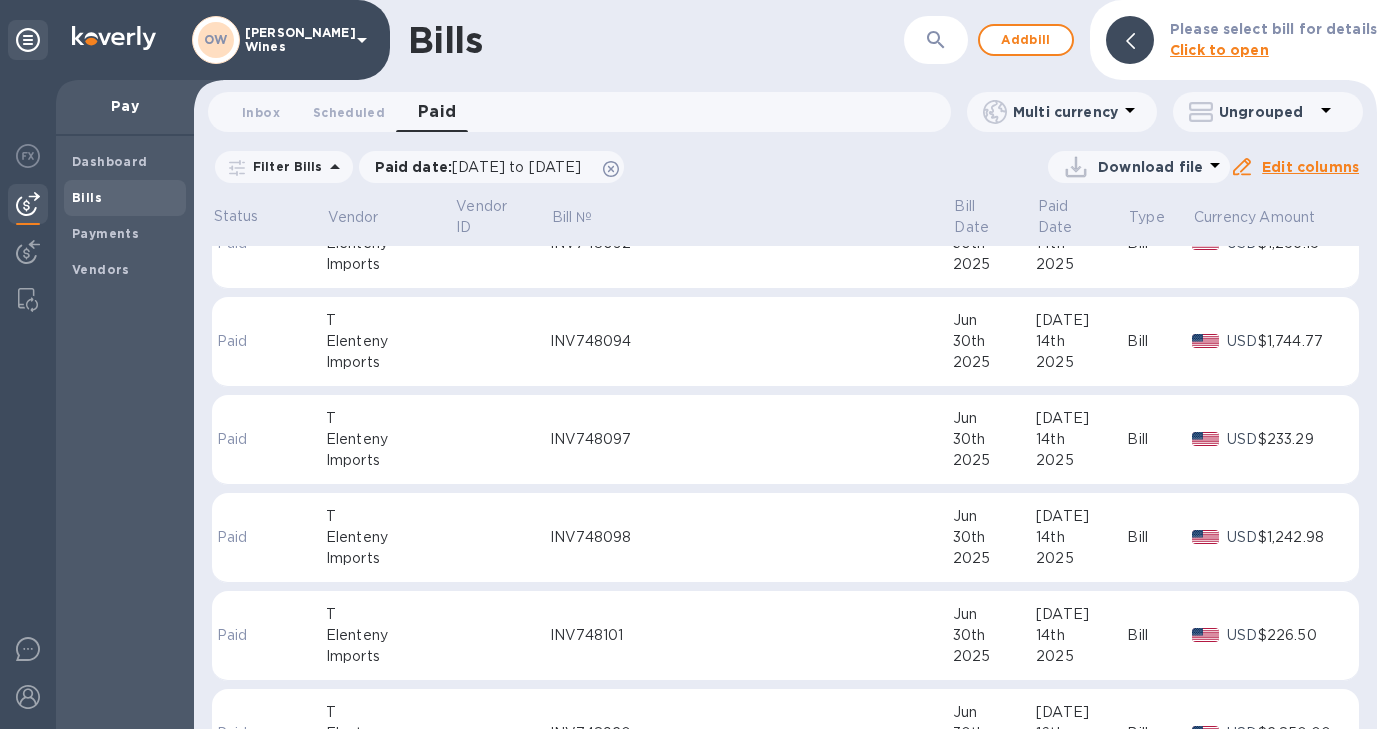click 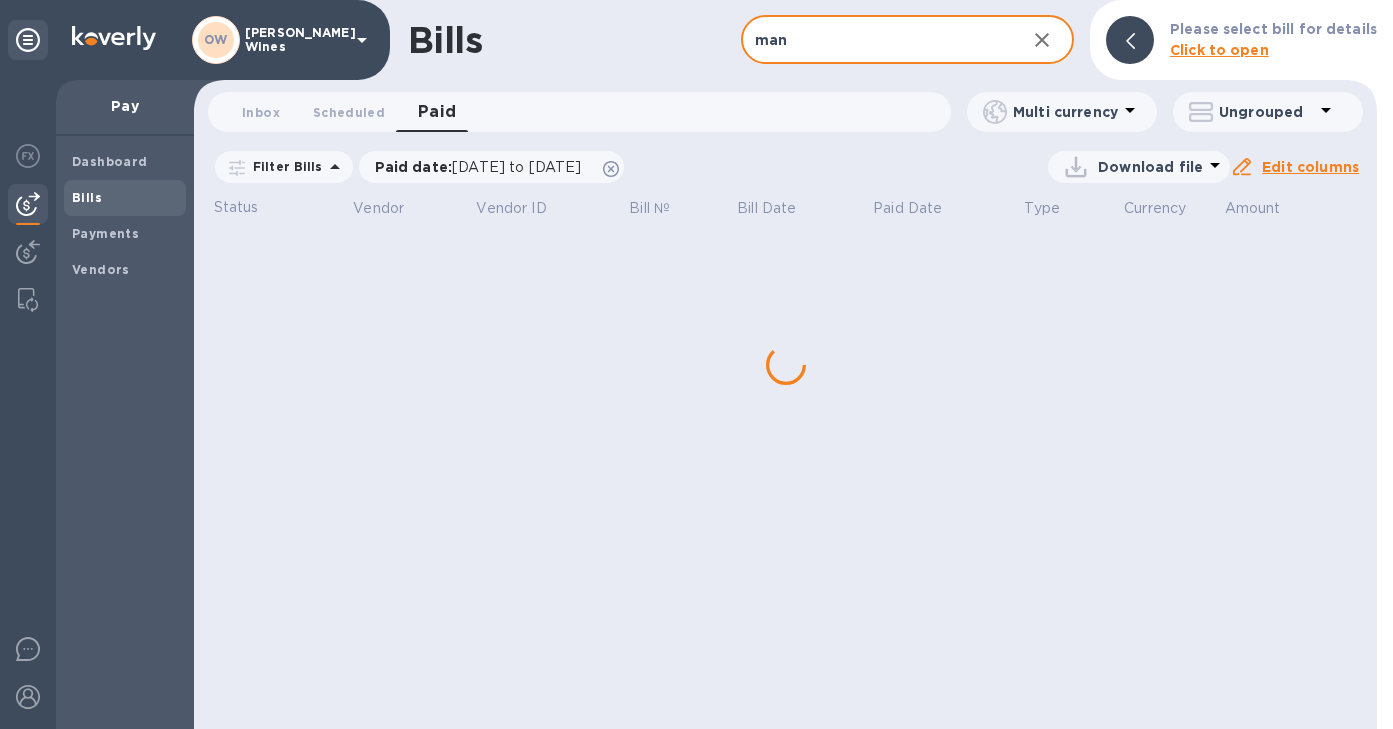 scroll, scrollTop: 0, scrollLeft: 0, axis: both 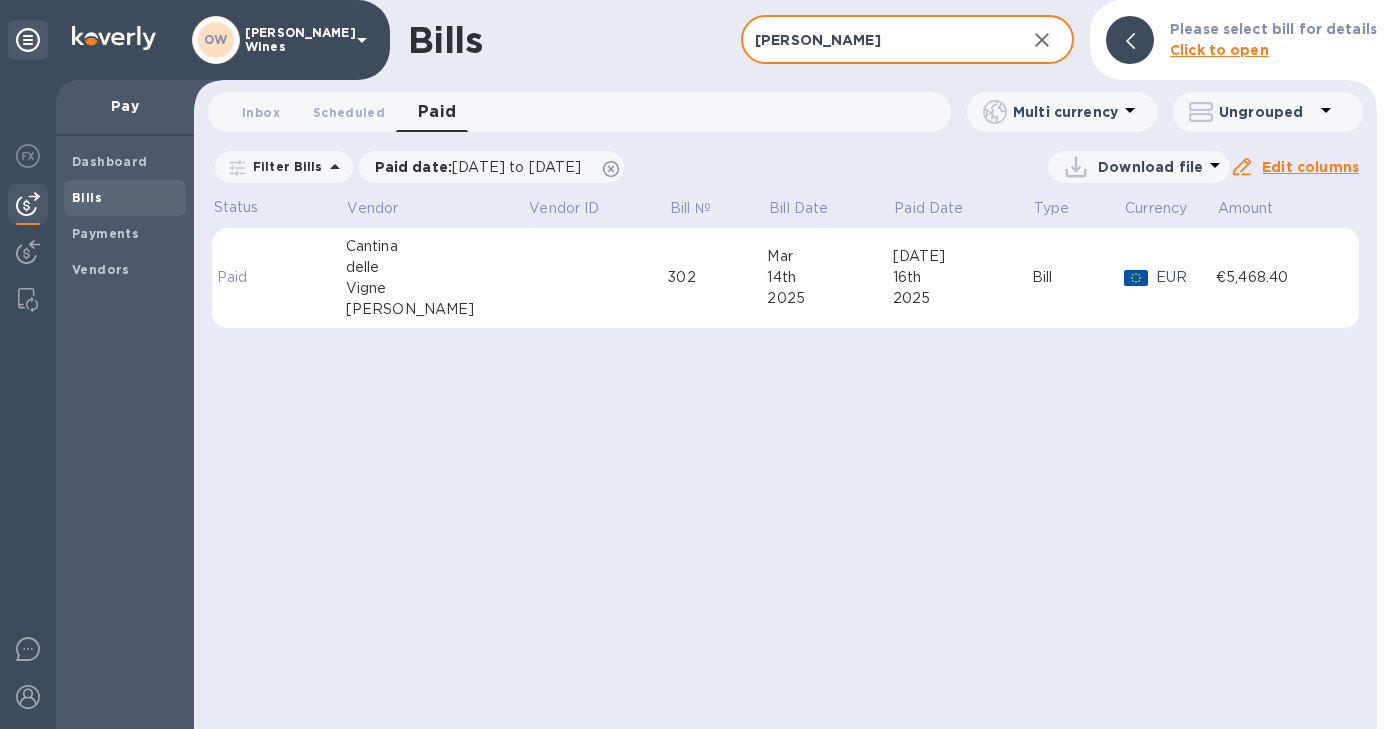 type on "manci" 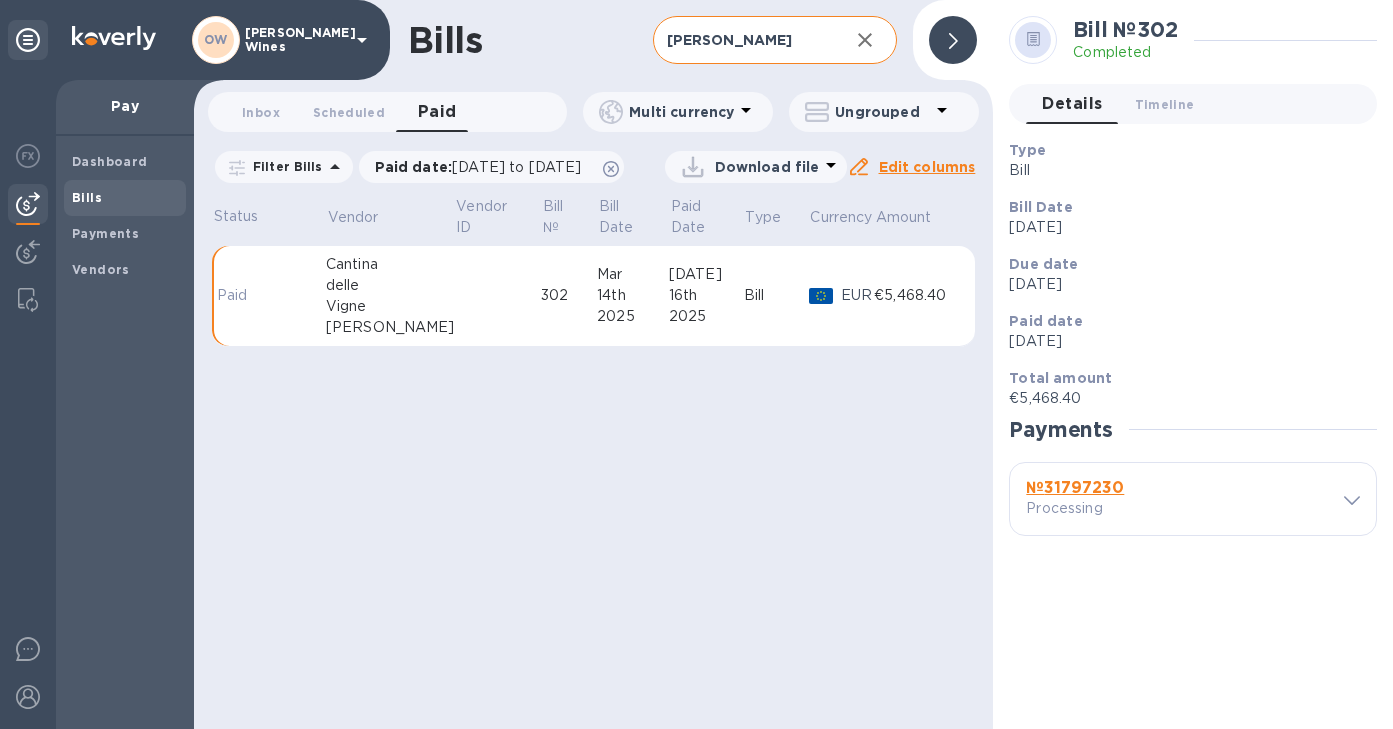 click on "№  31797230" at bounding box center [1075, 487] 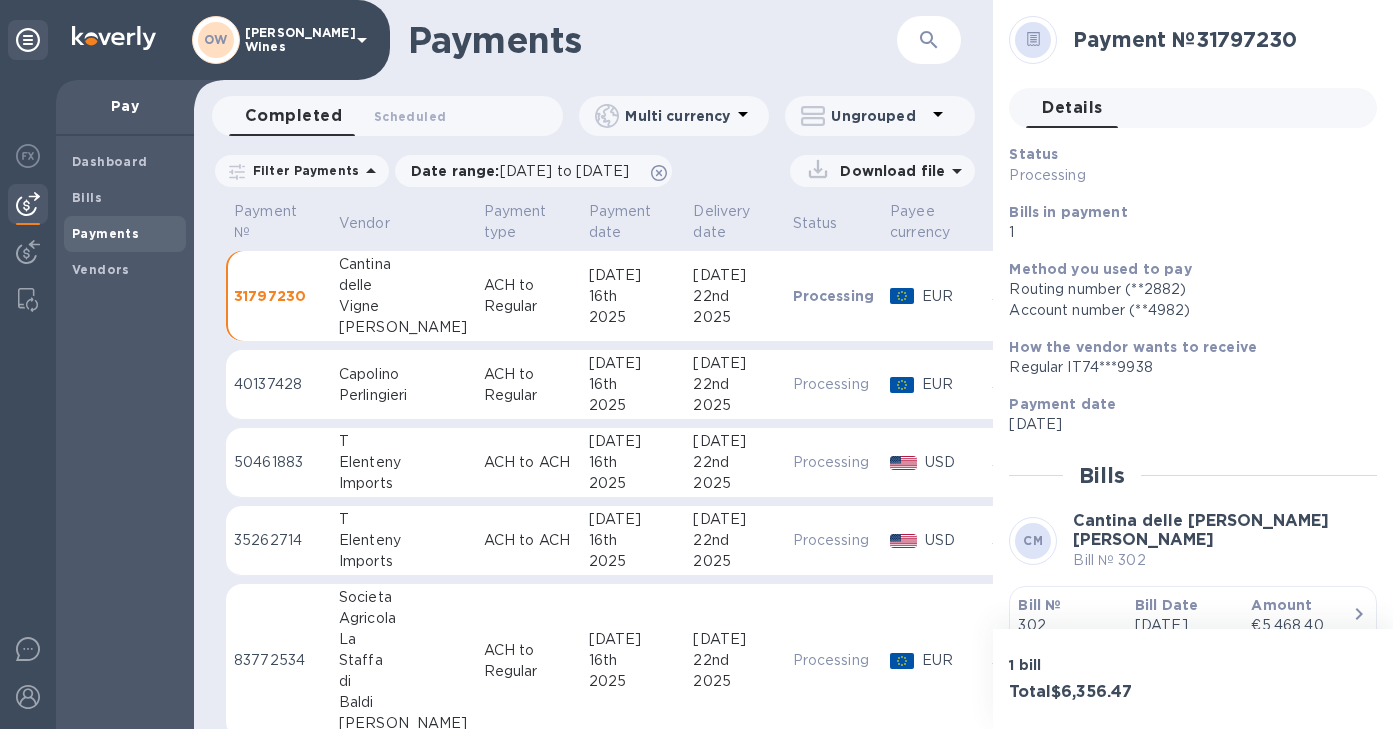 click on "Bill №" at bounding box center (1039, 605) 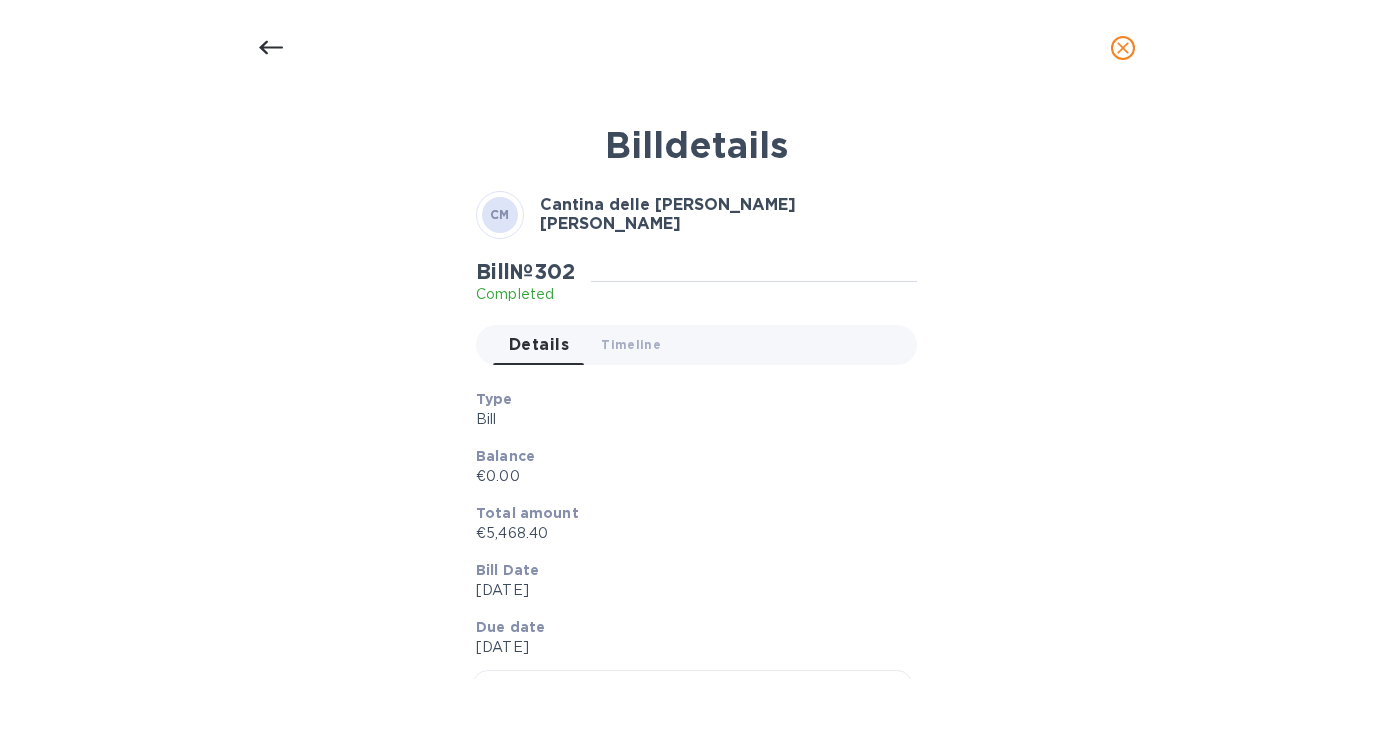 click at bounding box center (271, 48) 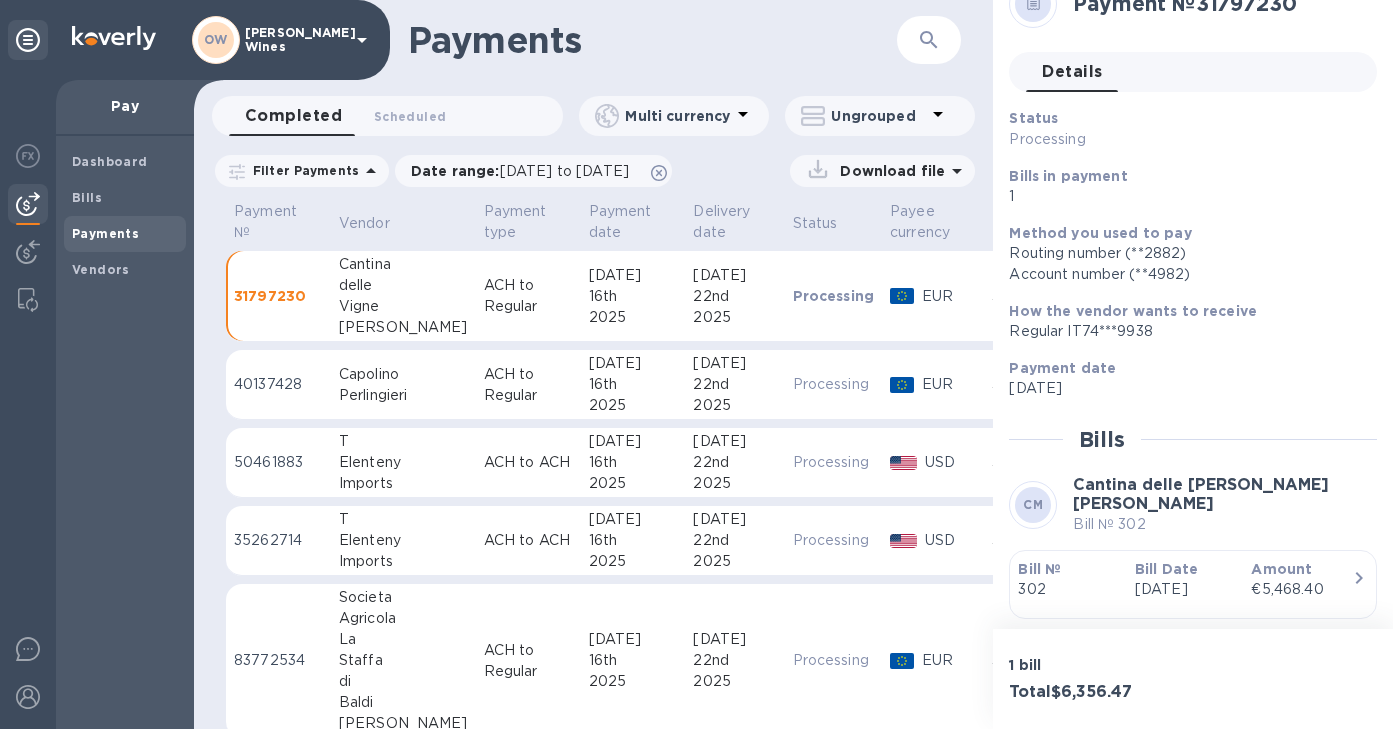 click on "ACH to Regular" at bounding box center (528, 385) 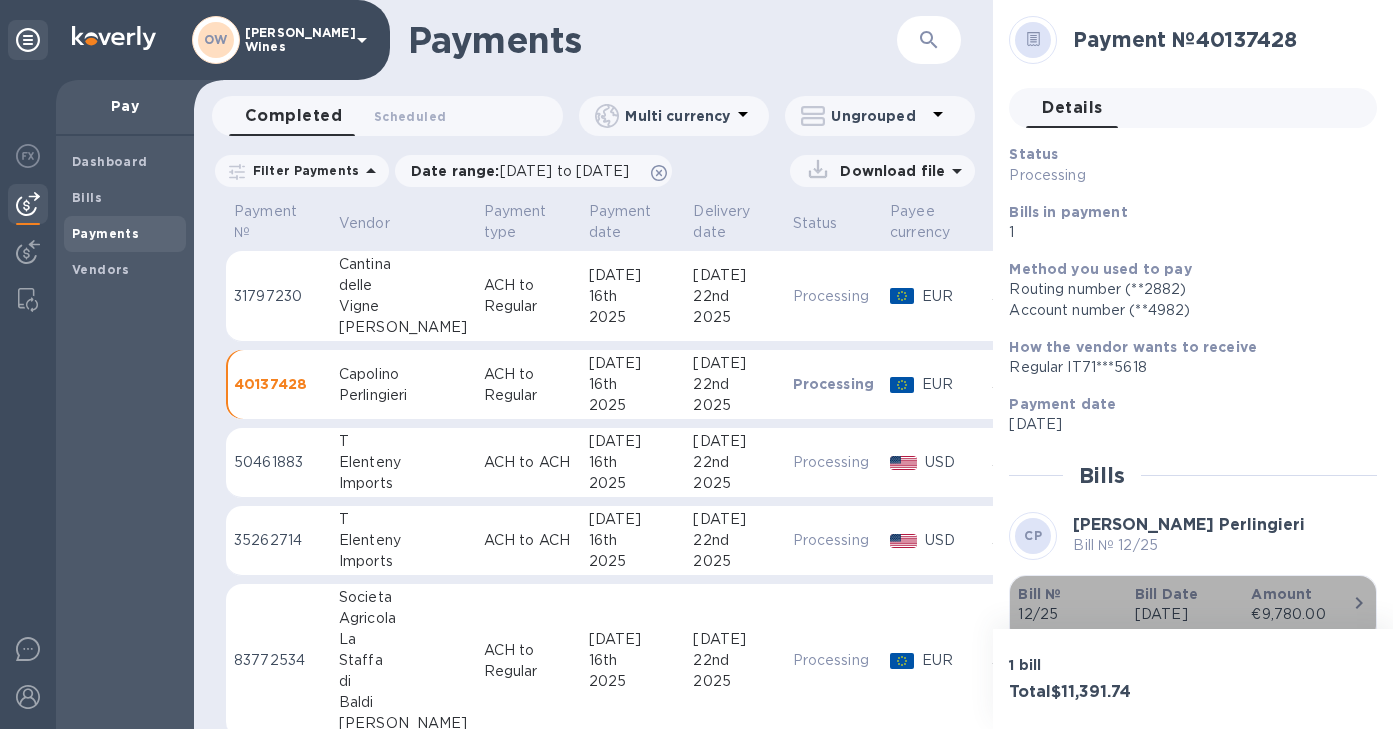 click on "Bill №" at bounding box center (1039, 594) 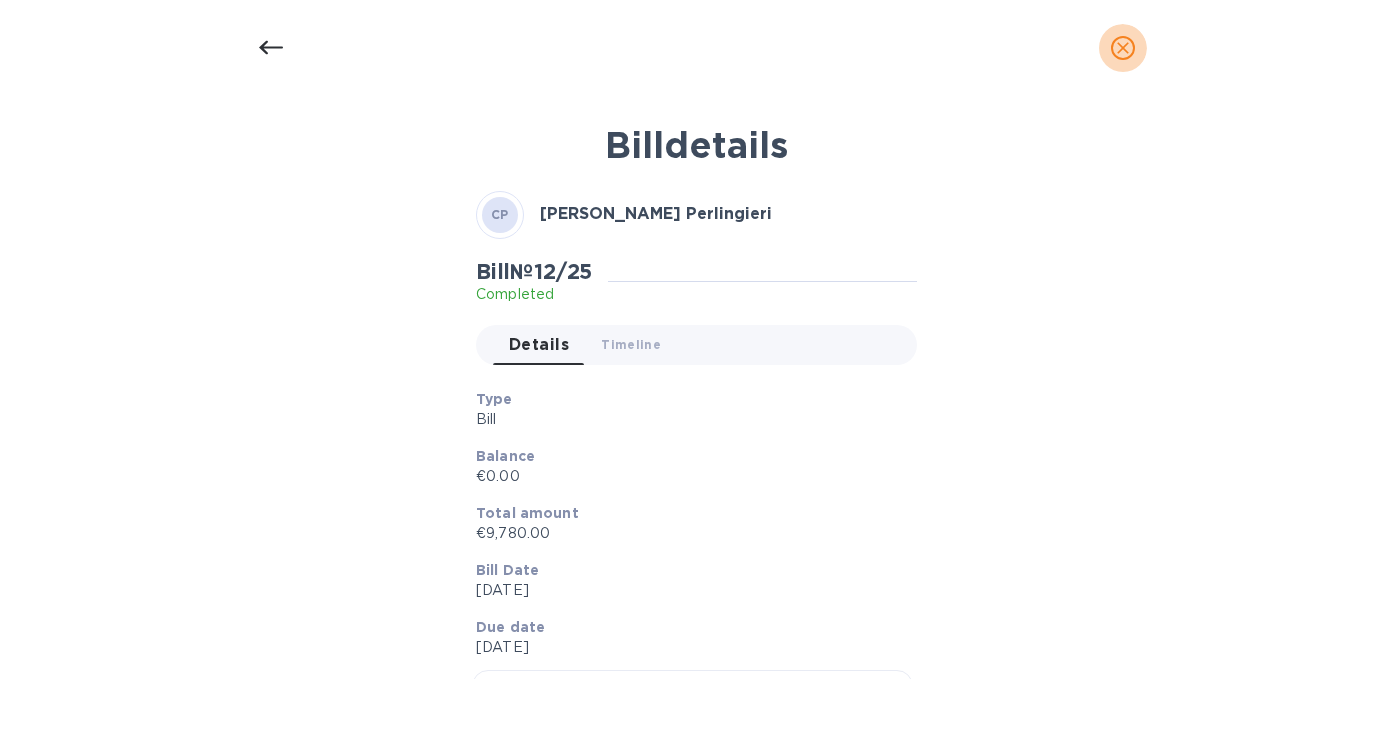 click 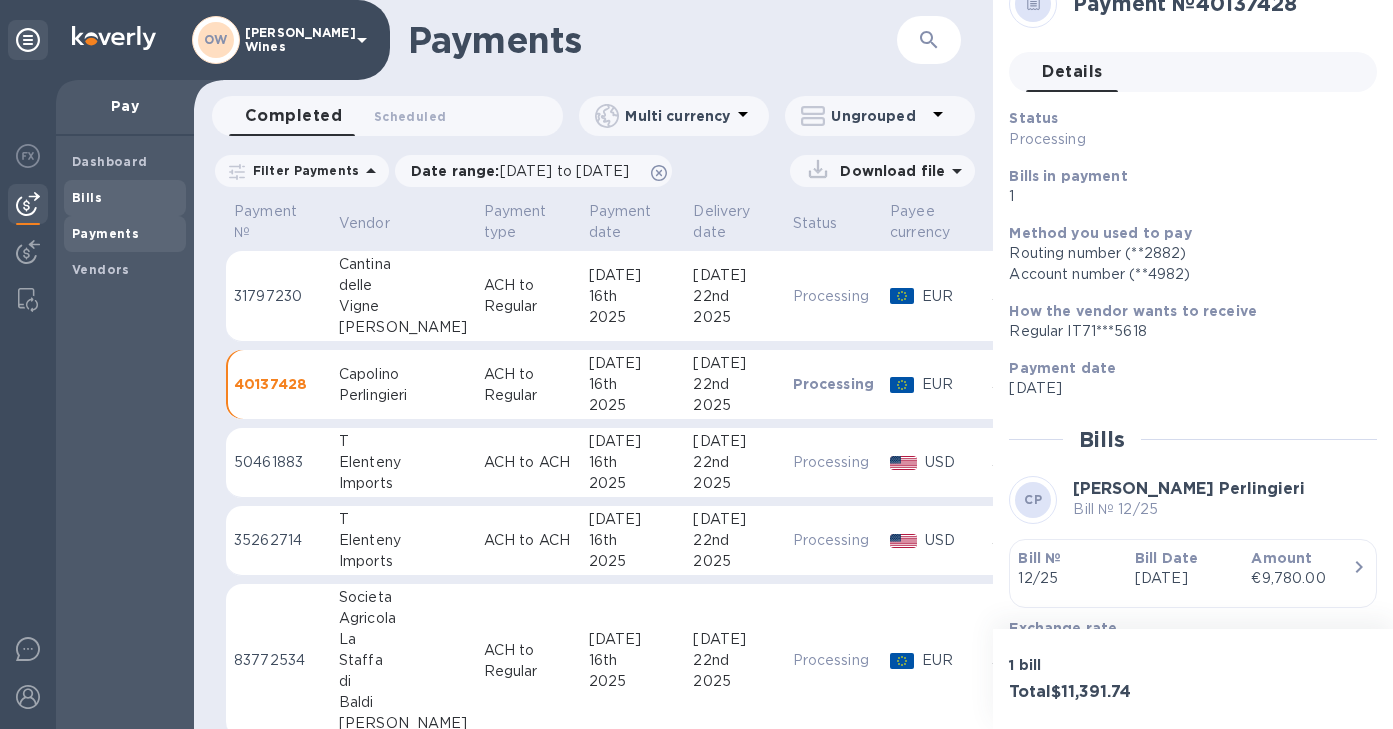 click on "Bills" at bounding box center [87, 197] 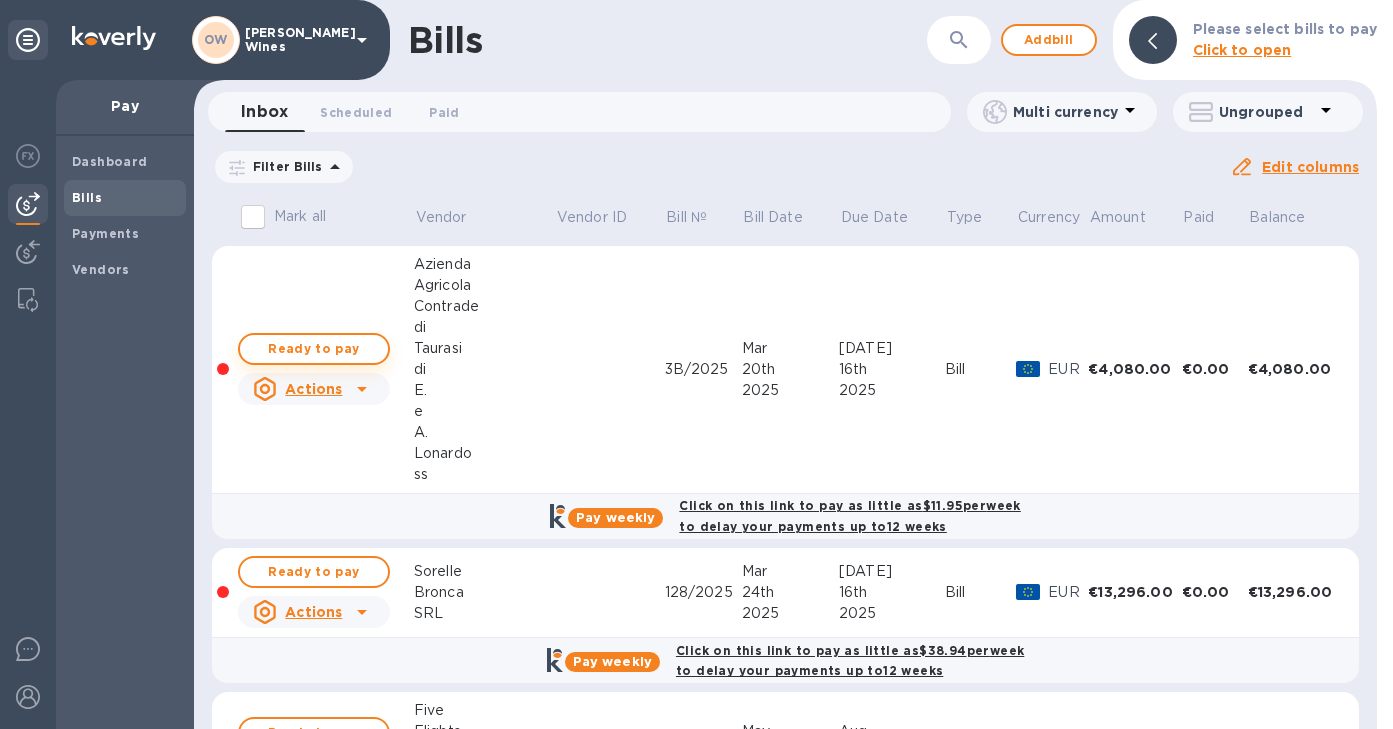 click on "Ready to pay" at bounding box center [314, 349] 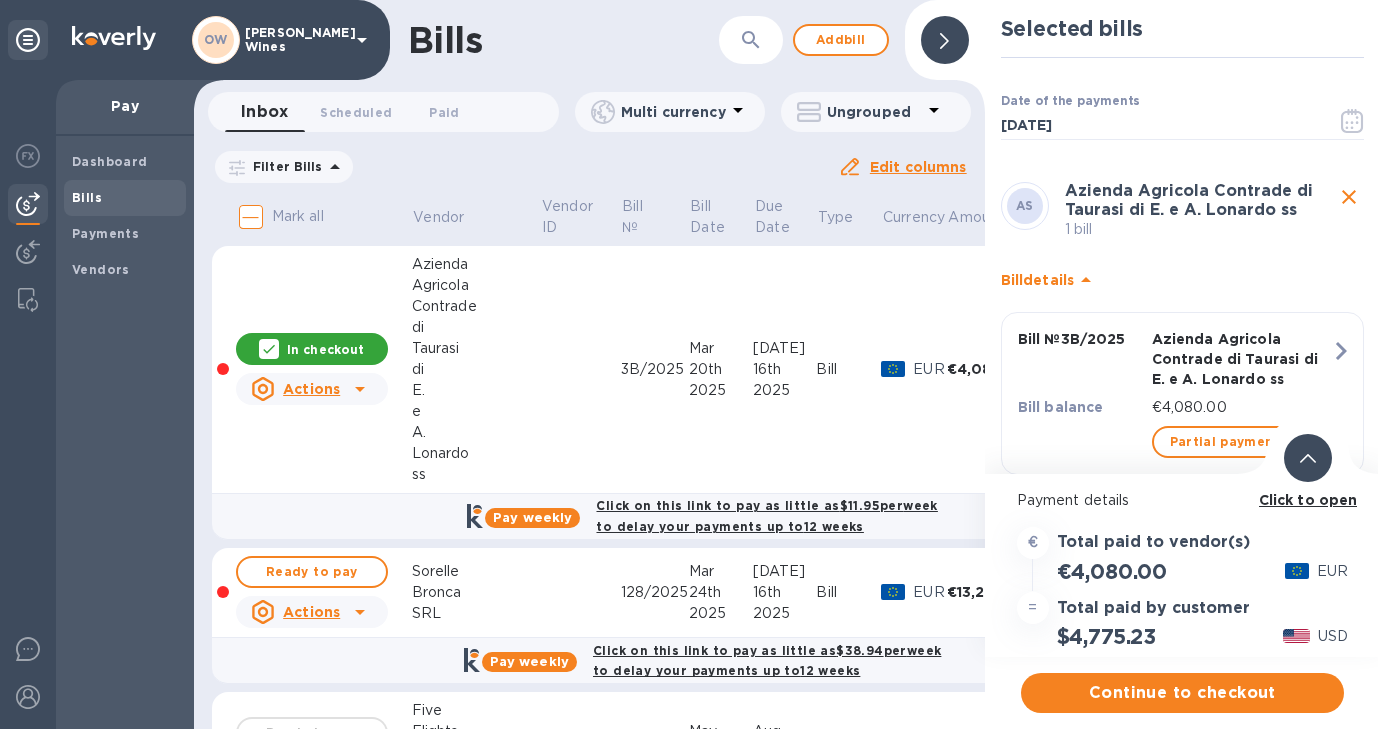 click on "Click to open" at bounding box center (1308, 500) 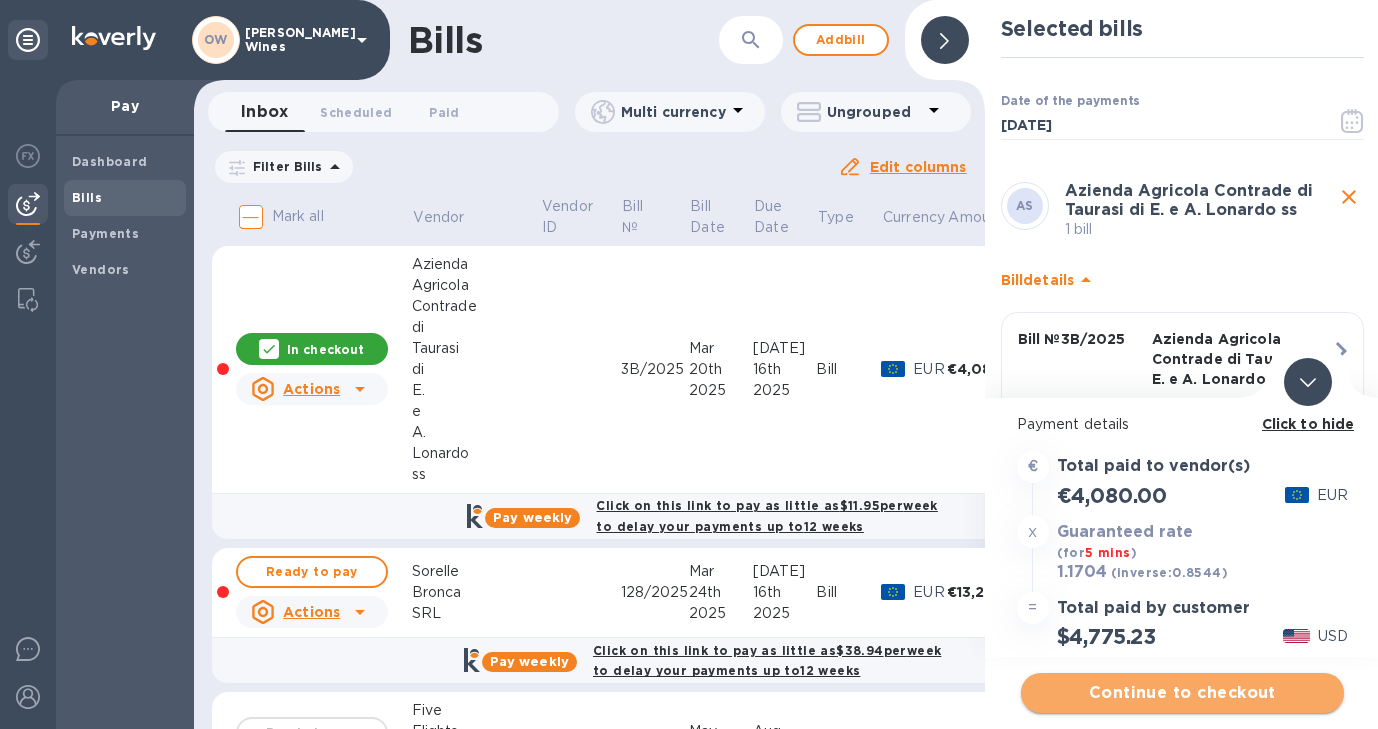 click on "Continue to checkout" at bounding box center (1182, 693) 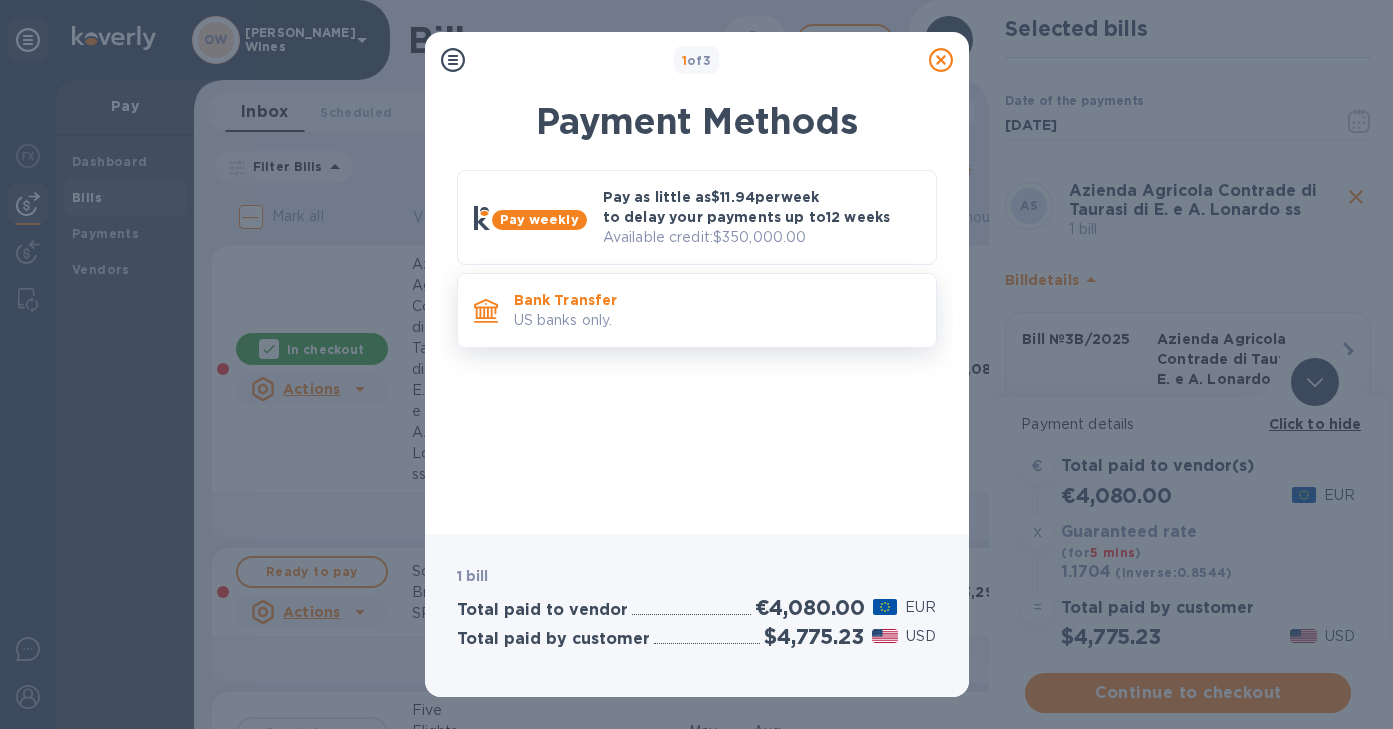 click on "US banks only." at bounding box center [717, 320] 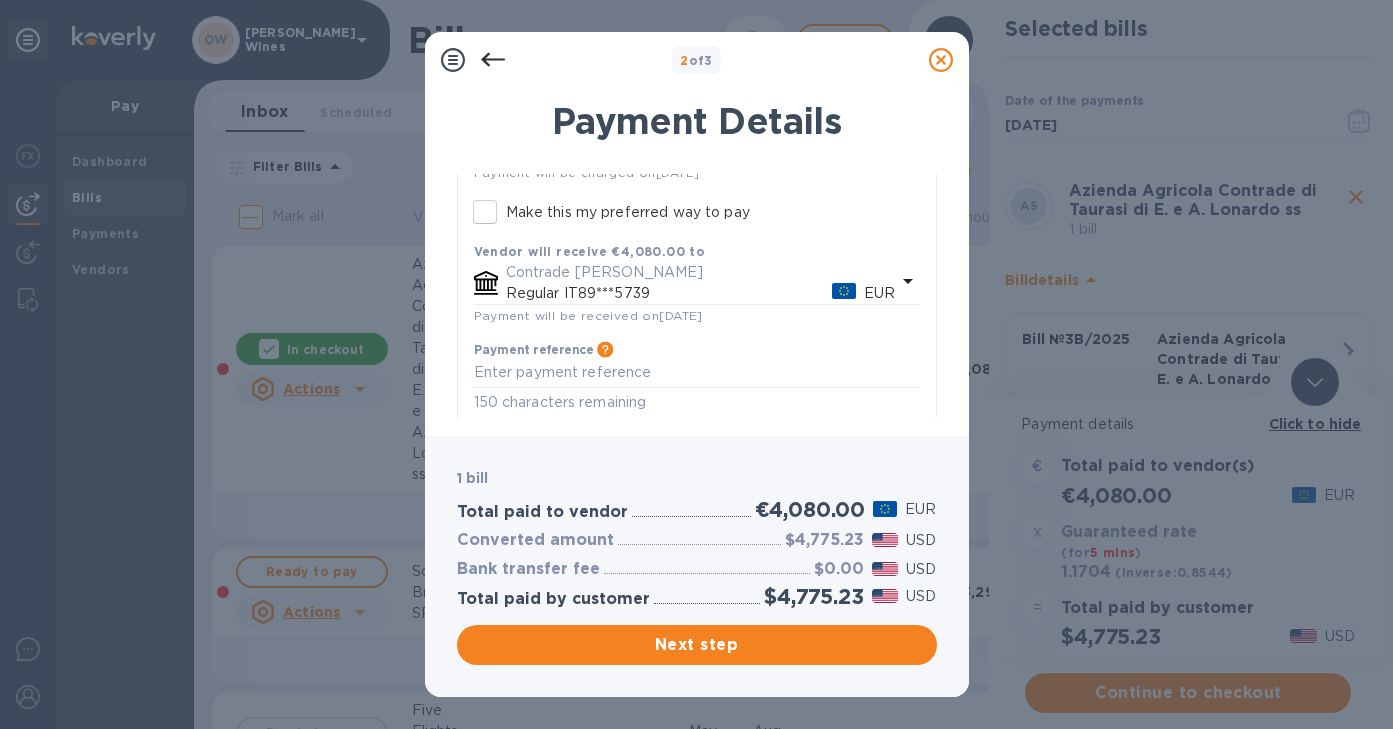scroll, scrollTop: 252, scrollLeft: 0, axis: vertical 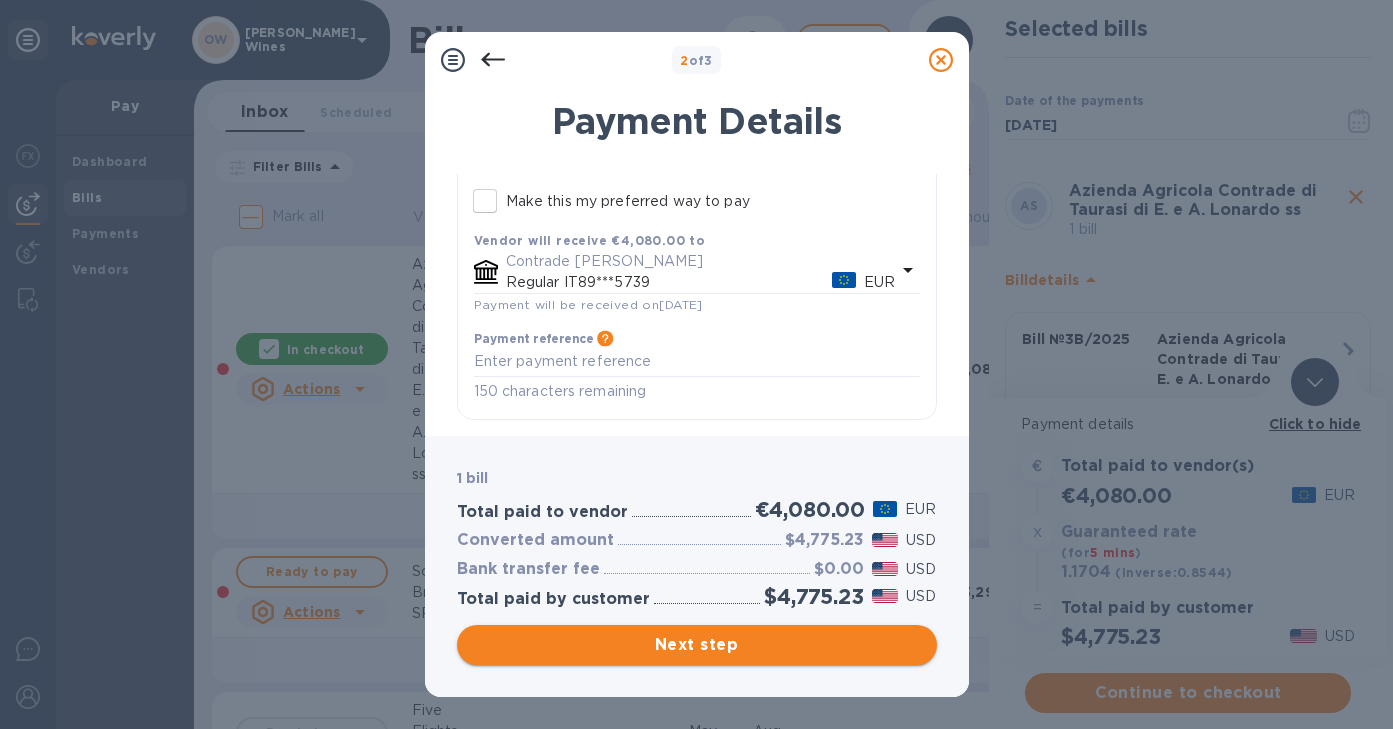 click on "Next step" at bounding box center [697, 645] 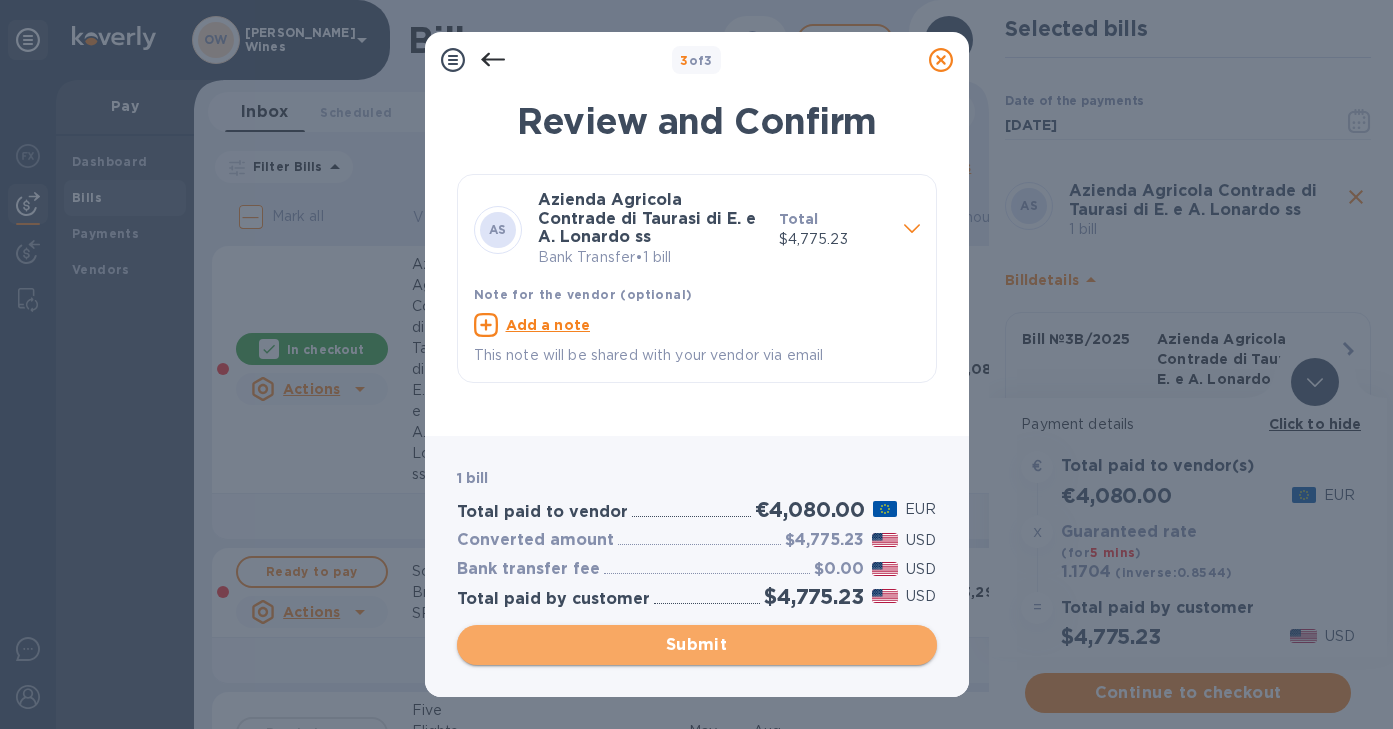 click on "Submit" at bounding box center [697, 645] 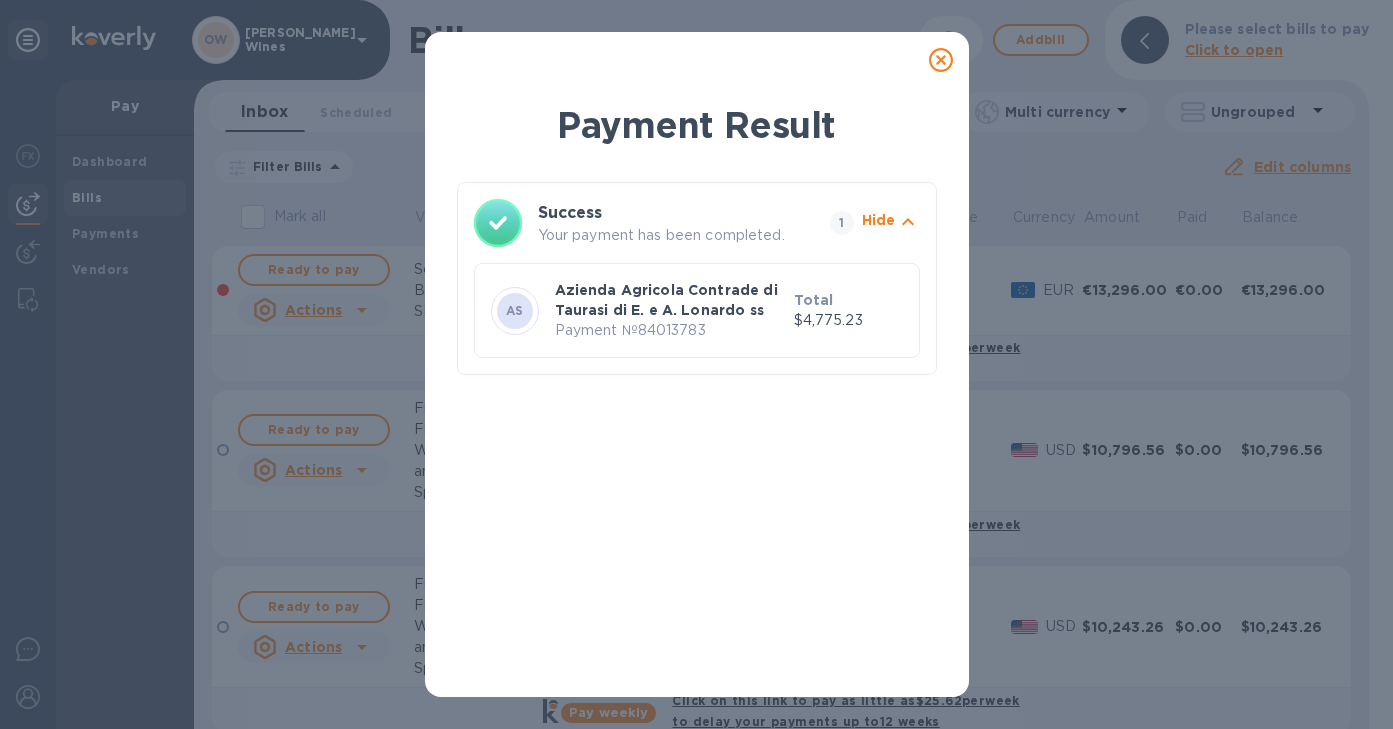 click 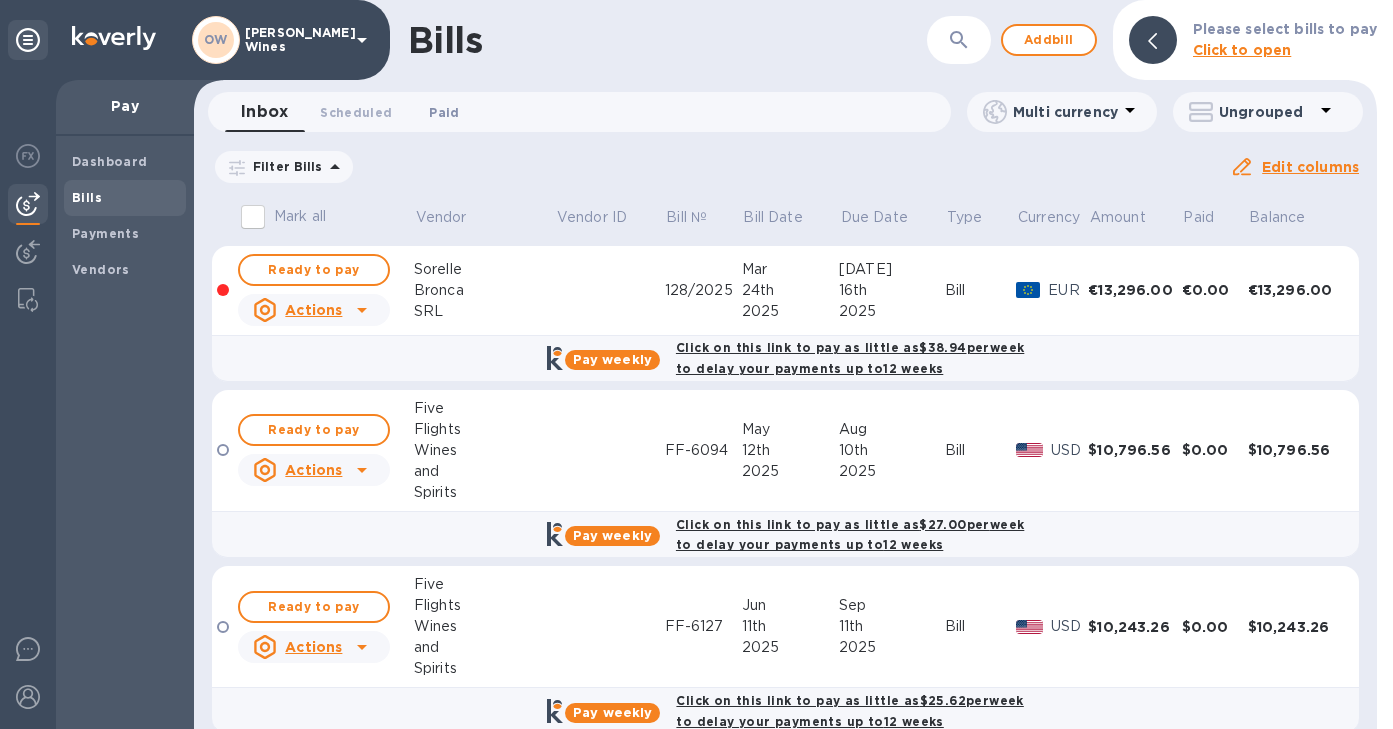 click on "Paid 0" at bounding box center [444, 112] 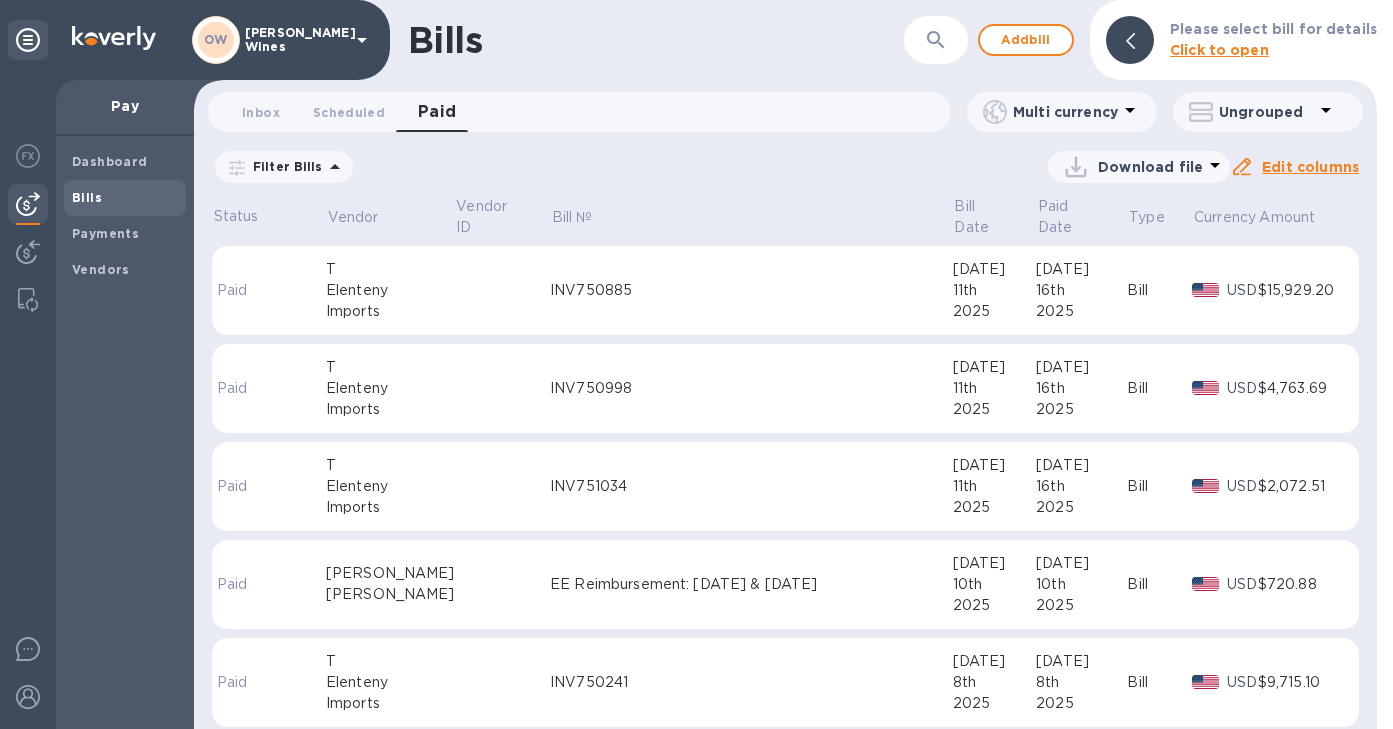 click on "[DATE] to [DATE]" at bounding box center [0, 0] 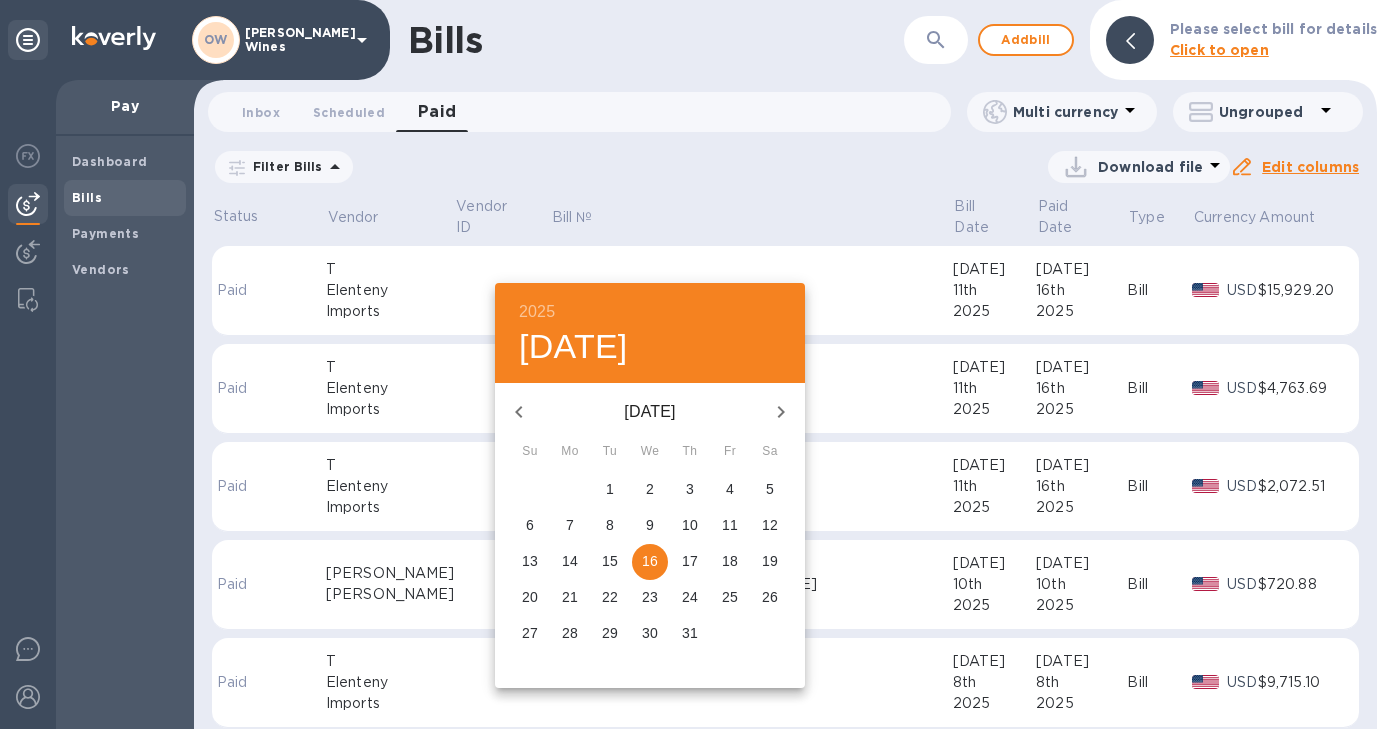 click on "17" at bounding box center [690, 561] 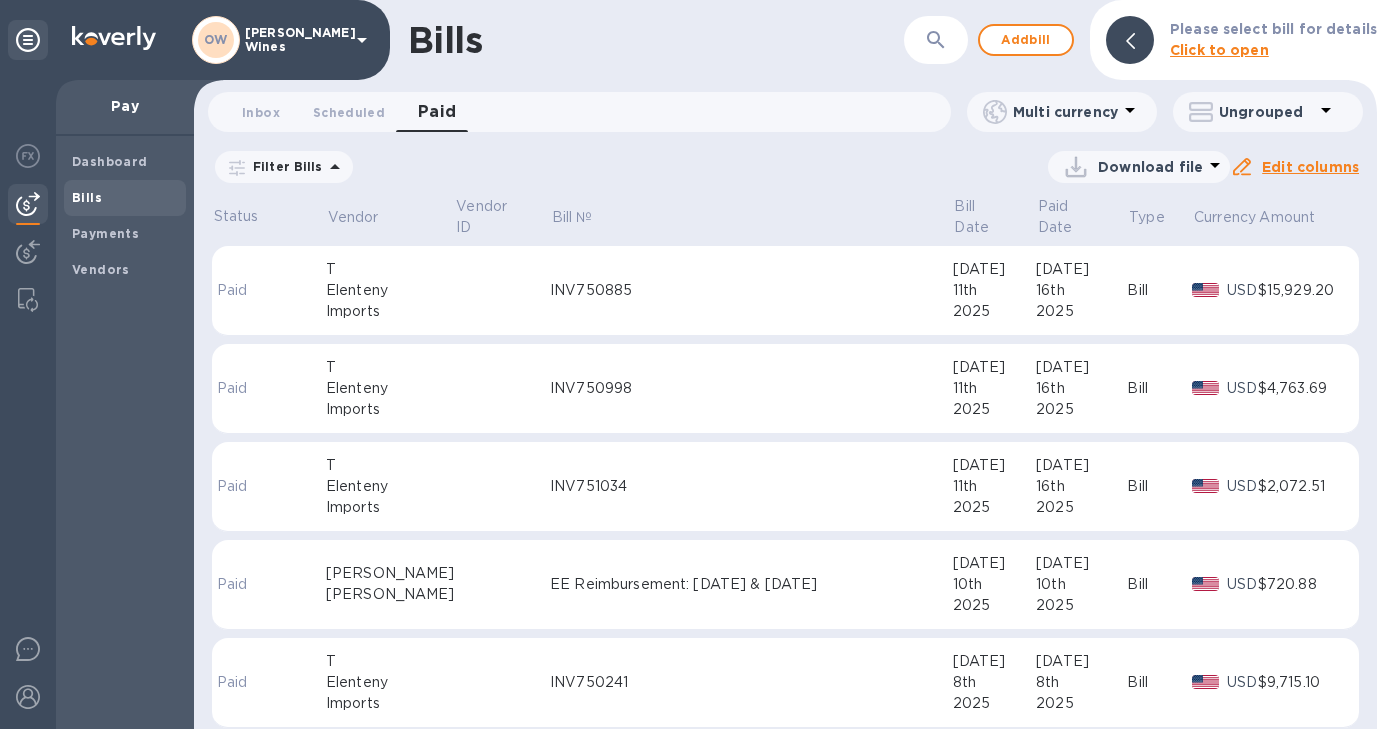 click on "Apply" at bounding box center [0, 0] 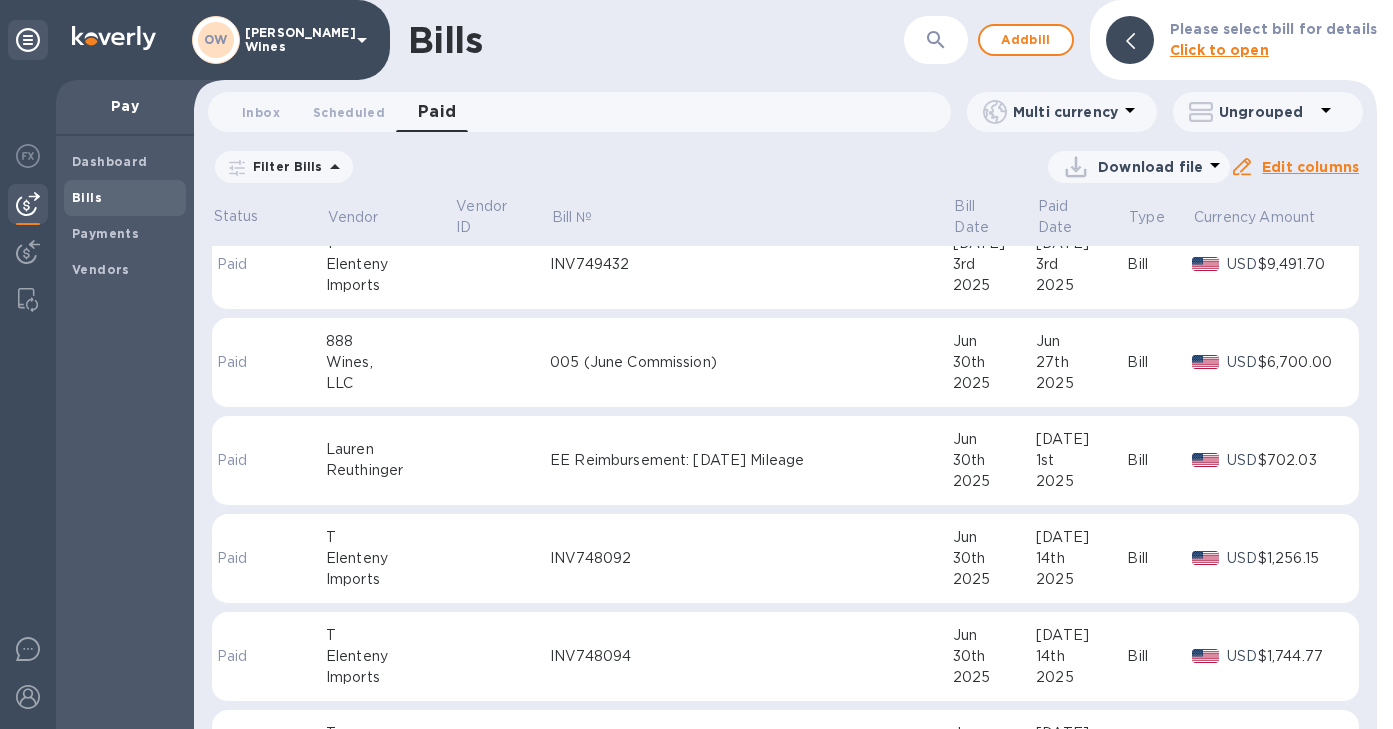 scroll, scrollTop: 1403, scrollLeft: 0, axis: vertical 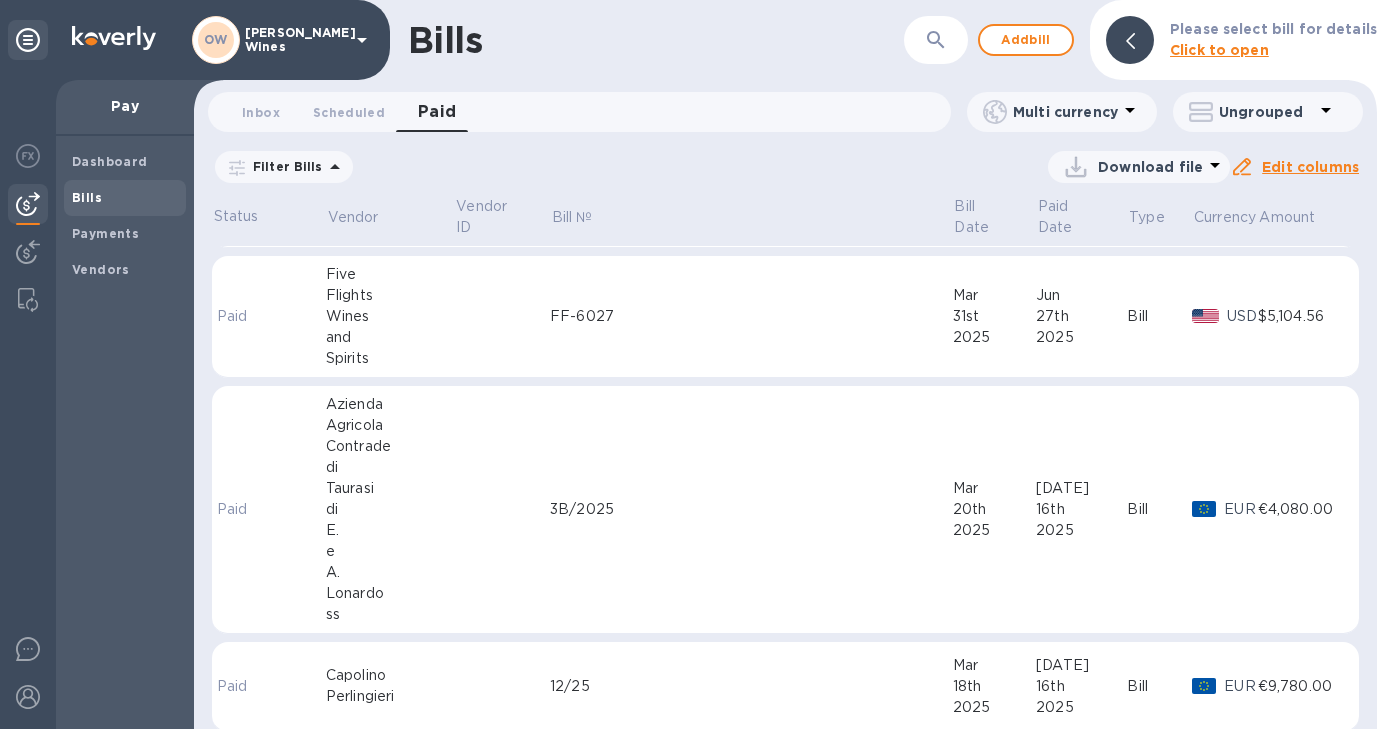 click on "3B/2025" at bounding box center [751, 510] 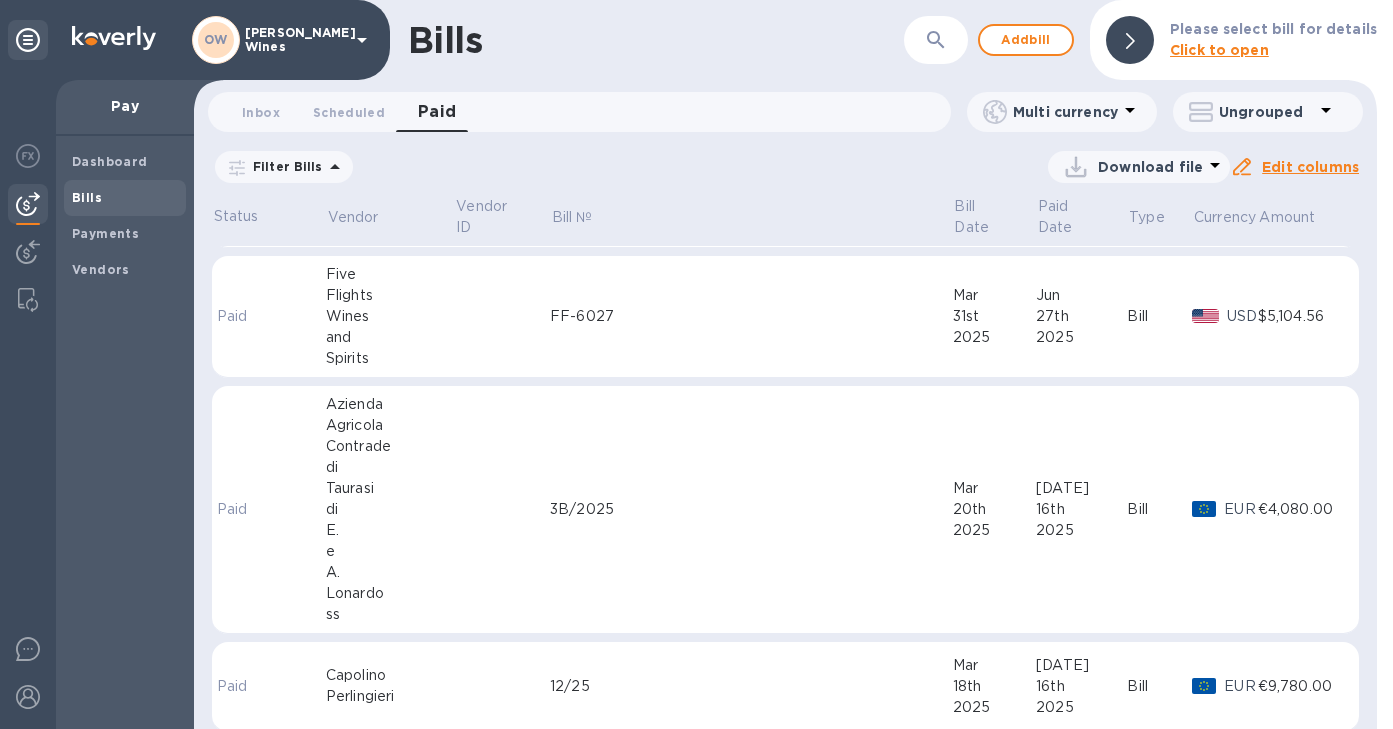 scroll, scrollTop: 3917, scrollLeft: 0, axis: vertical 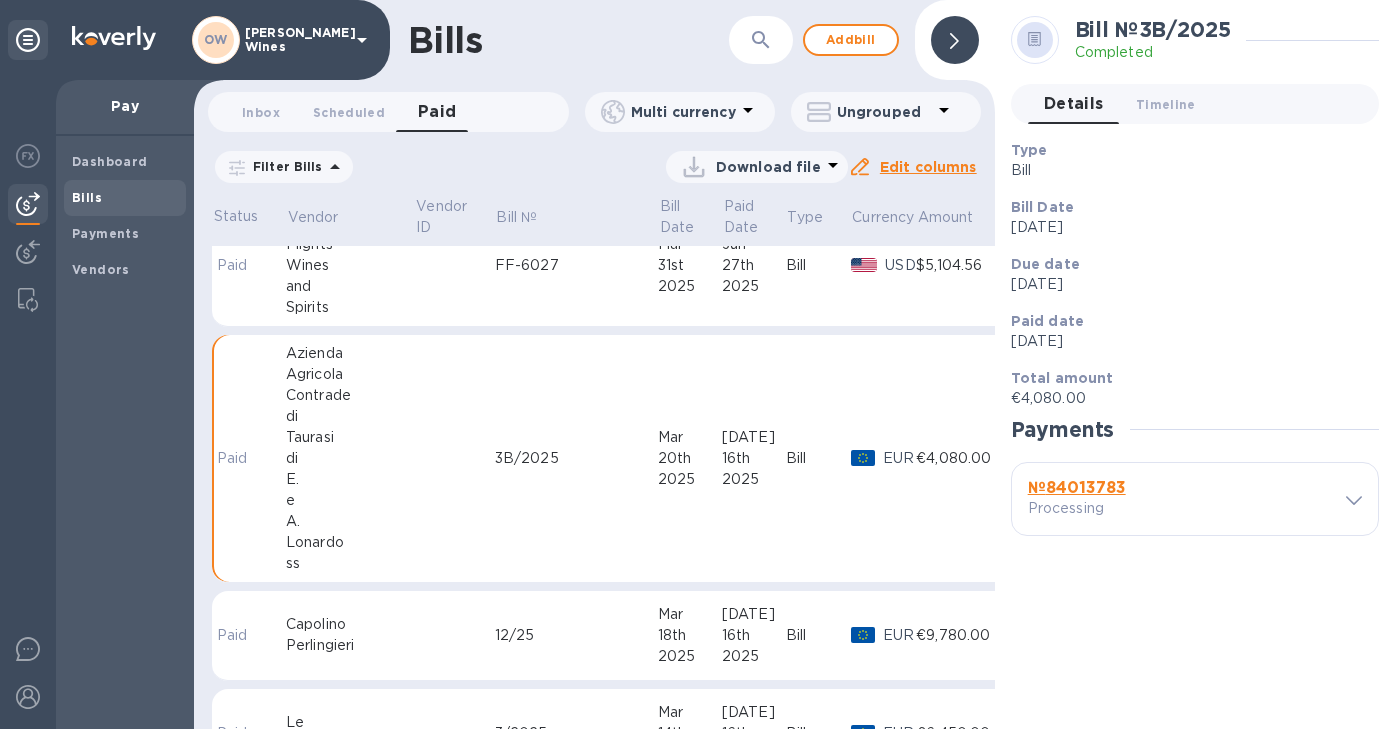 click on "№  84013783" at bounding box center (1077, 487) 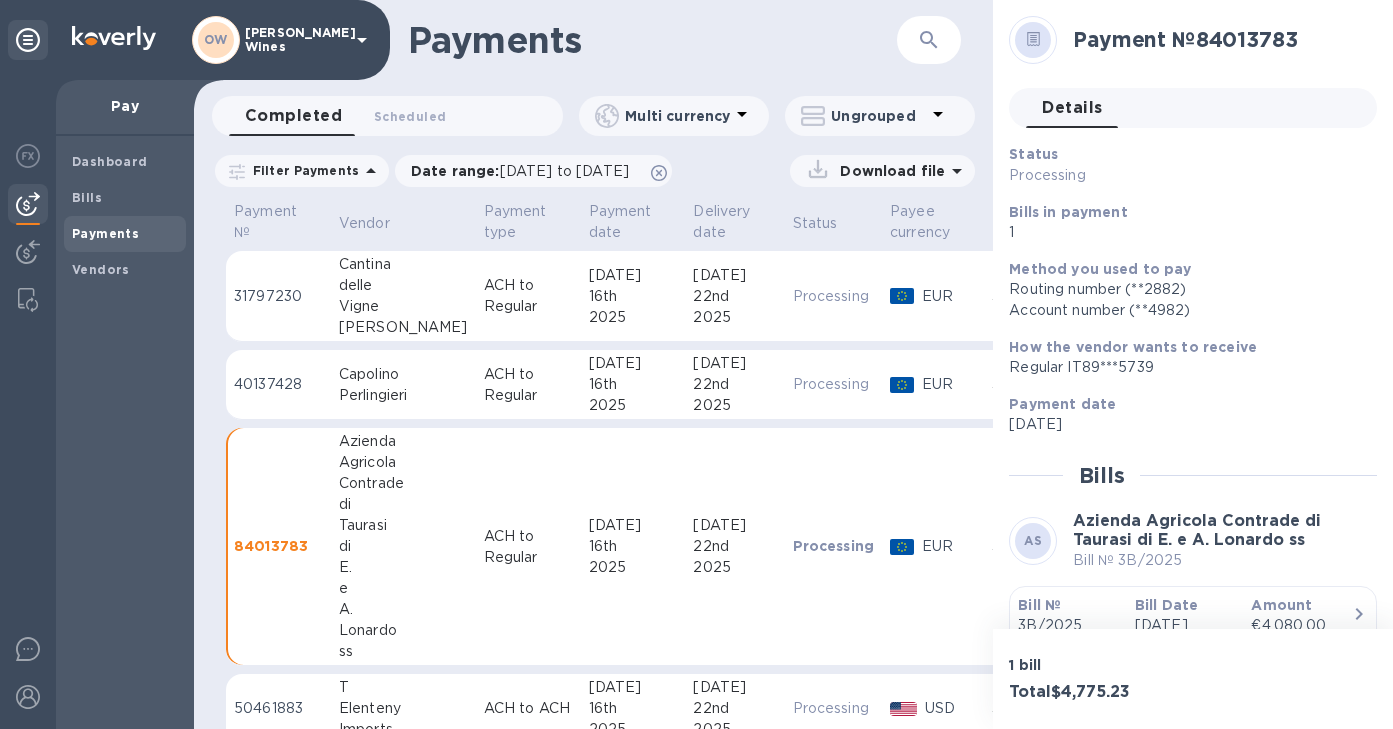 click on "Bill №" at bounding box center (1039, 605) 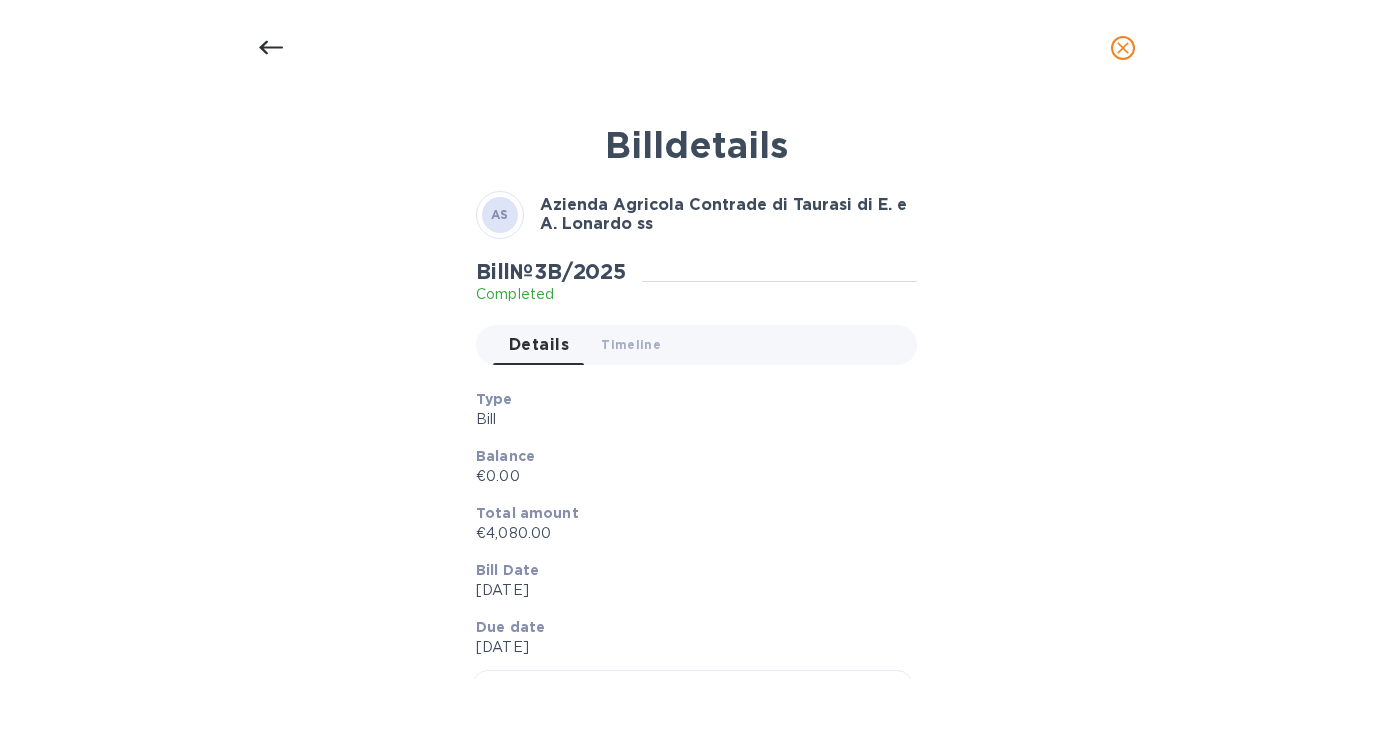 click 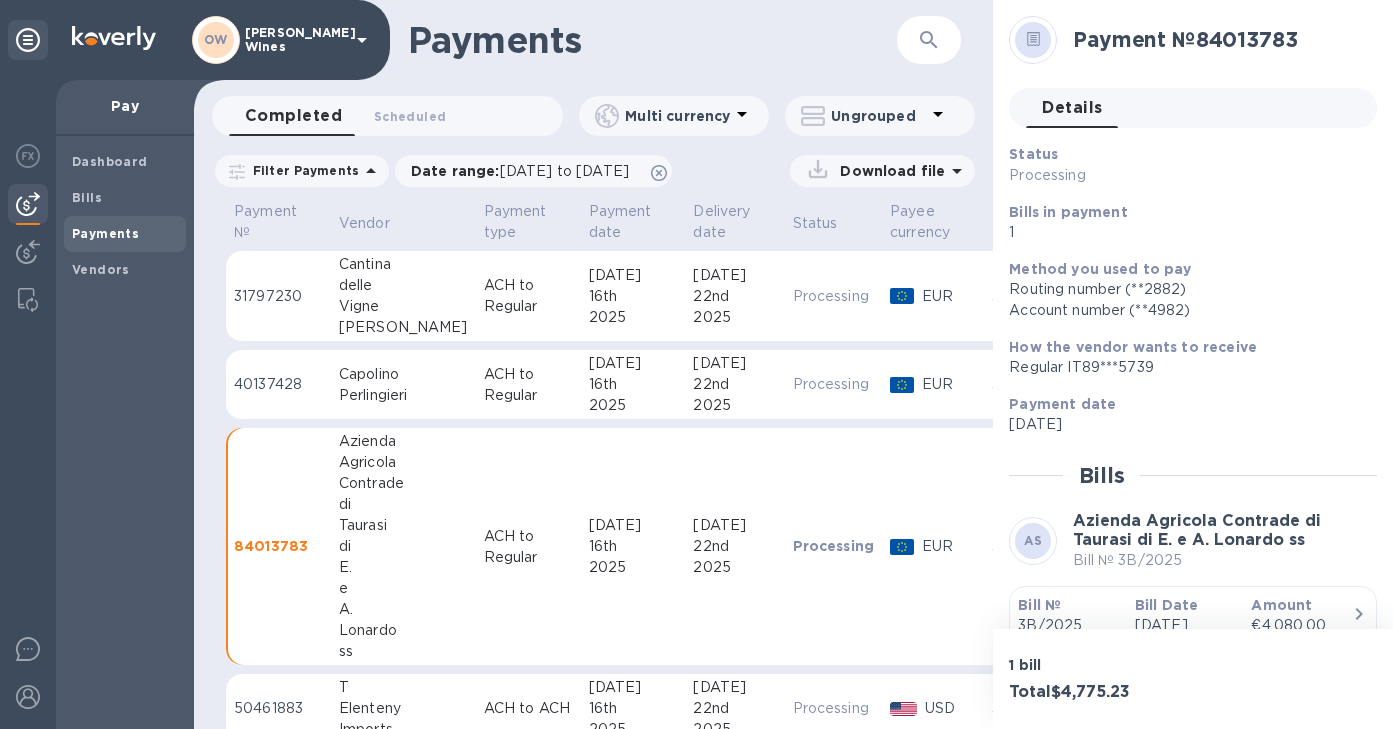 scroll, scrollTop: 47, scrollLeft: 0, axis: vertical 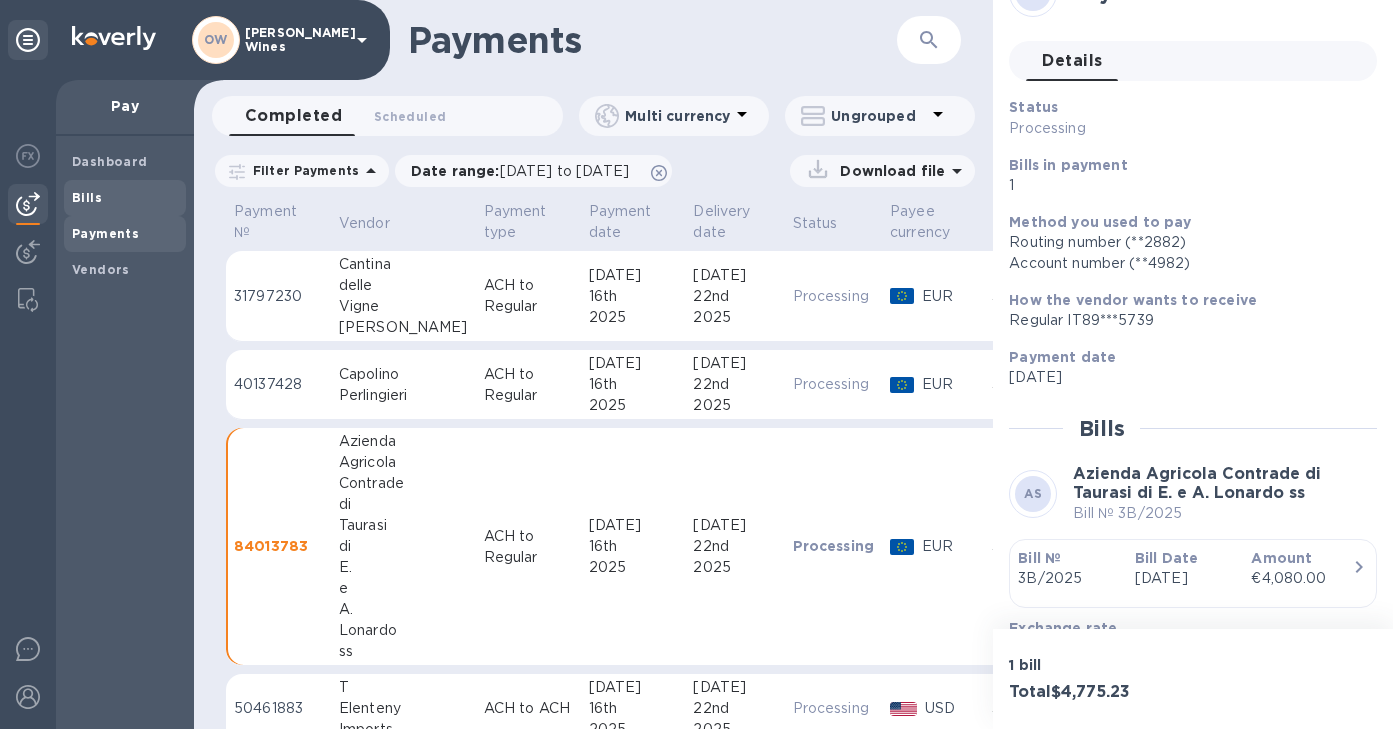 click on "Bills" at bounding box center [125, 198] 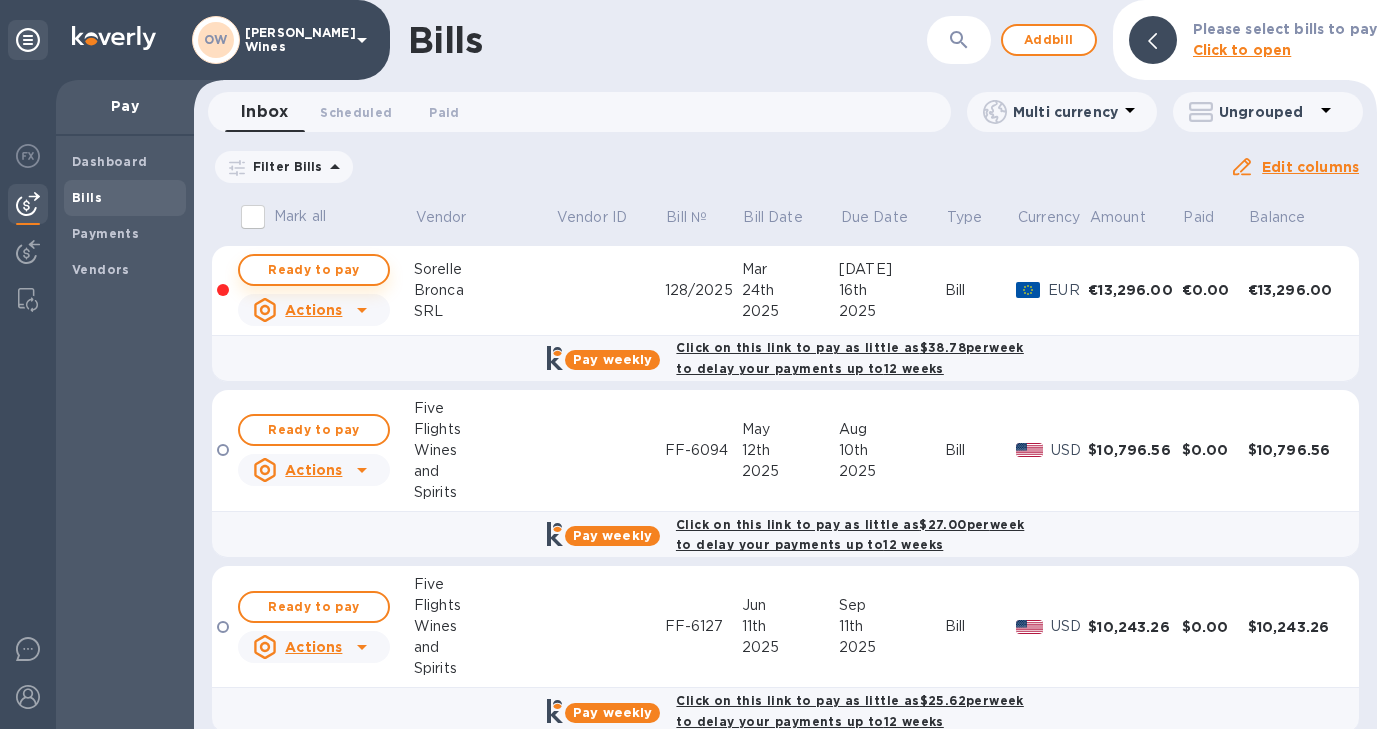 click on "Ready to pay" at bounding box center [314, 270] 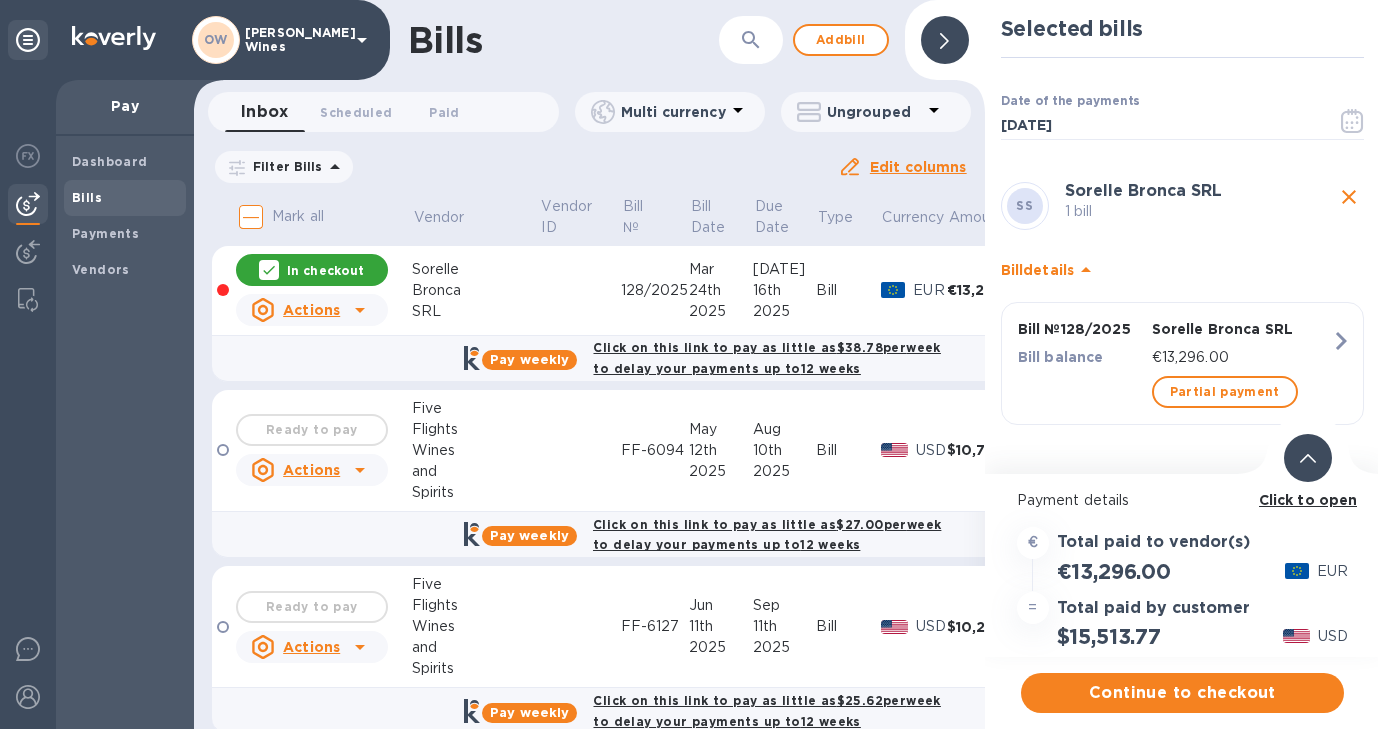 click on "Click to open" at bounding box center [1308, 500] 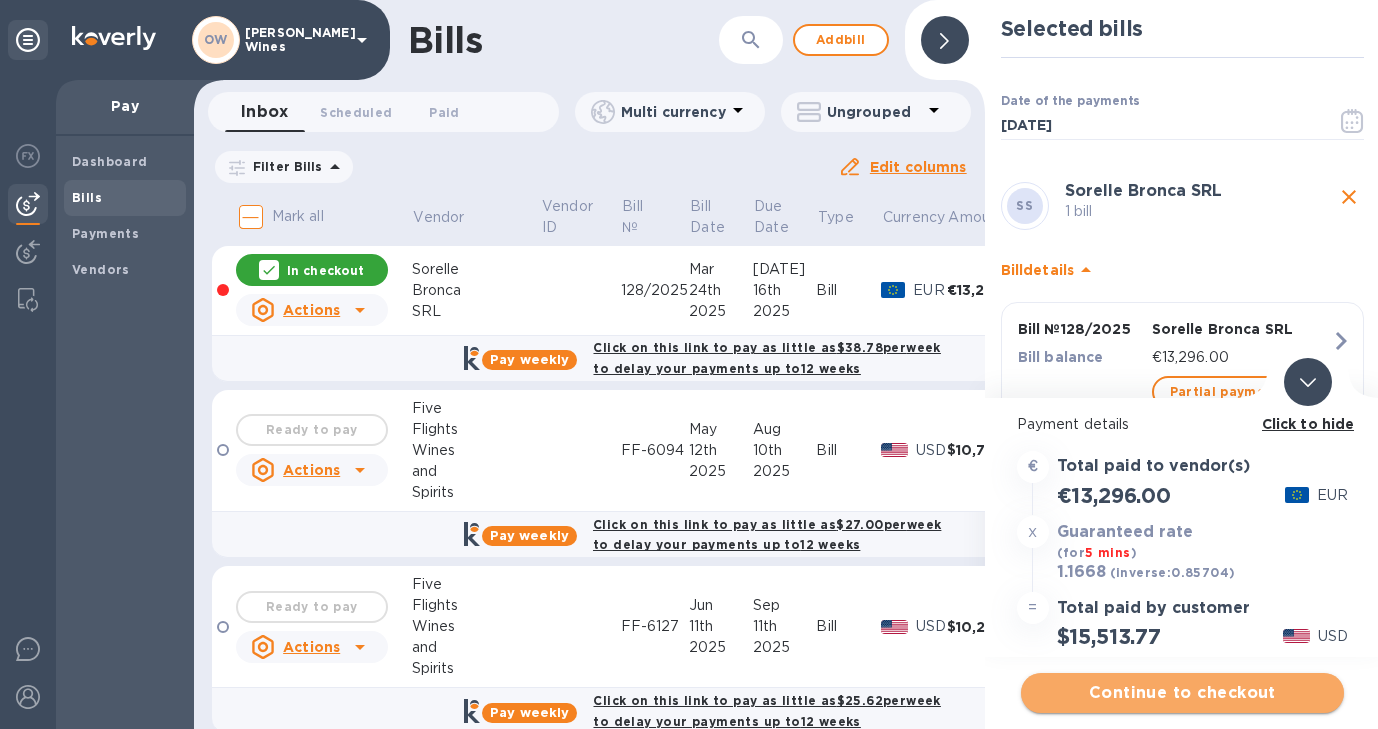 click on "Continue to checkout" at bounding box center [1182, 693] 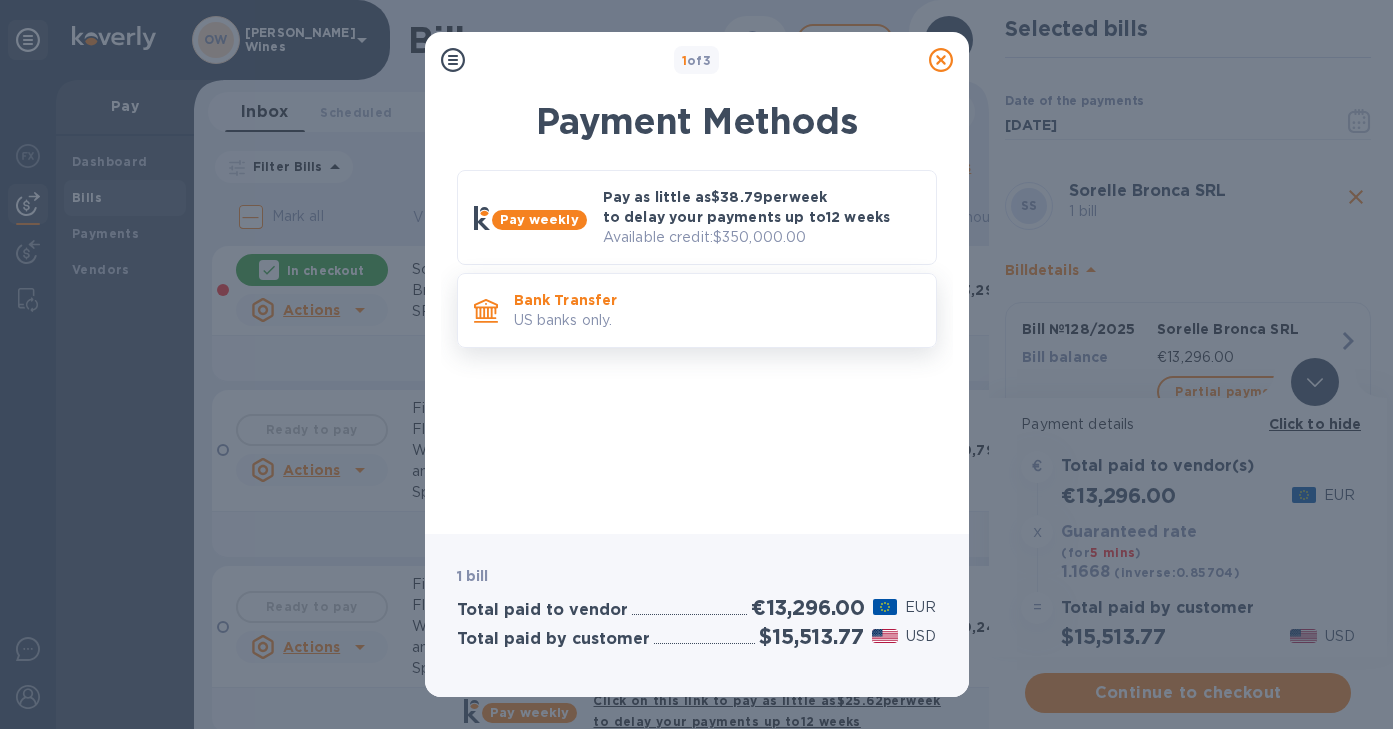 click on "US banks only." at bounding box center (717, 320) 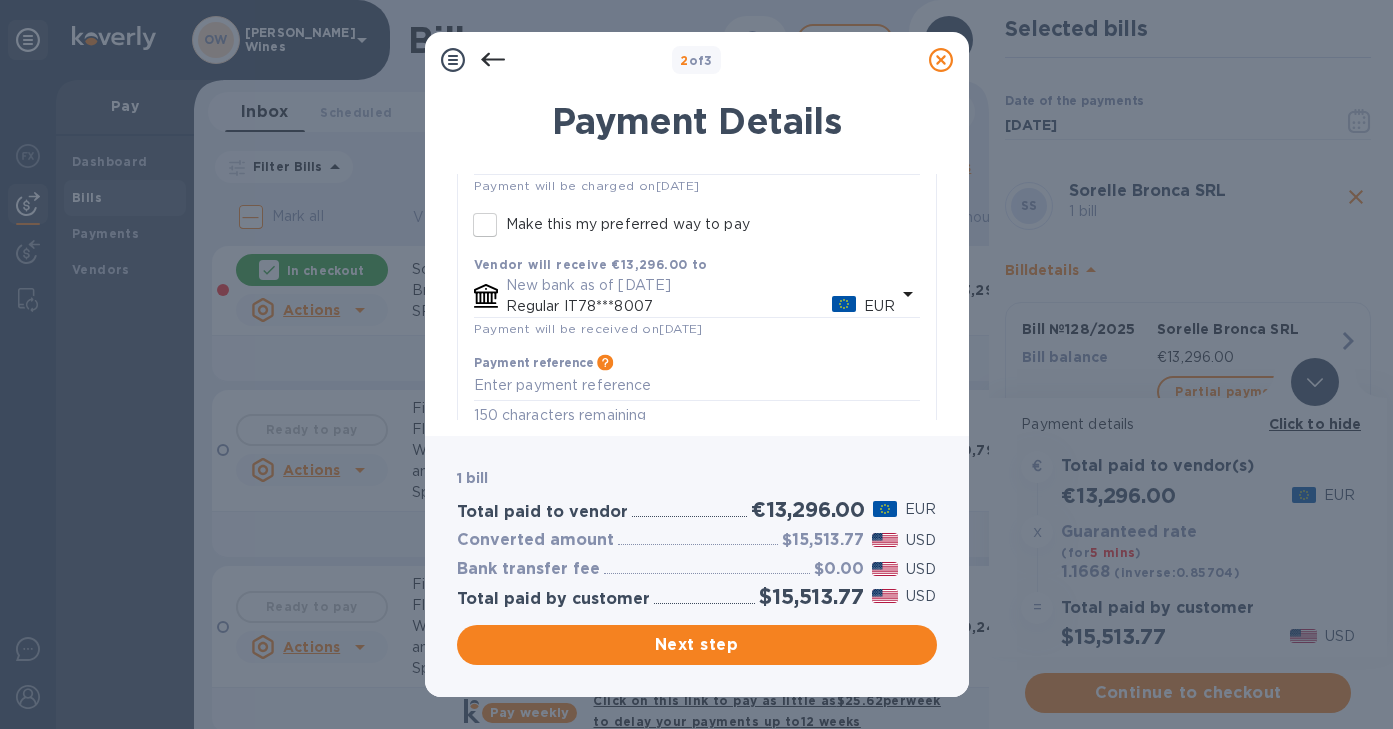 scroll, scrollTop: 242, scrollLeft: 0, axis: vertical 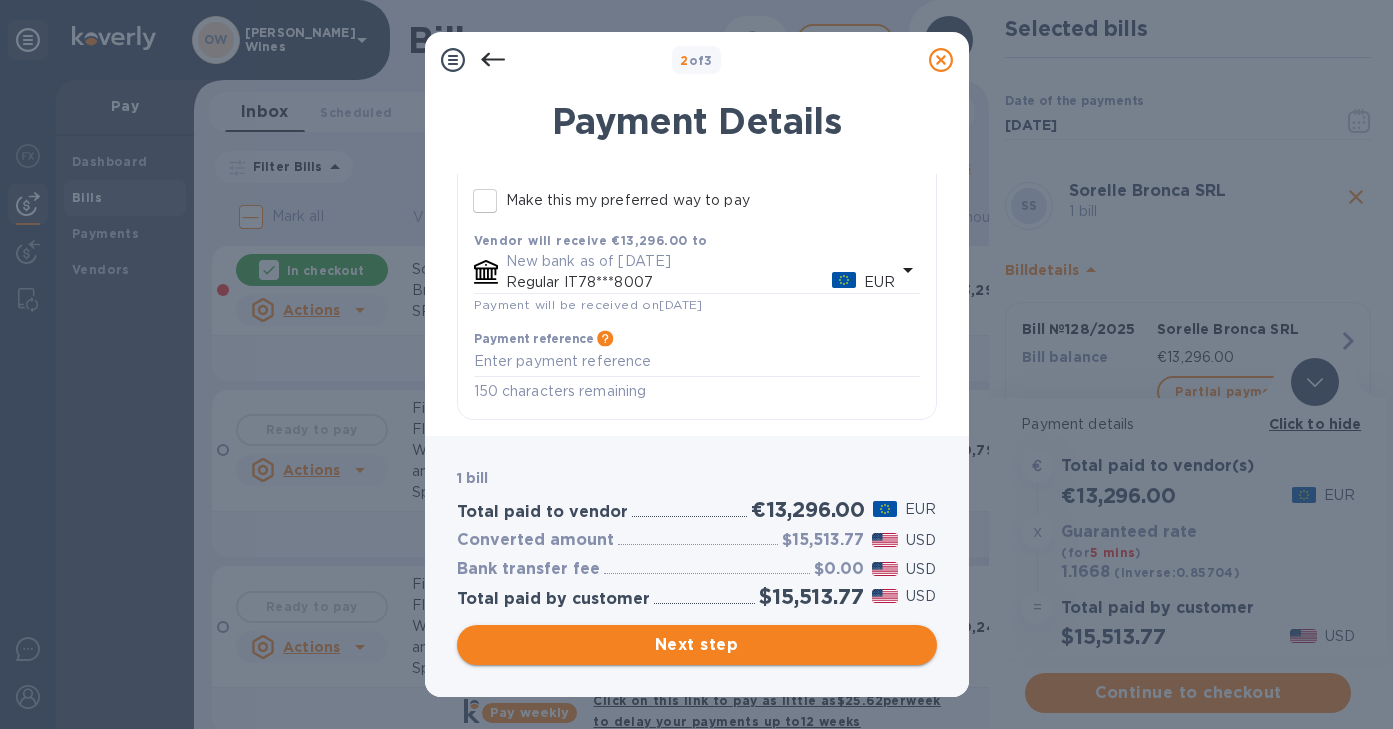 click on "Next step" at bounding box center (697, 645) 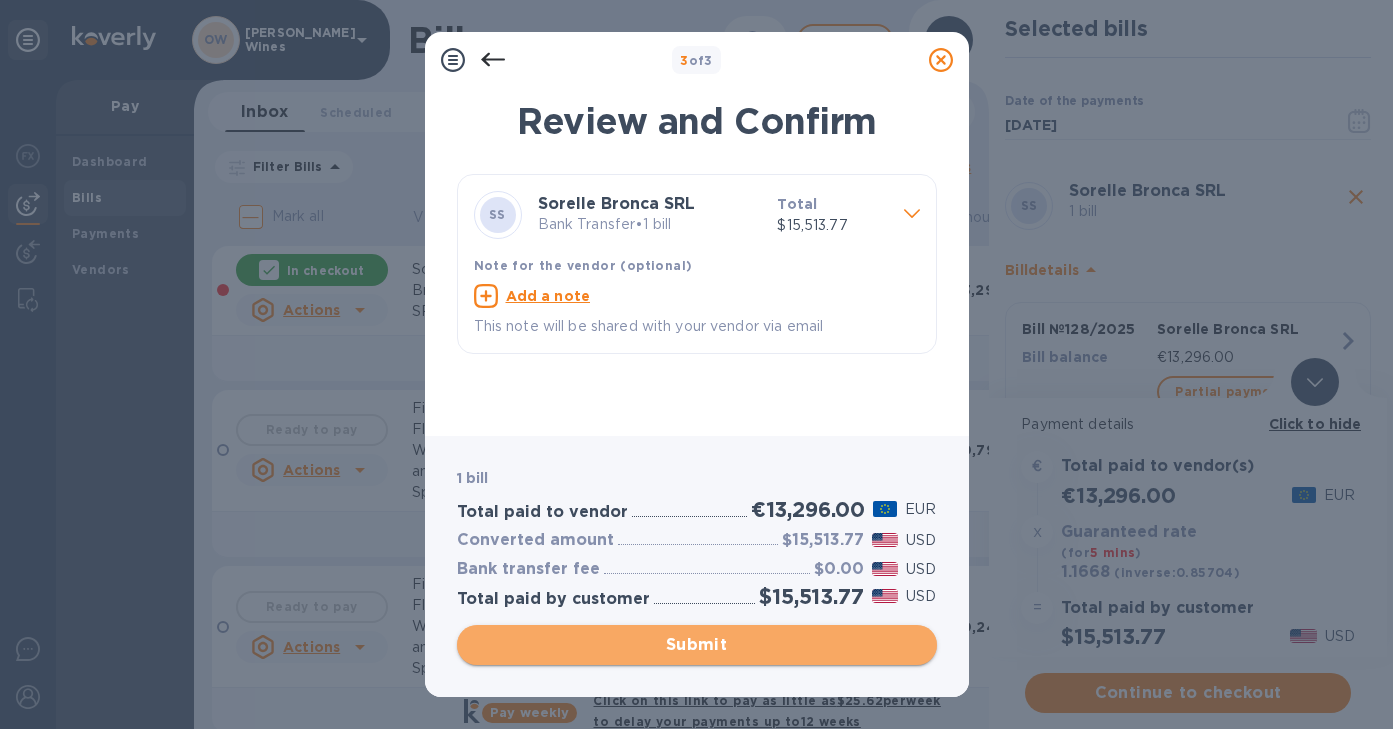 click on "Submit" at bounding box center [697, 645] 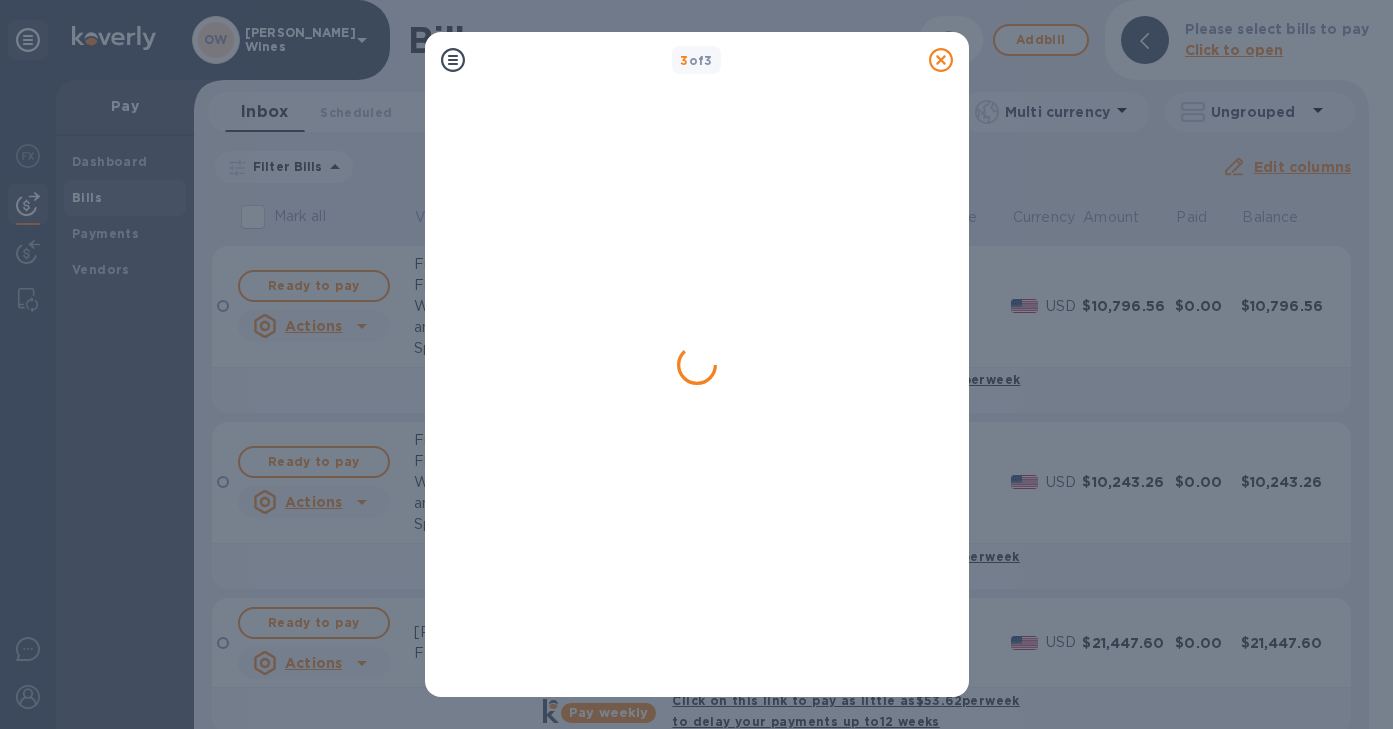 click 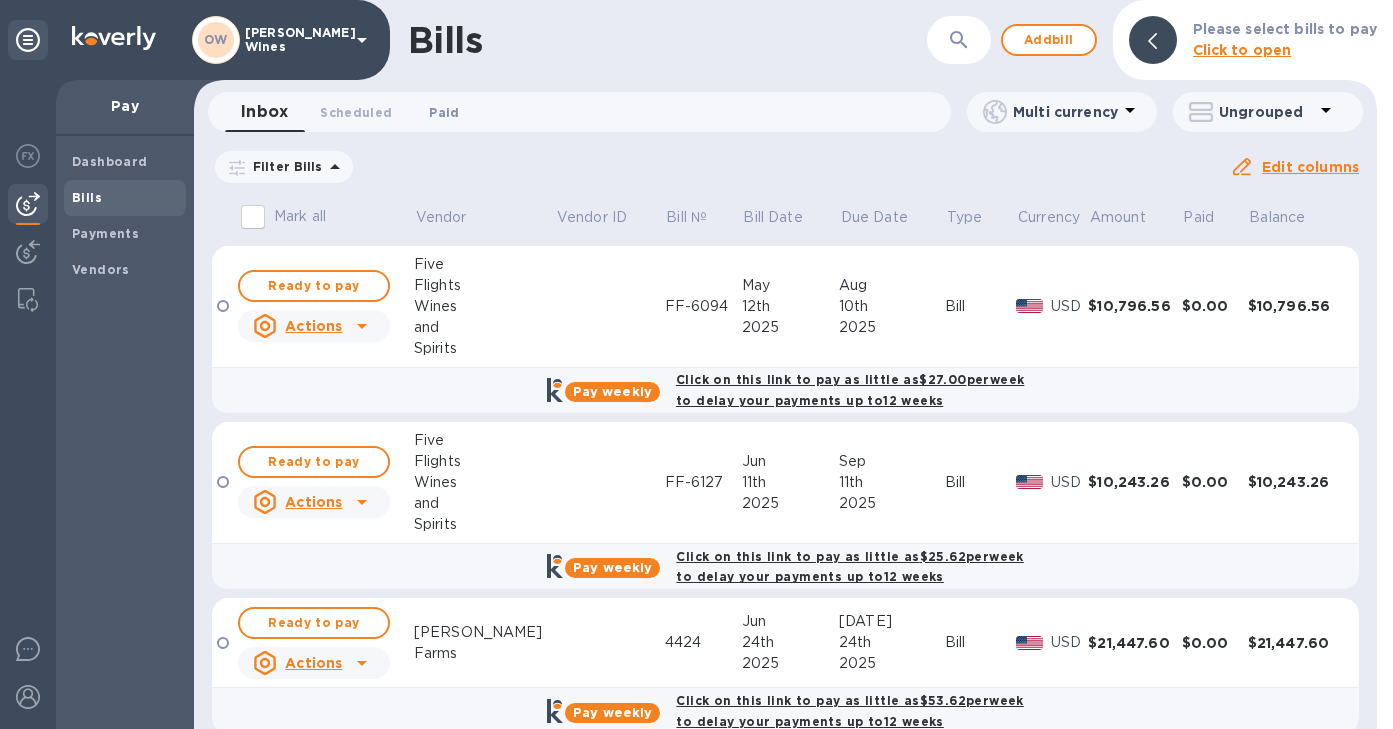 click on "Paid 0" at bounding box center [444, 112] 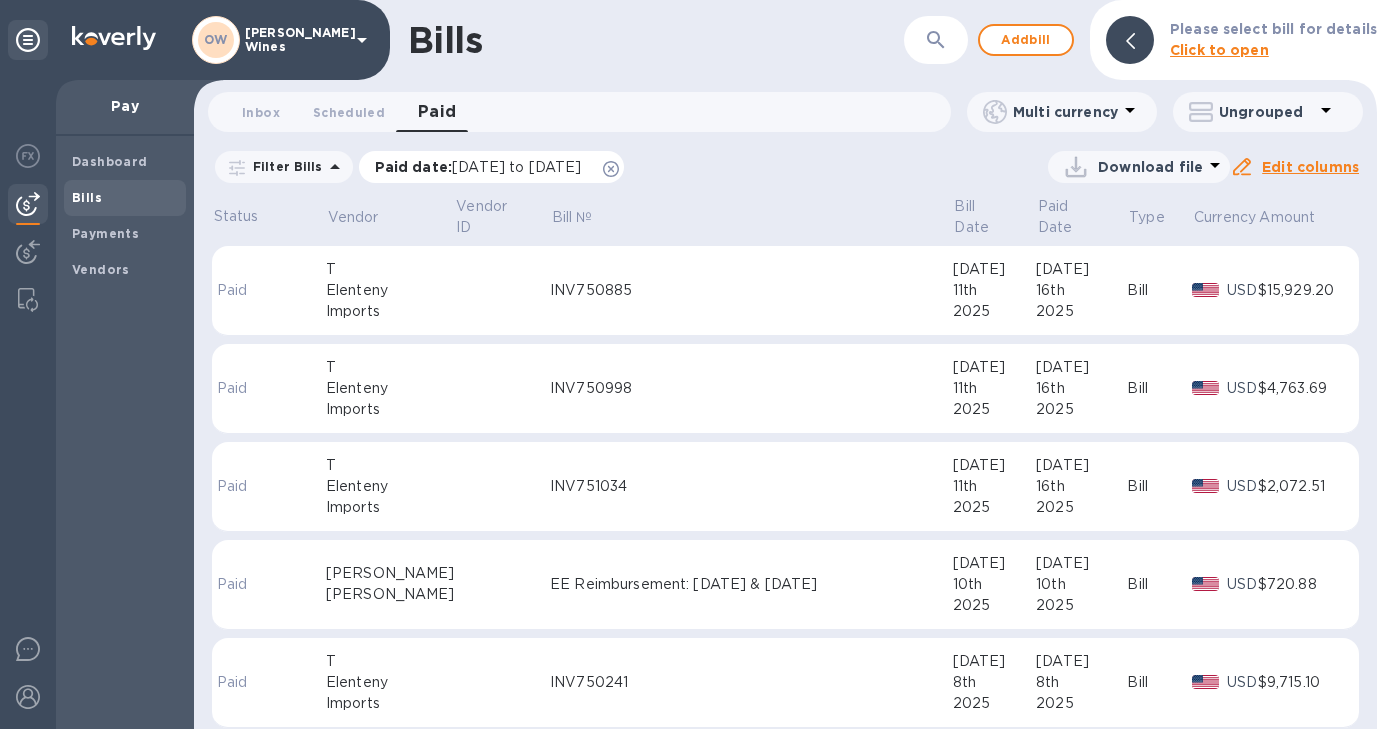 click on "Paid date :  [DATE] to [DATE]" at bounding box center (483, 167) 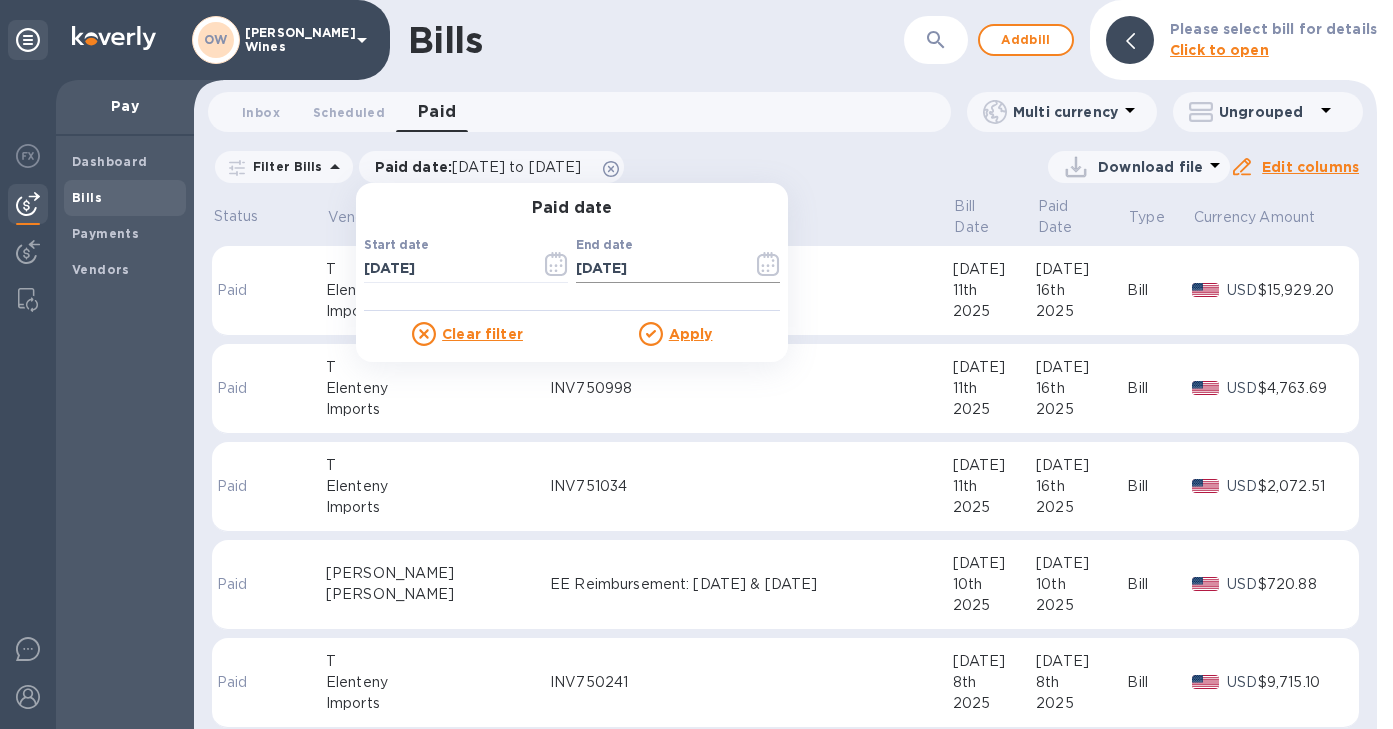 click 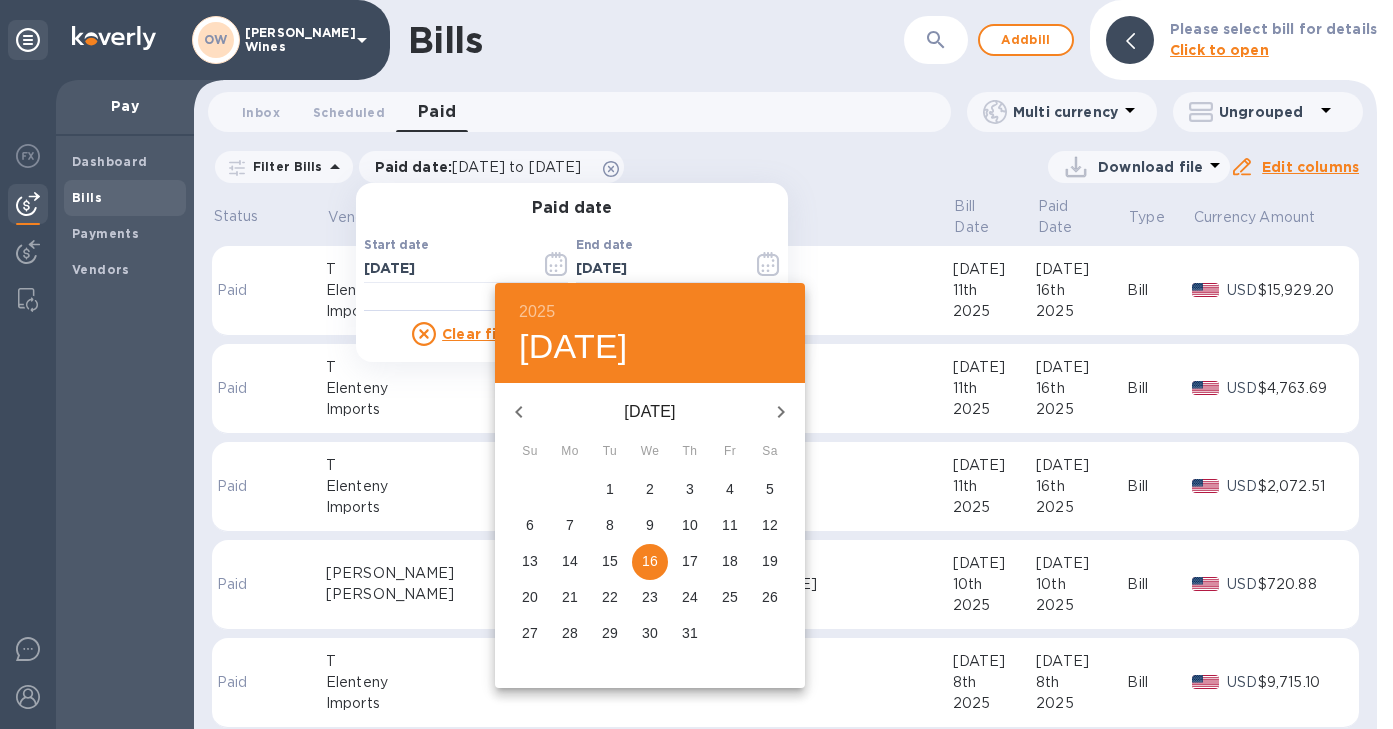 click on "17" at bounding box center [690, 561] 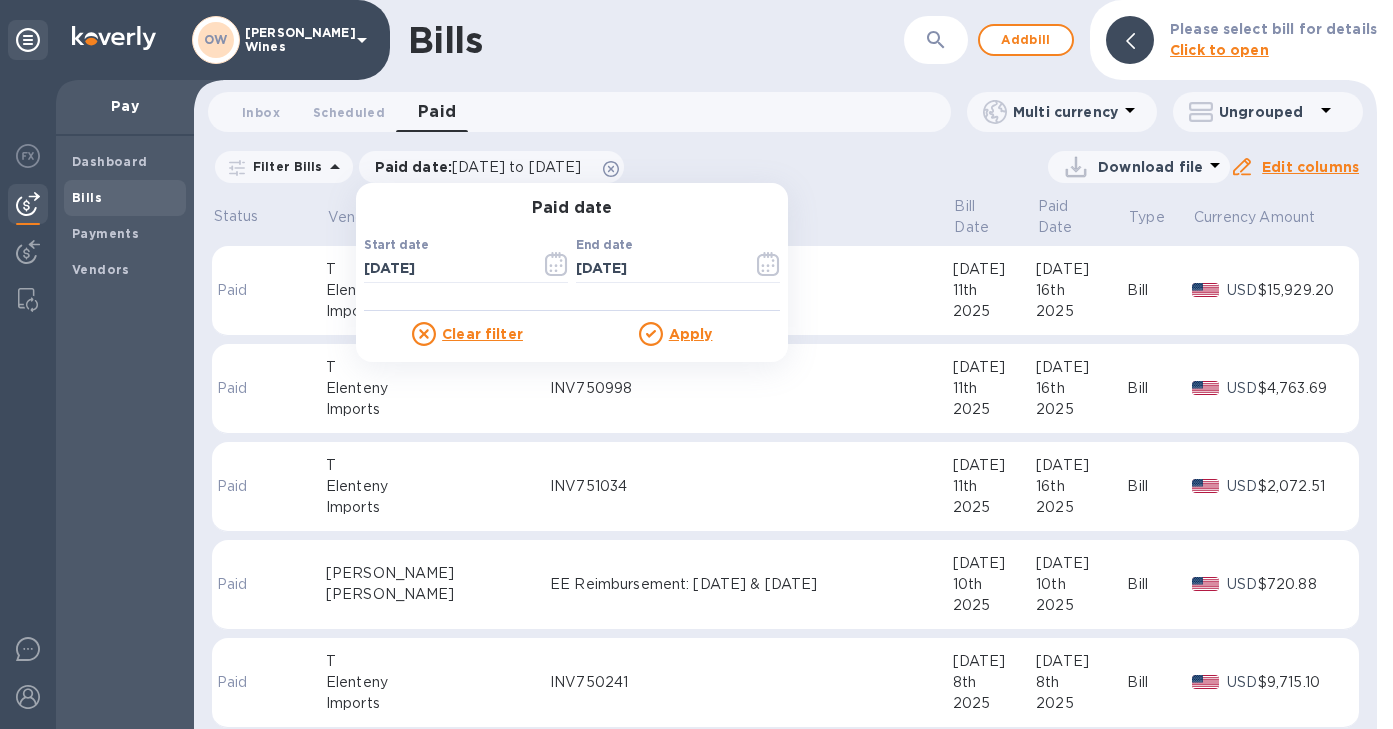 click on "Apply" at bounding box center (691, 334) 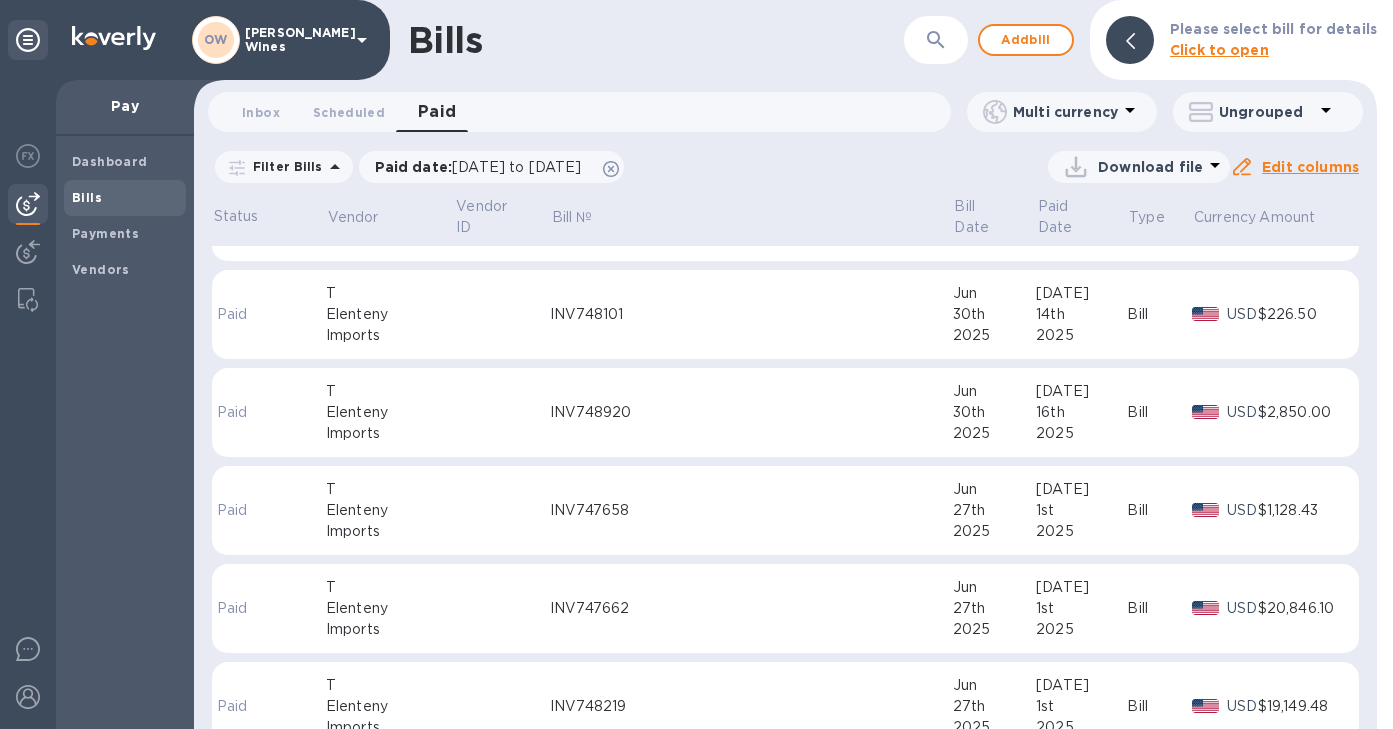 scroll, scrollTop: 2041, scrollLeft: 0, axis: vertical 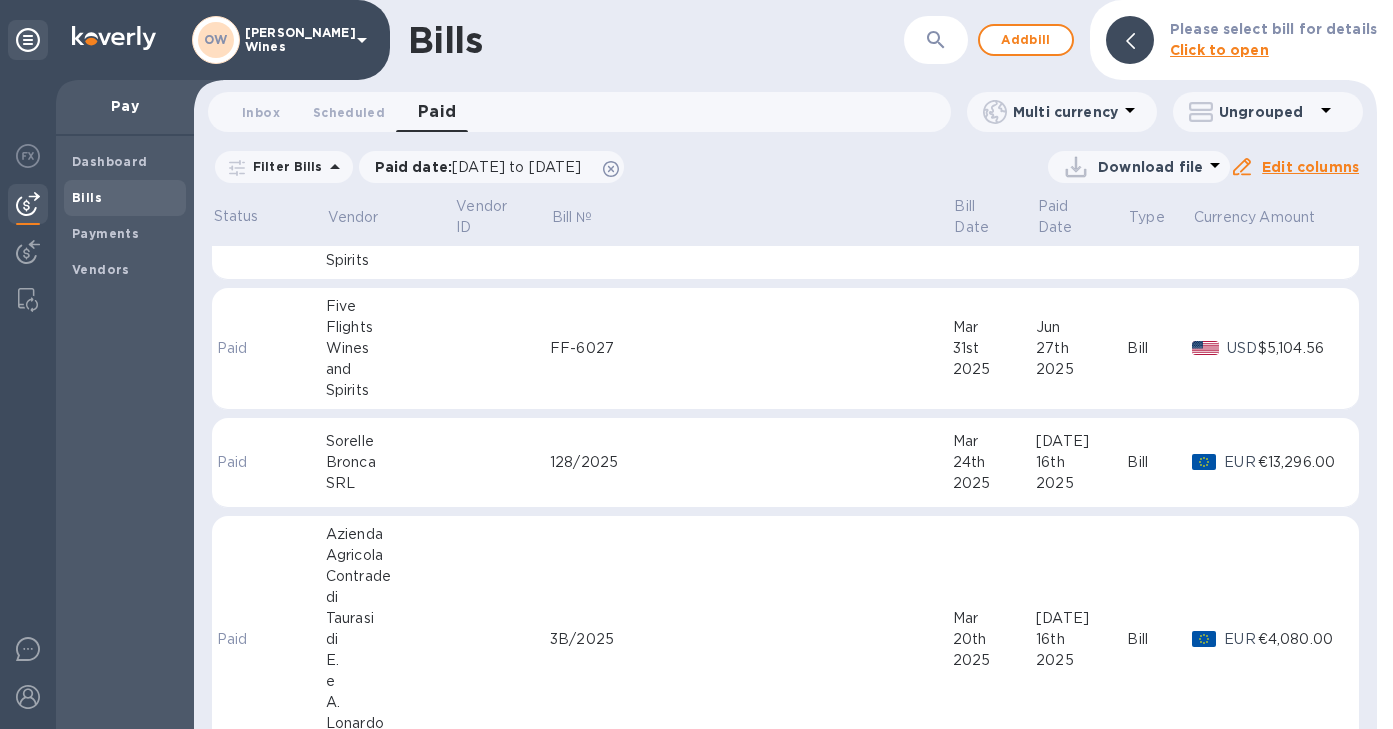 click on "128/2025" at bounding box center [751, 463] 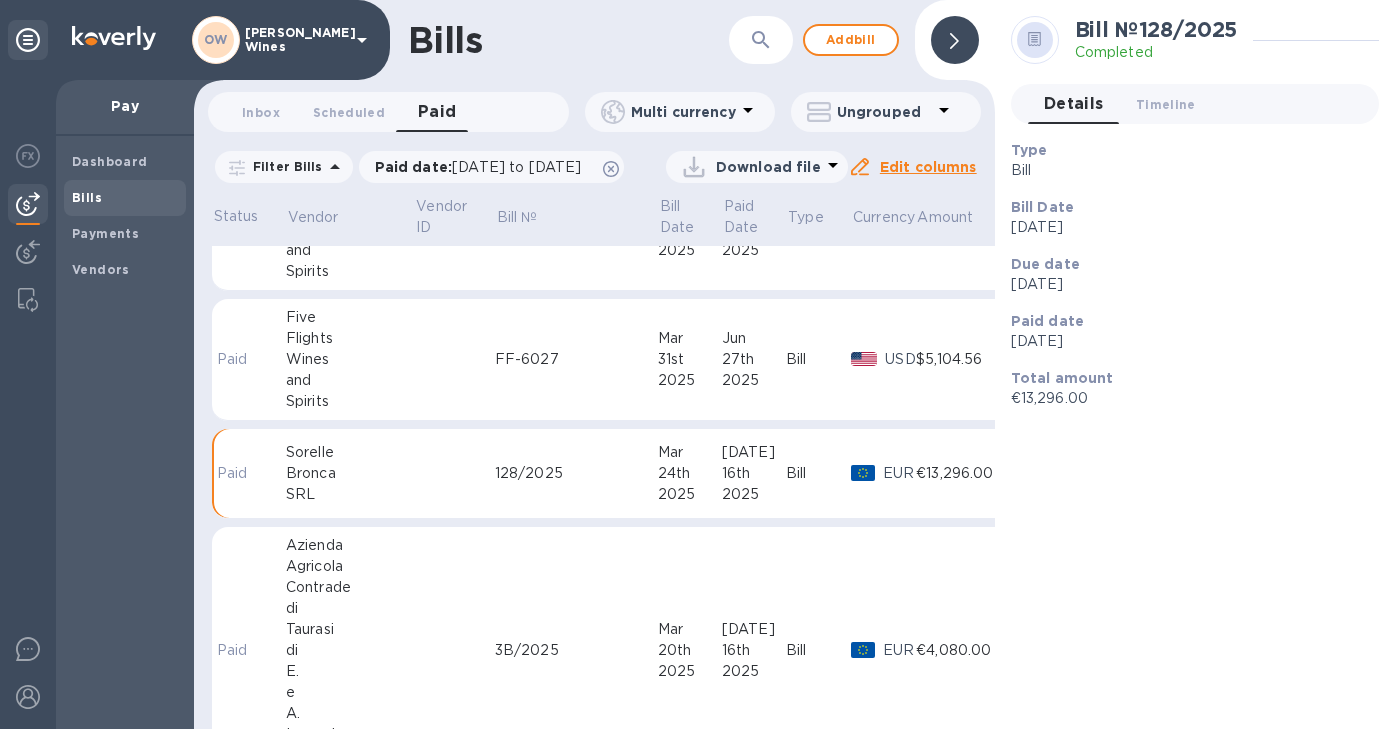 scroll, scrollTop: 3885, scrollLeft: 0, axis: vertical 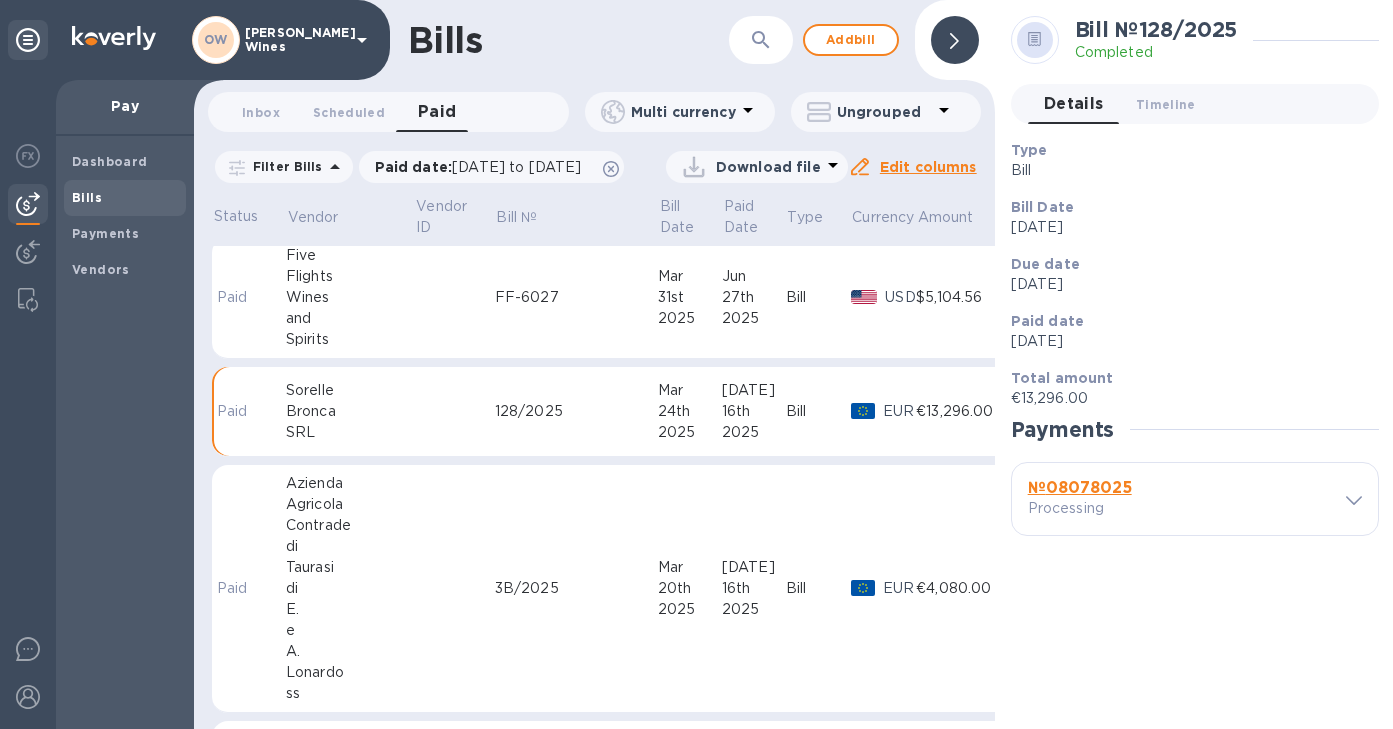 click on "№  08078025" at bounding box center [1080, 487] 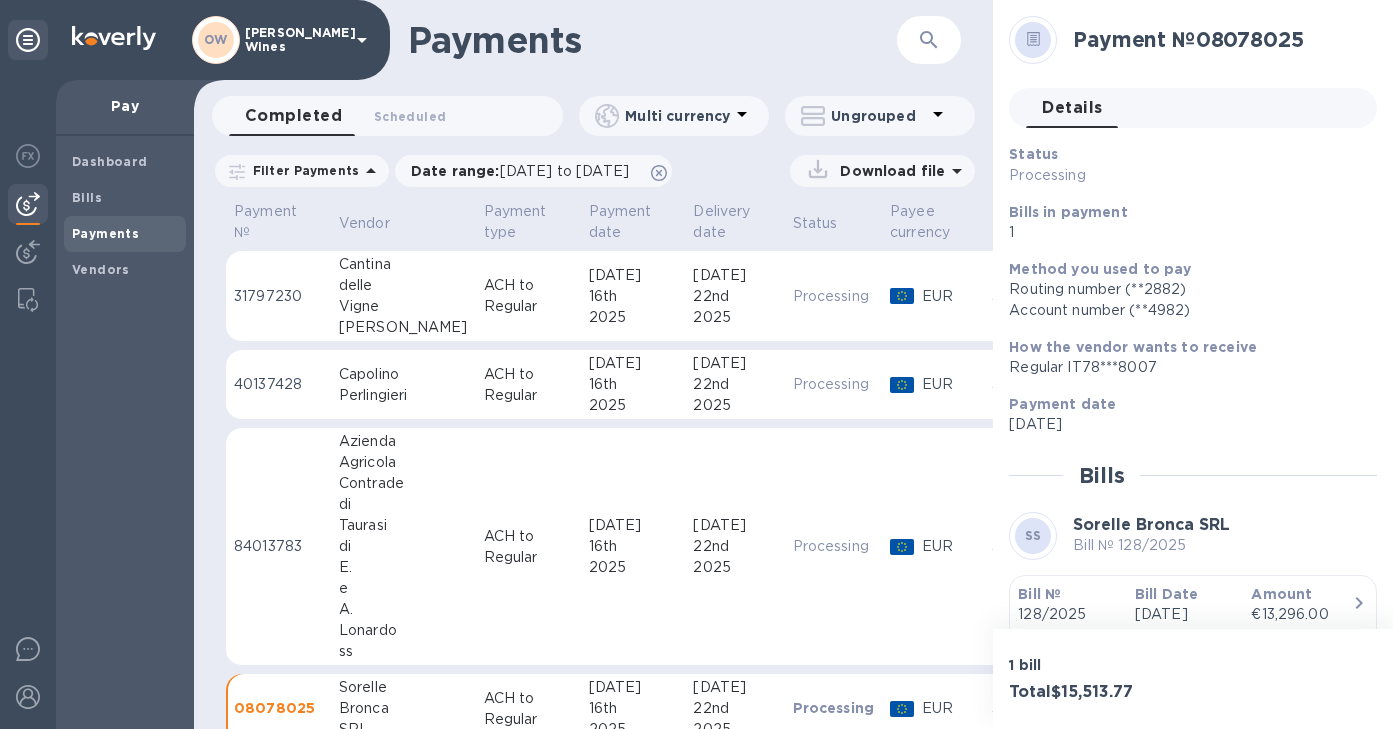 click on "Bill №" at bounding box center [1039, 594] 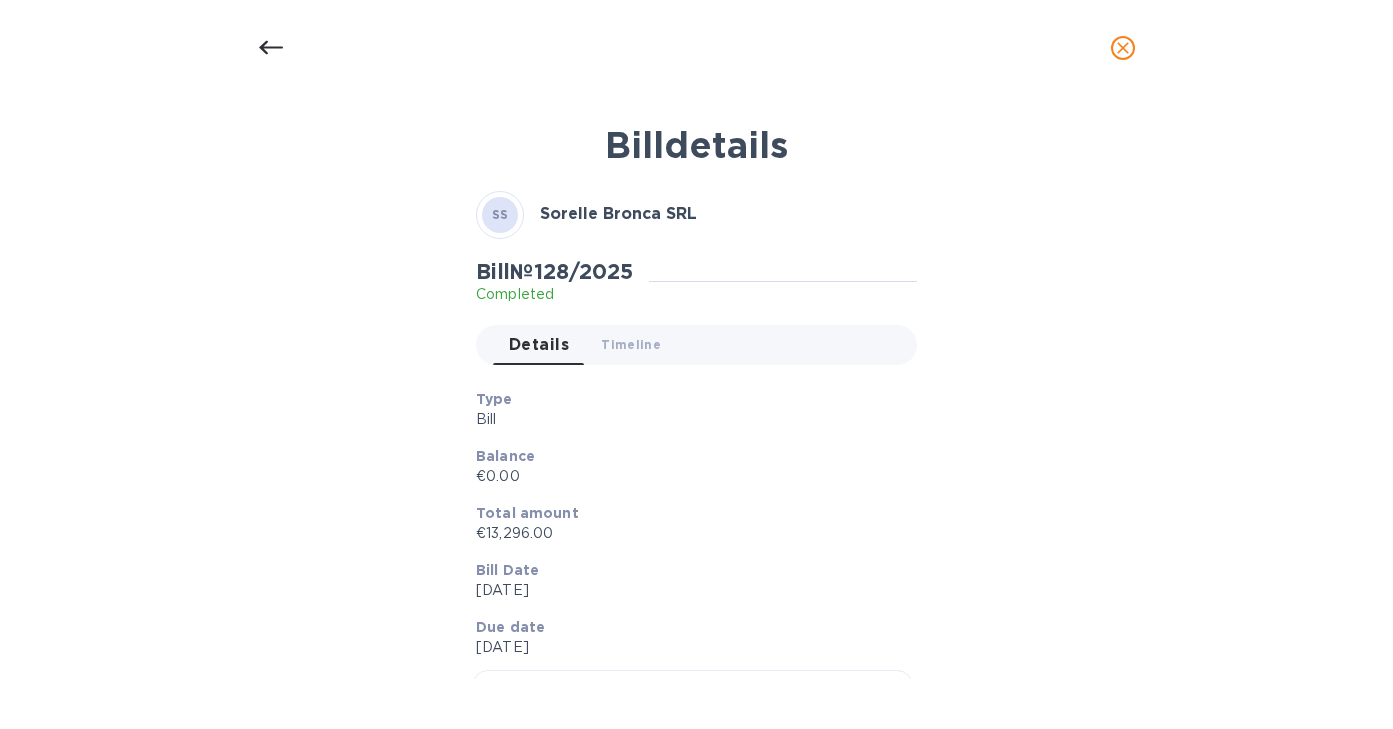 click 